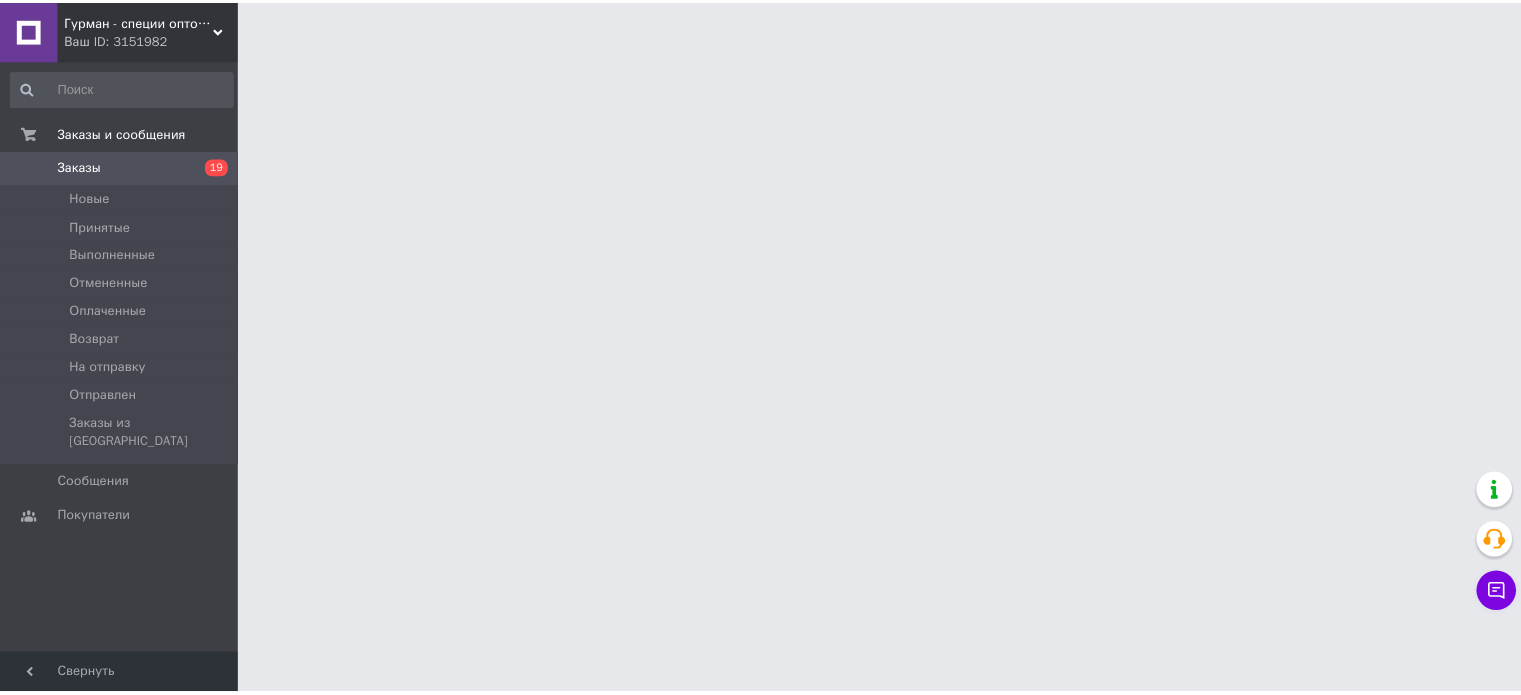 scroll, scrollTop: 0, scrollLeft: 0, axis: both 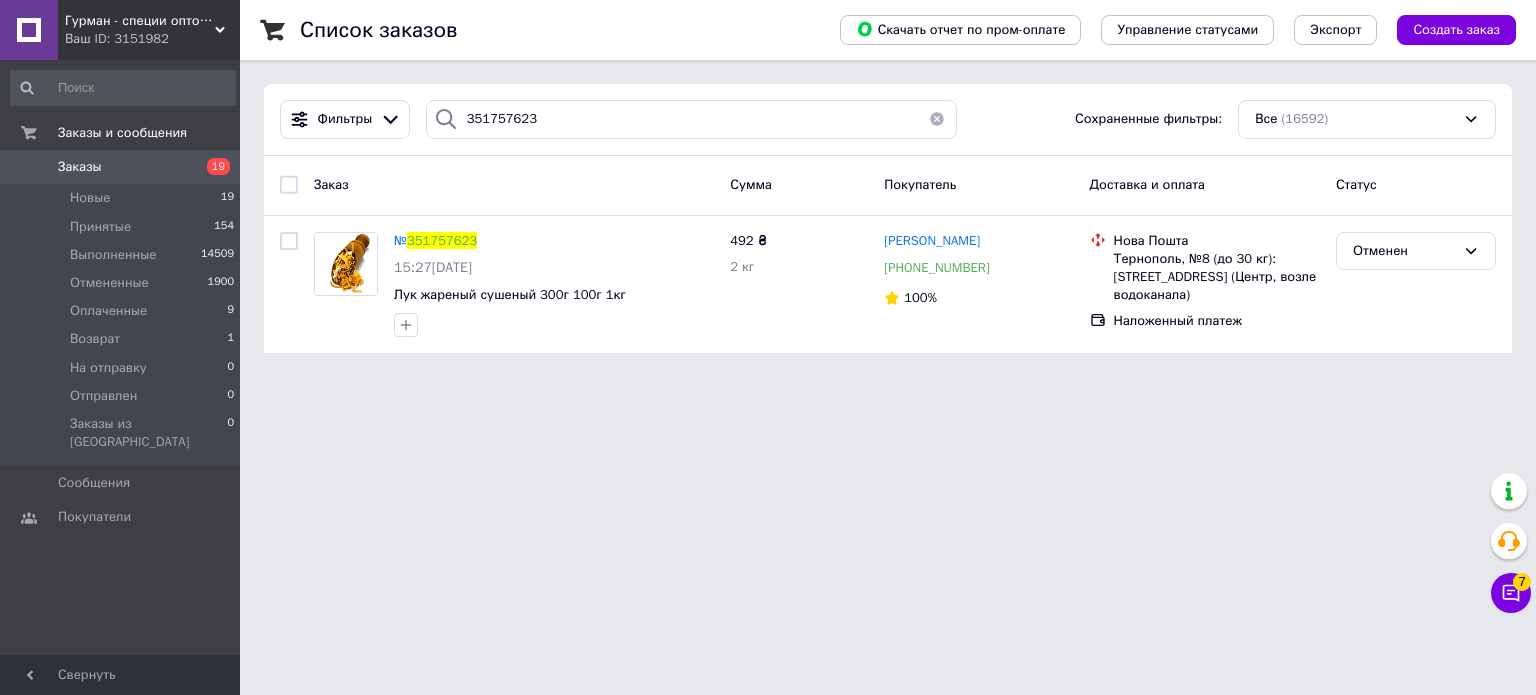 click on "Заказы" at bounding box center (121, 167) 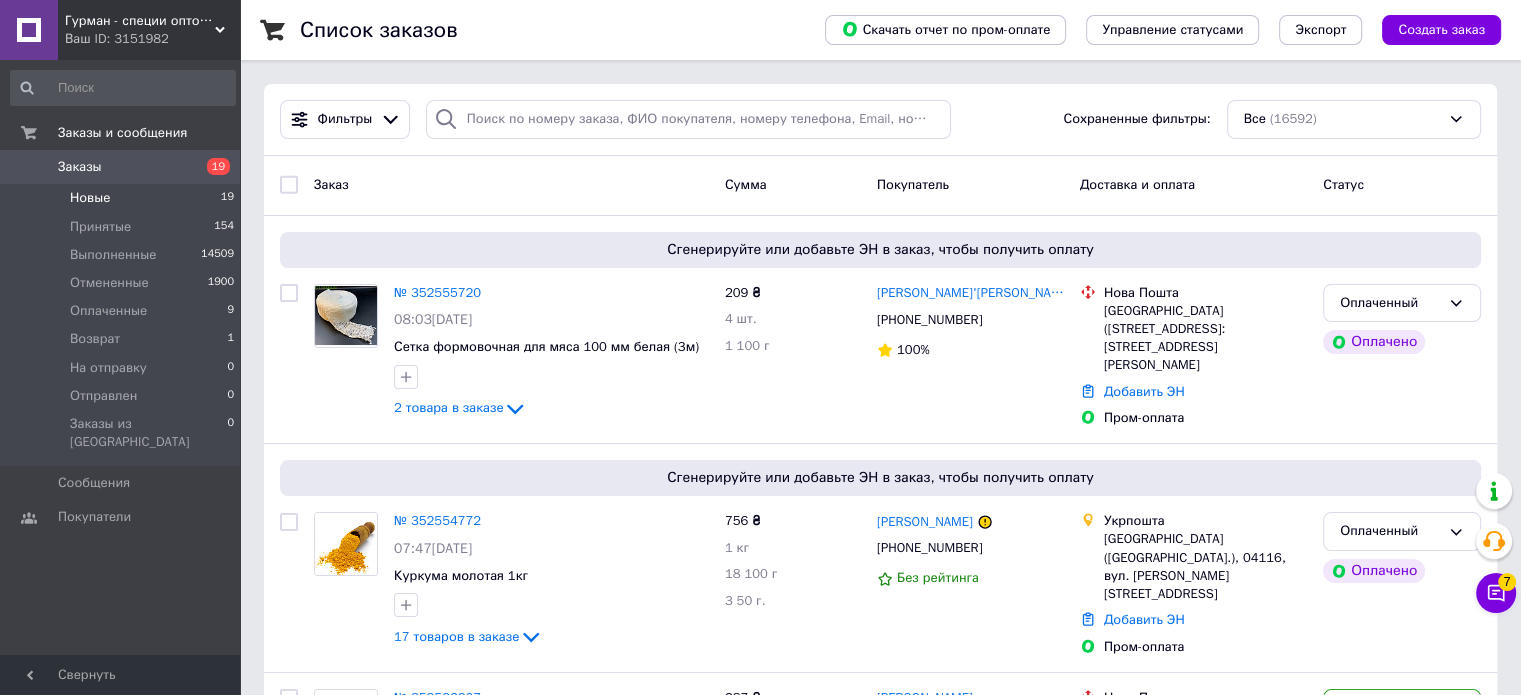 click on "Новые 19" at bounding box center (123, 198) 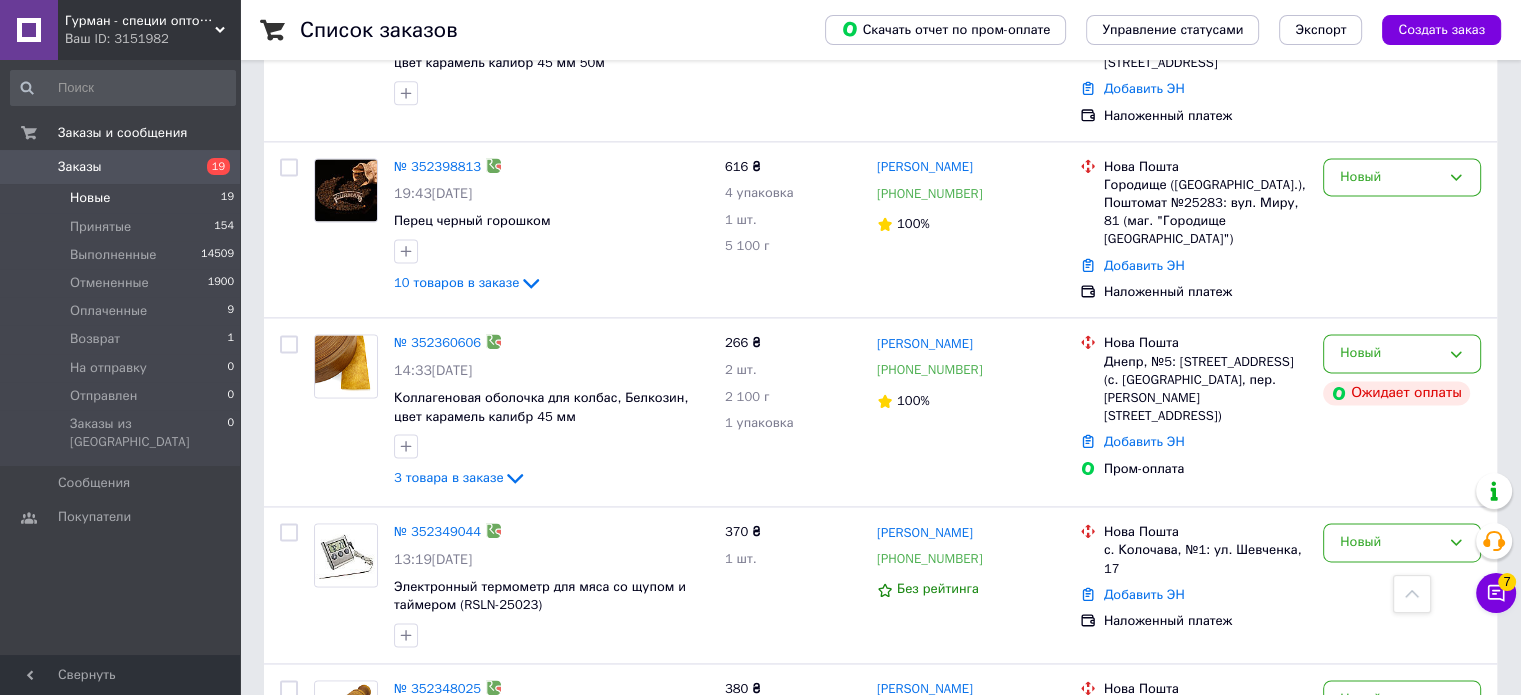 scroll, scrollTop: 2830, scrollLeft: 0, axis: vertical 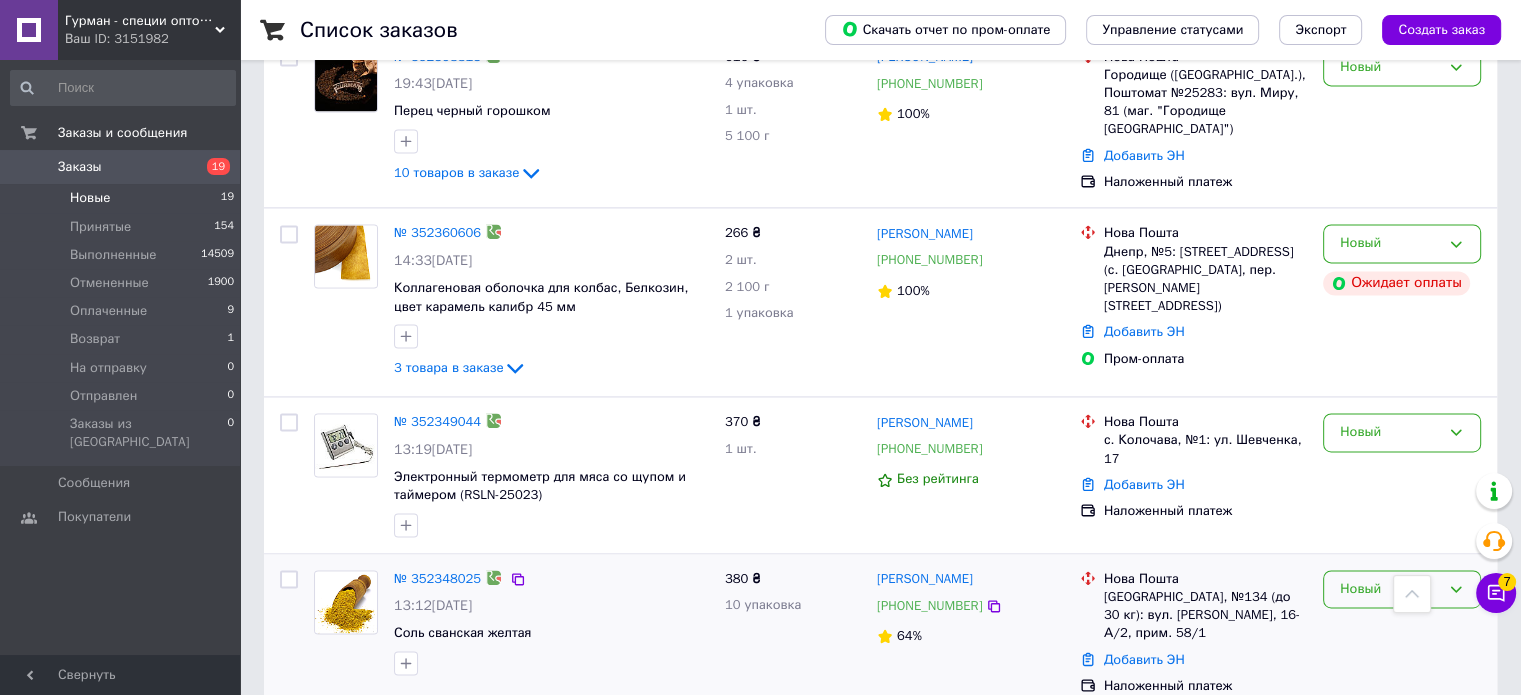 click on "Новый" at bounding box center (1402, 589) 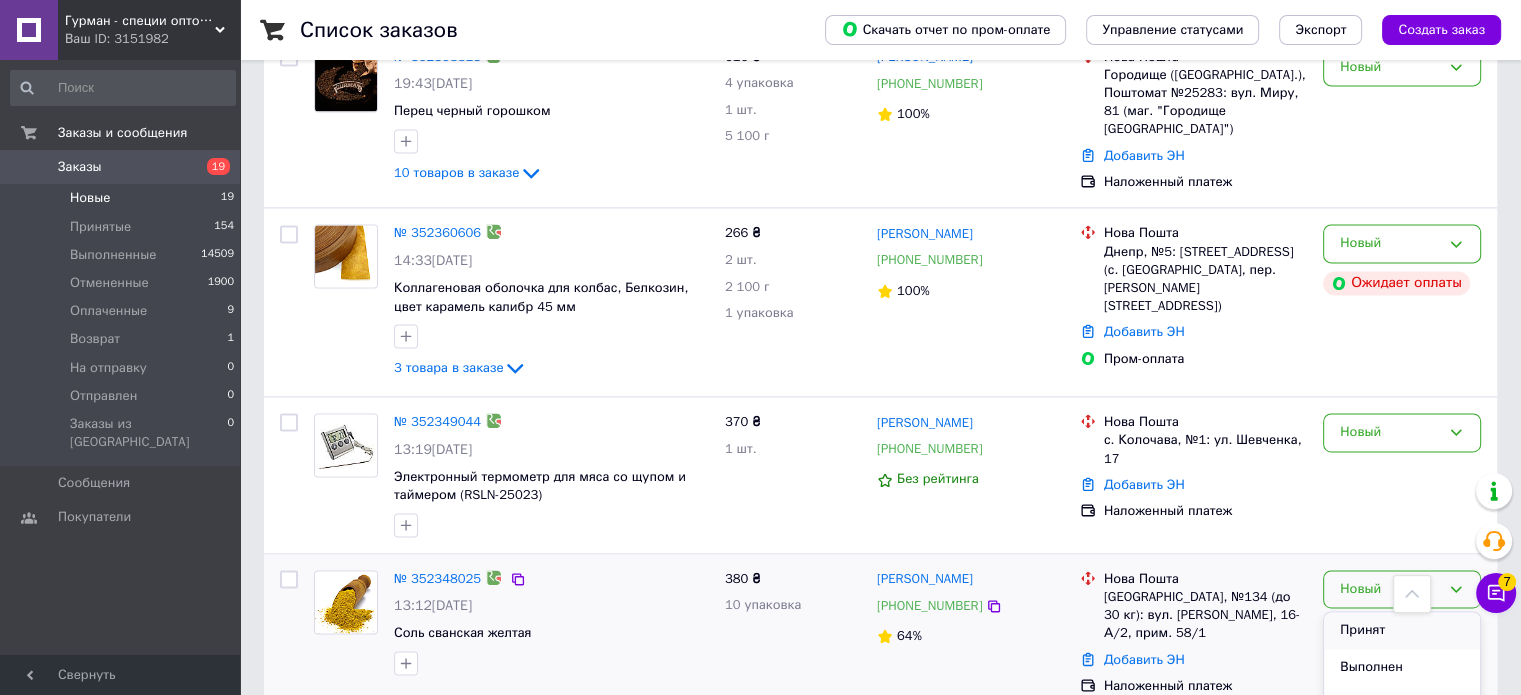 click on "Принят" at bounding box center [1402, 630] 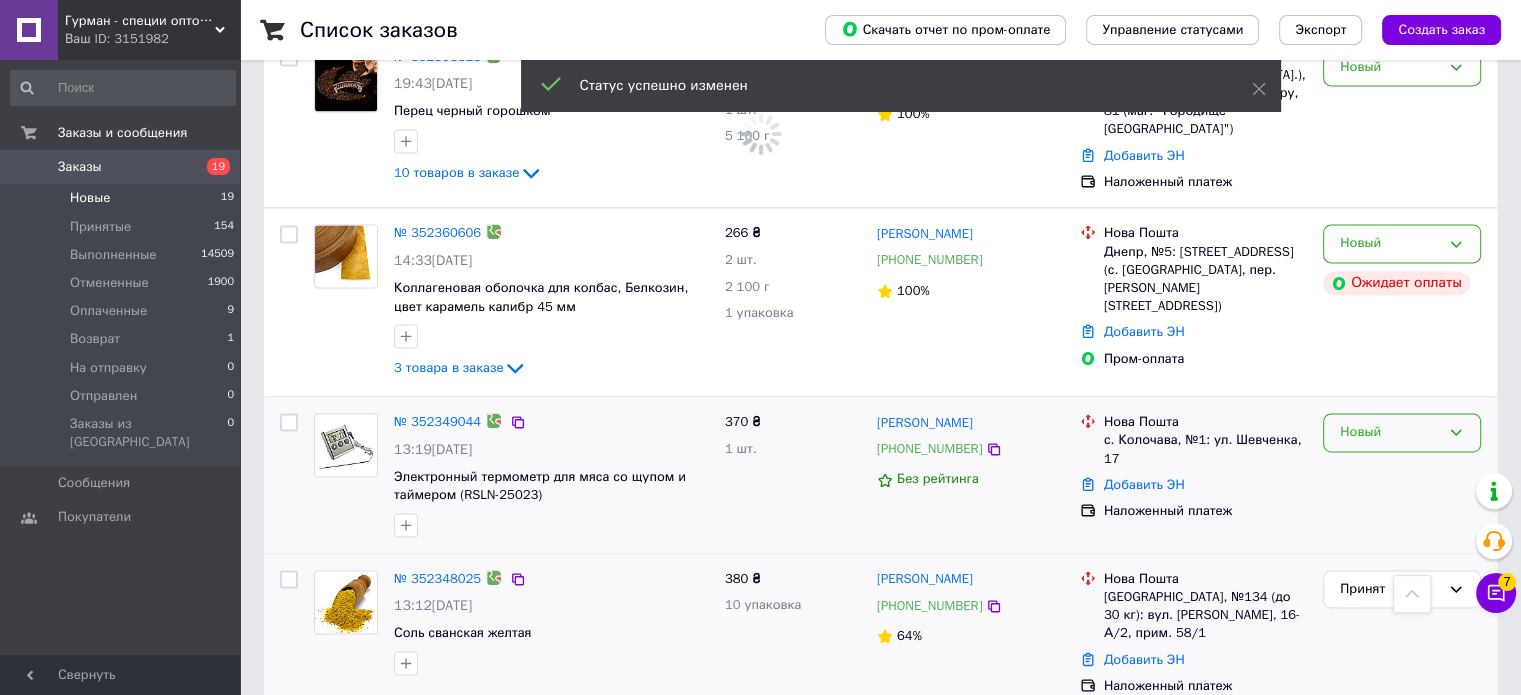 click on "Новый" at bounding box center [1402, 432] 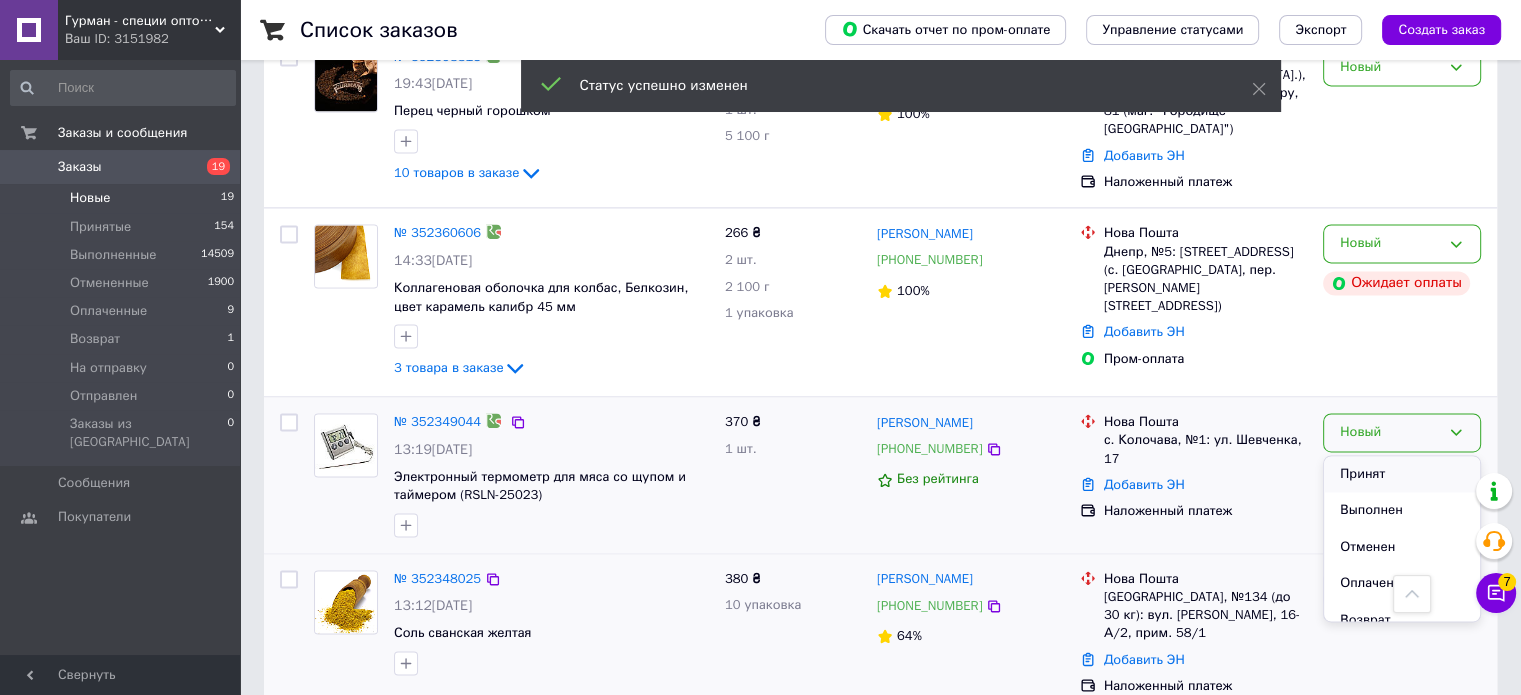 click on "Принят" at bounding box center [1402, 474] 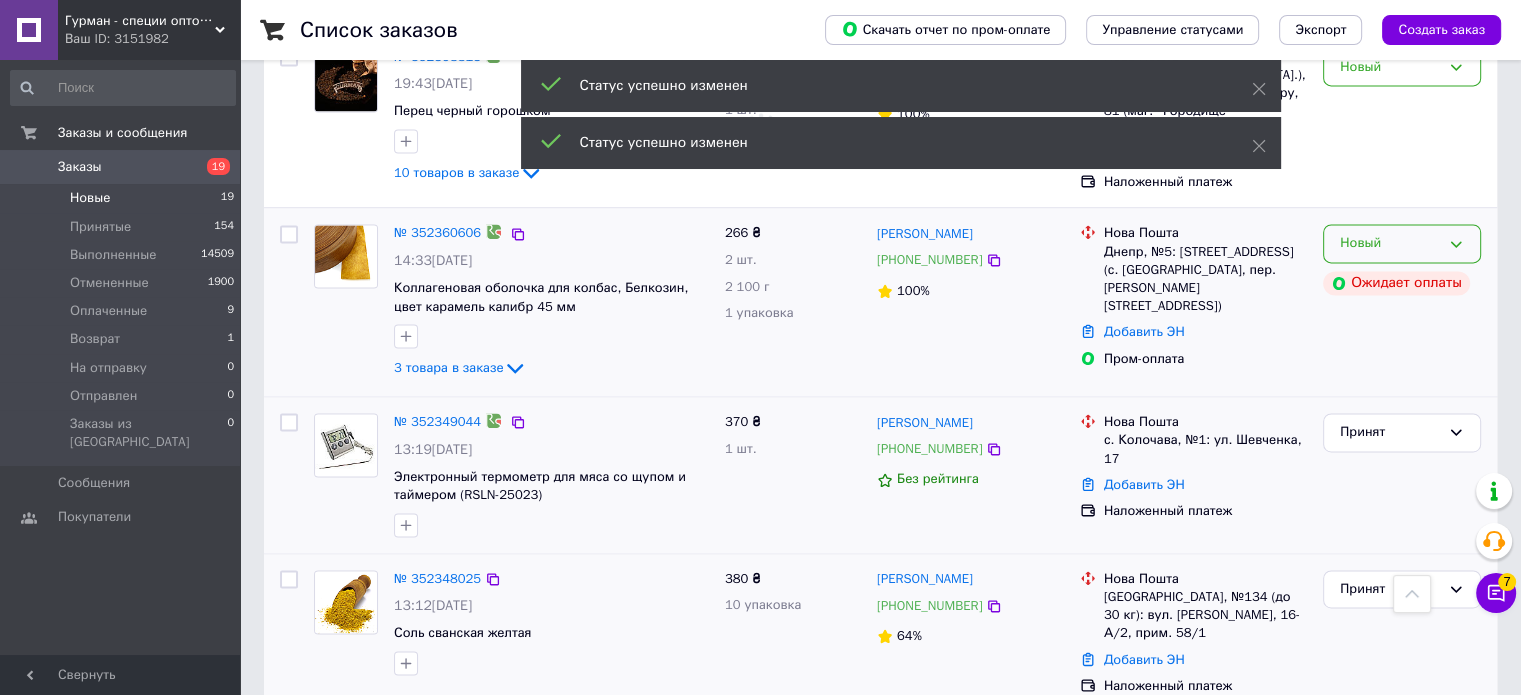 click on "Новый" at bounding box center [1390, 243] 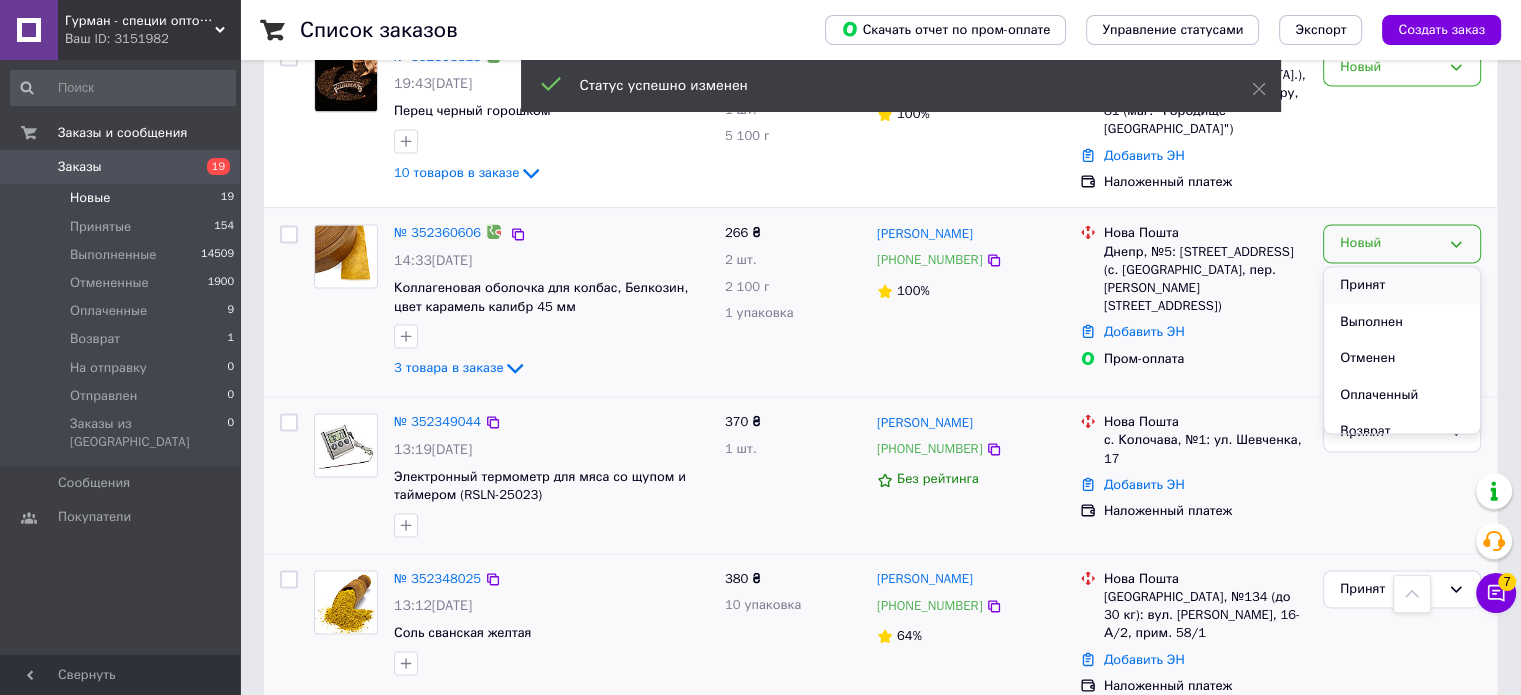 click on "Принят" at bounding box center (1402, 285) 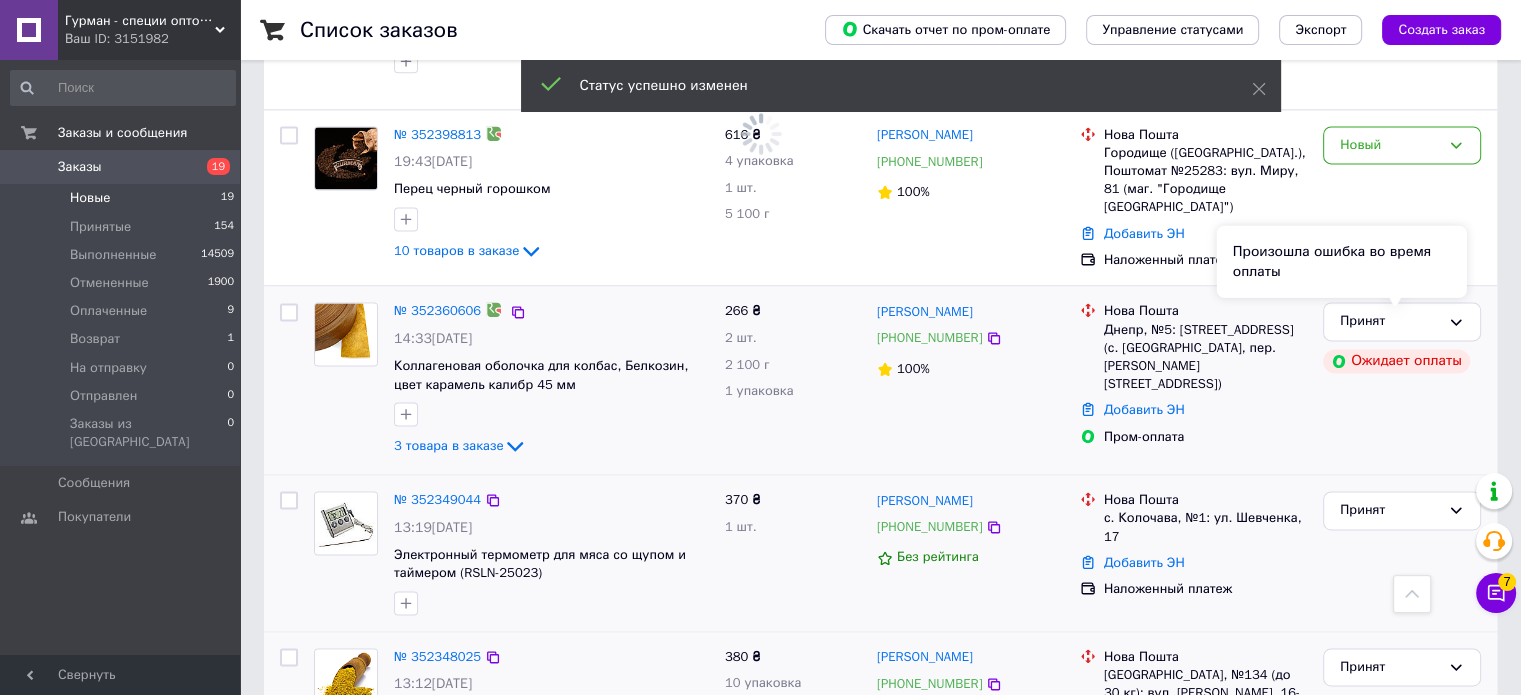 scroll, scrollTop: 2730, scrollLeft: 0, axis: vertical 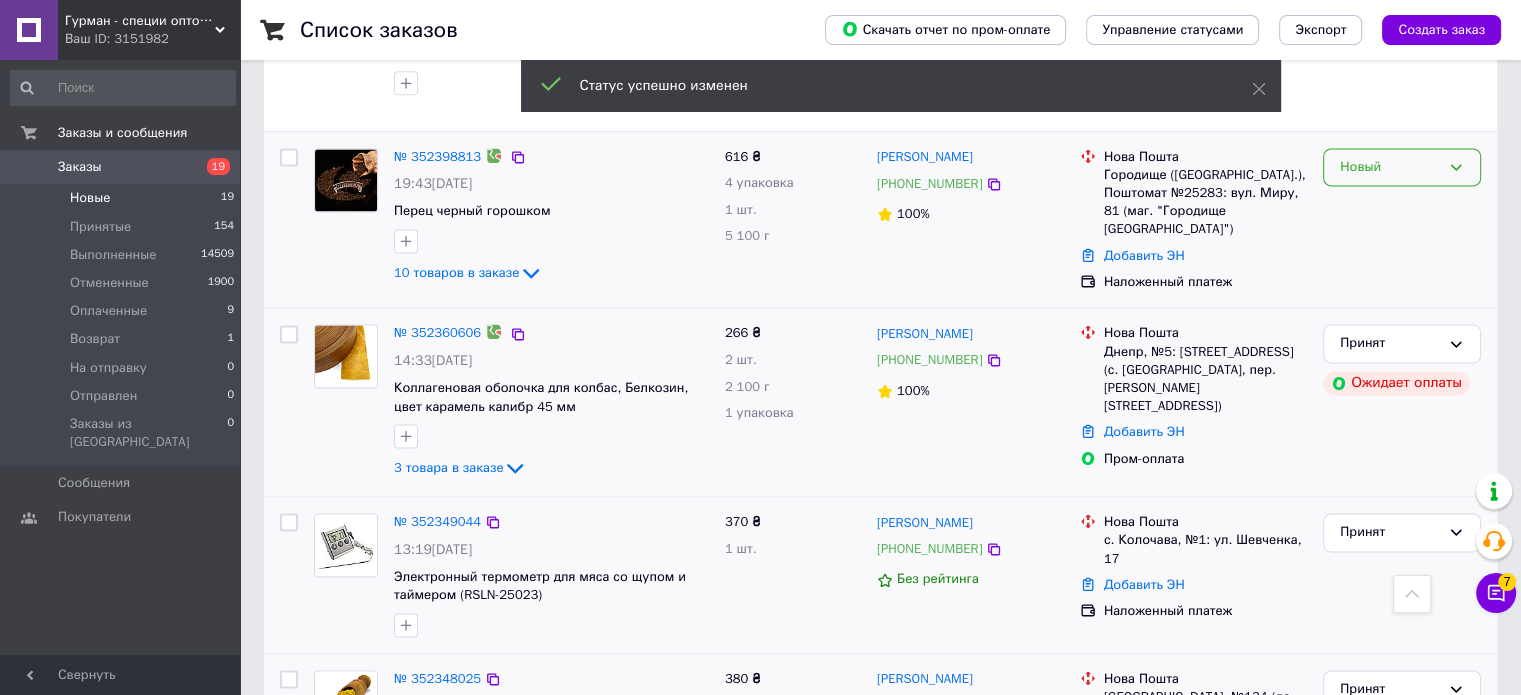 click on "Новый" at bounding box center (1390, 167) 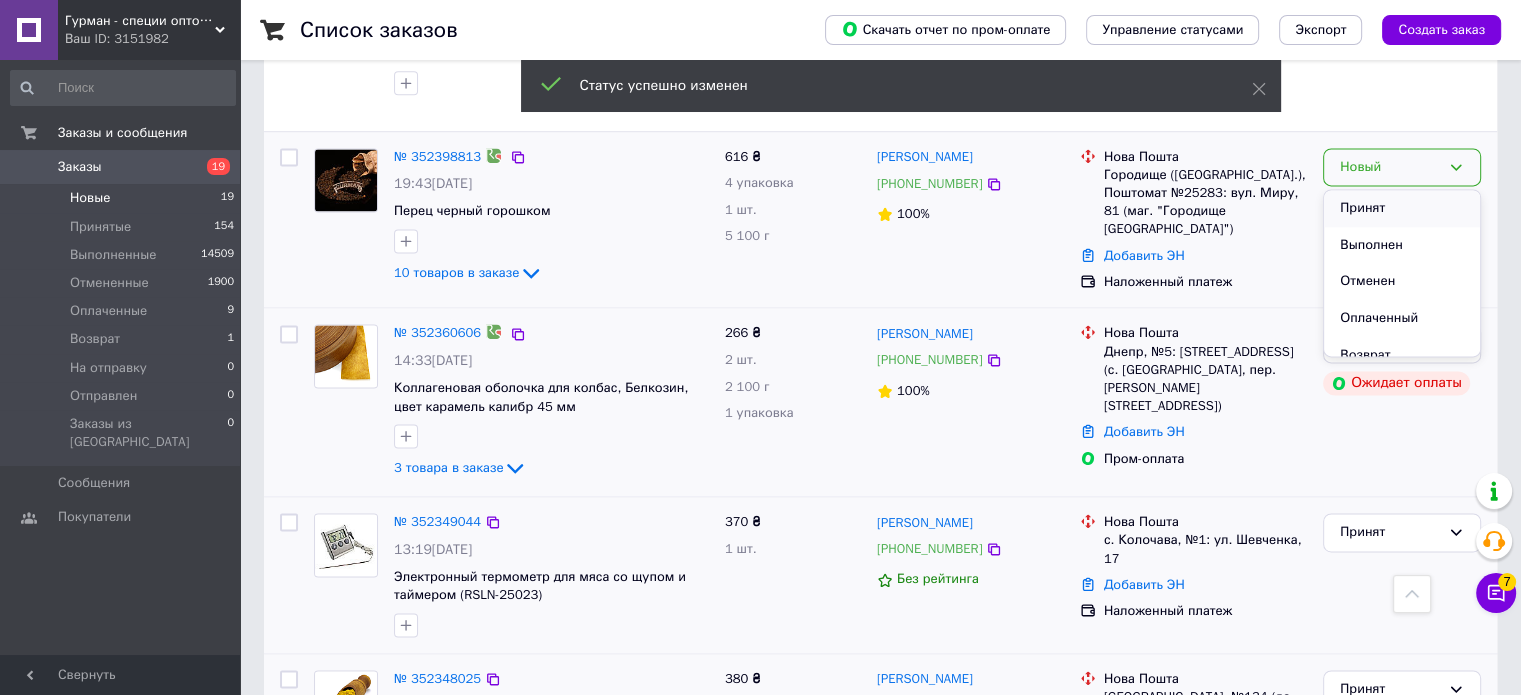 click on "Принят" at bounding box center [1402, 208] 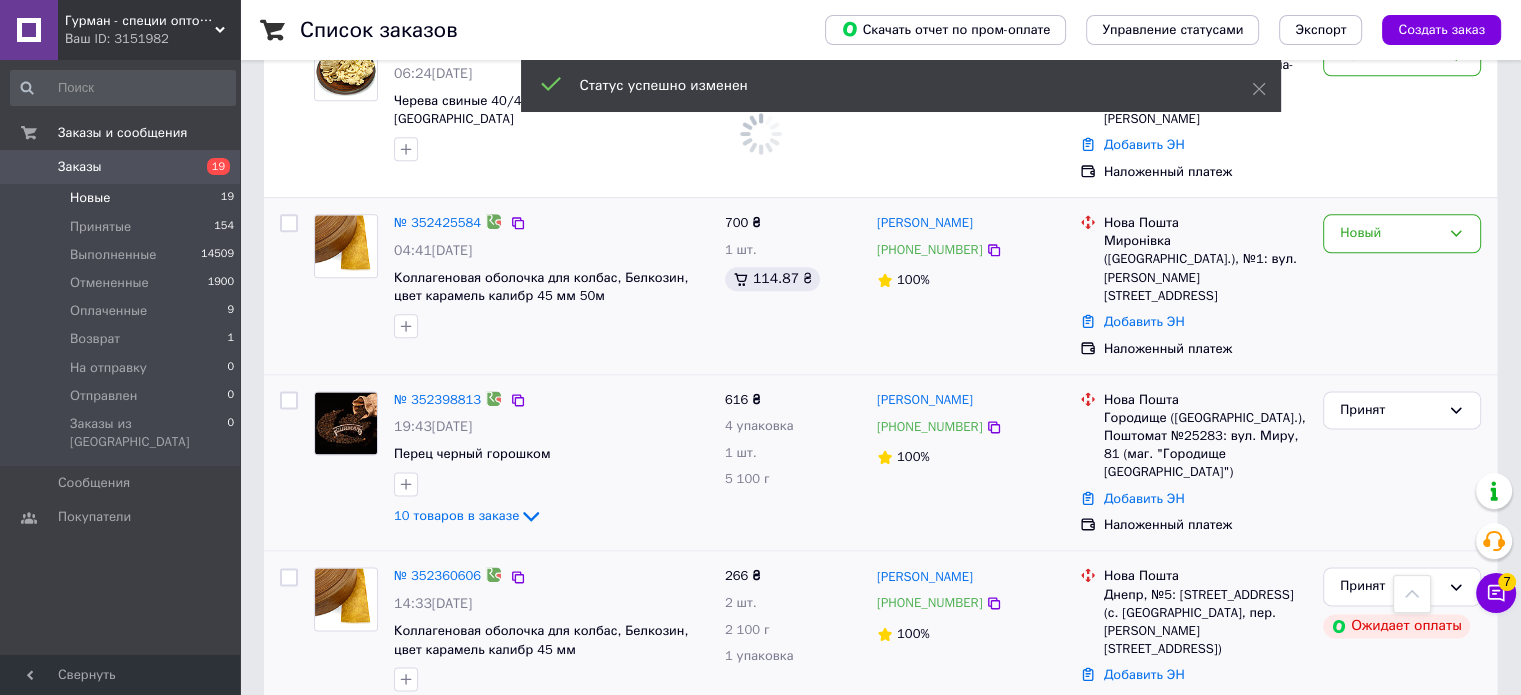 scroll, scrollTop: 2430, scrollLeft: 0, axis: vertical 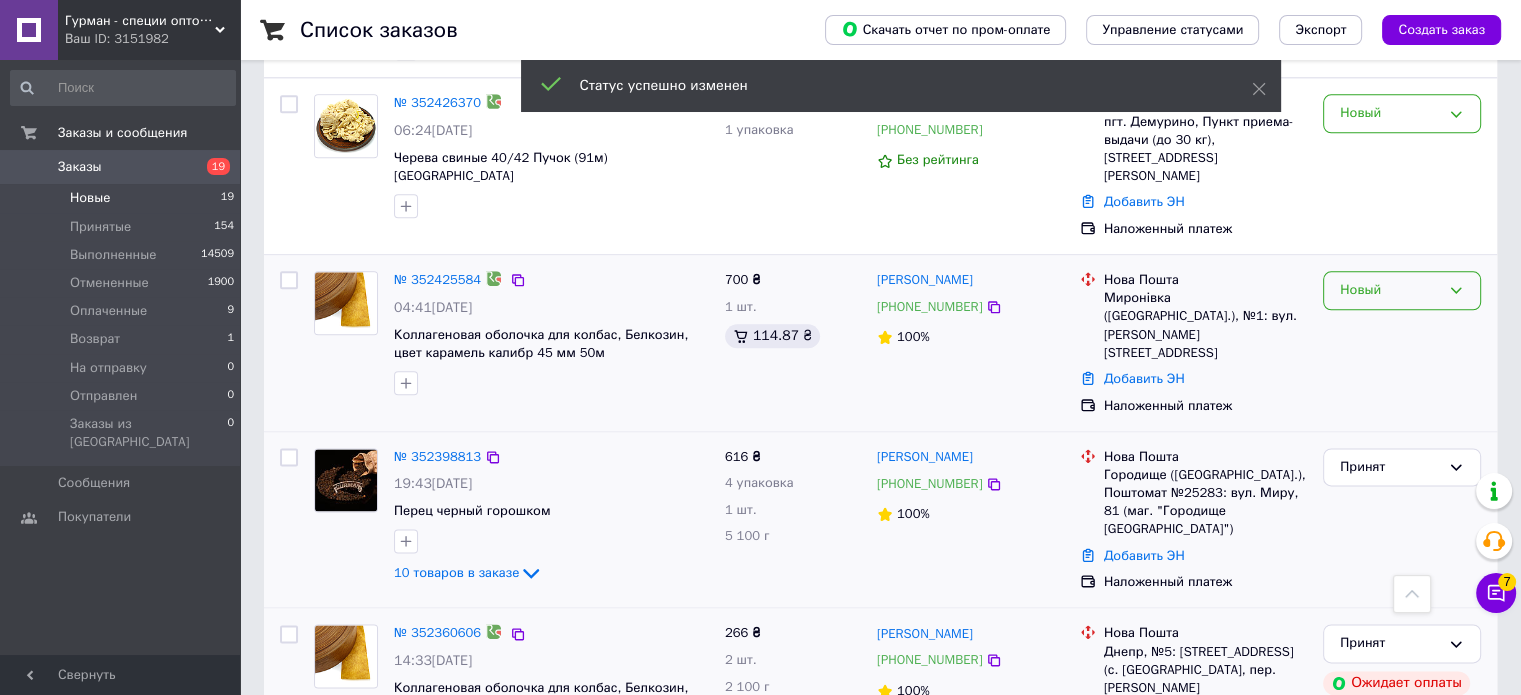 click on "Новый" at bounding box center [1390, 290] 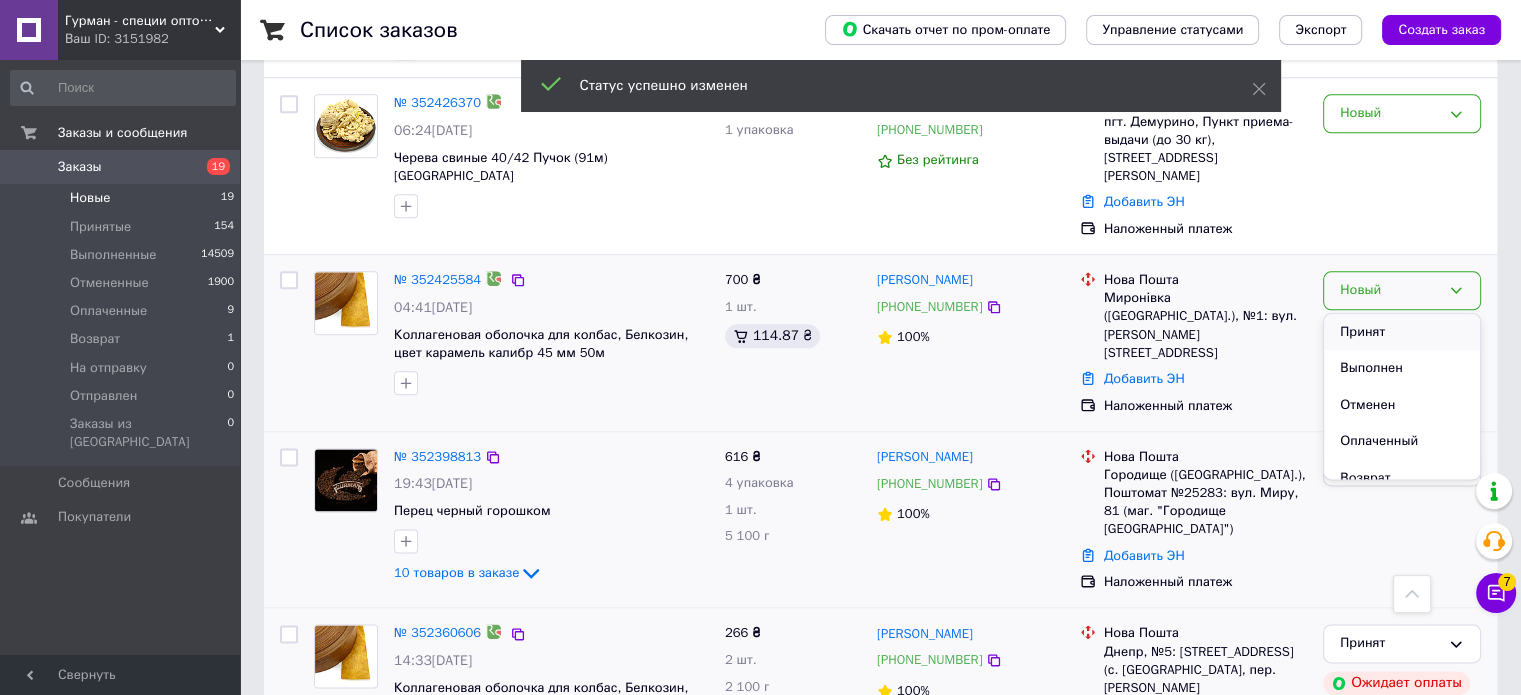 click on "Принят" at bounding box center [1402, 332] 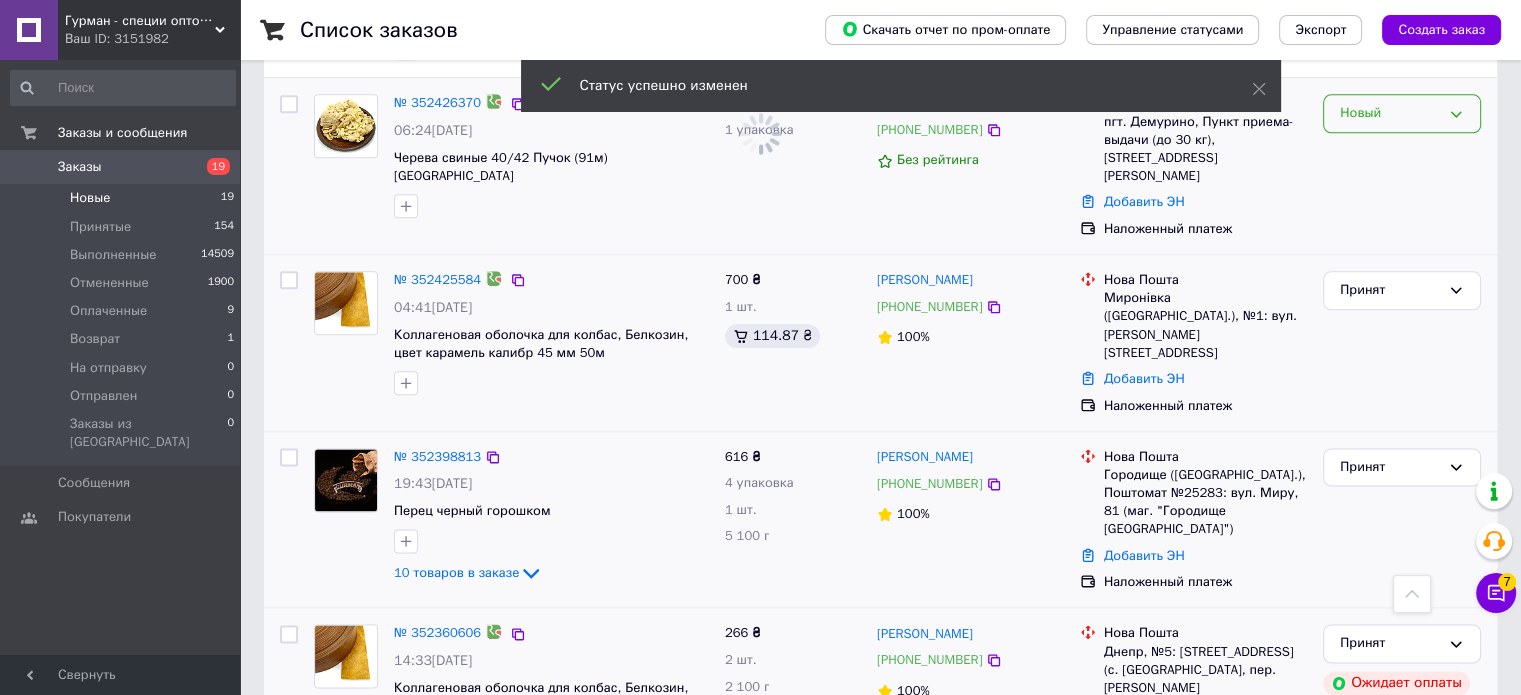 click on "Новый" at bounding box center [1390, 113] 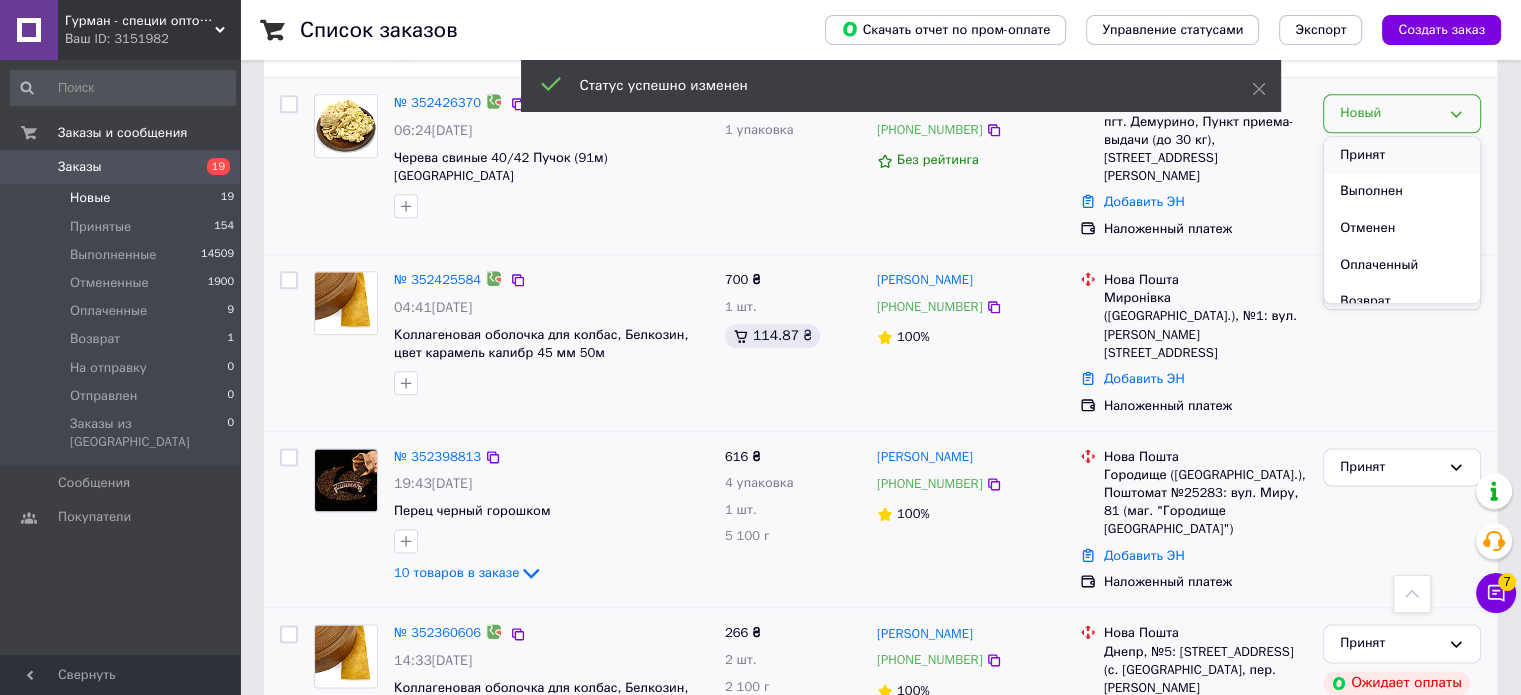 click on "Принят" at bounding box center (1402, 155) 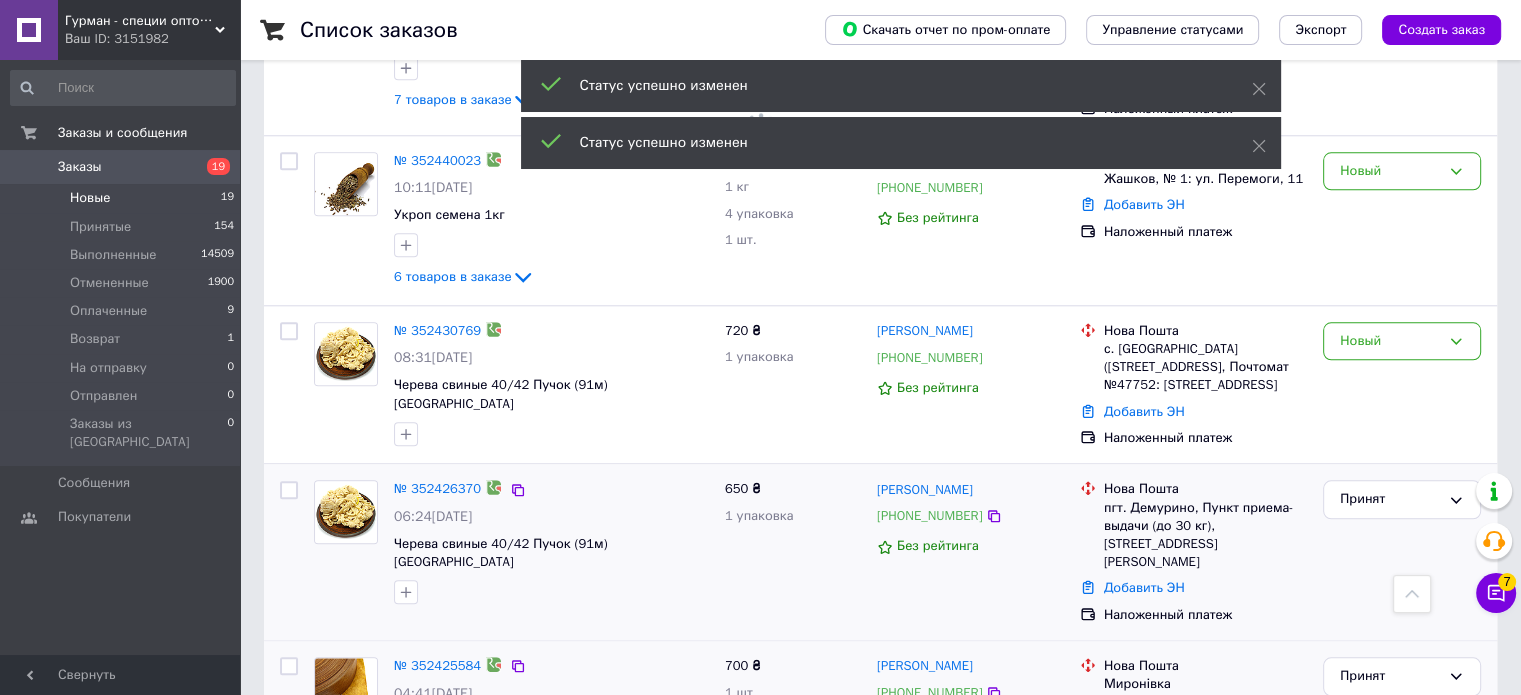 scroll, scrollTop: 1930, scrollLeft: 0, axis: vertical 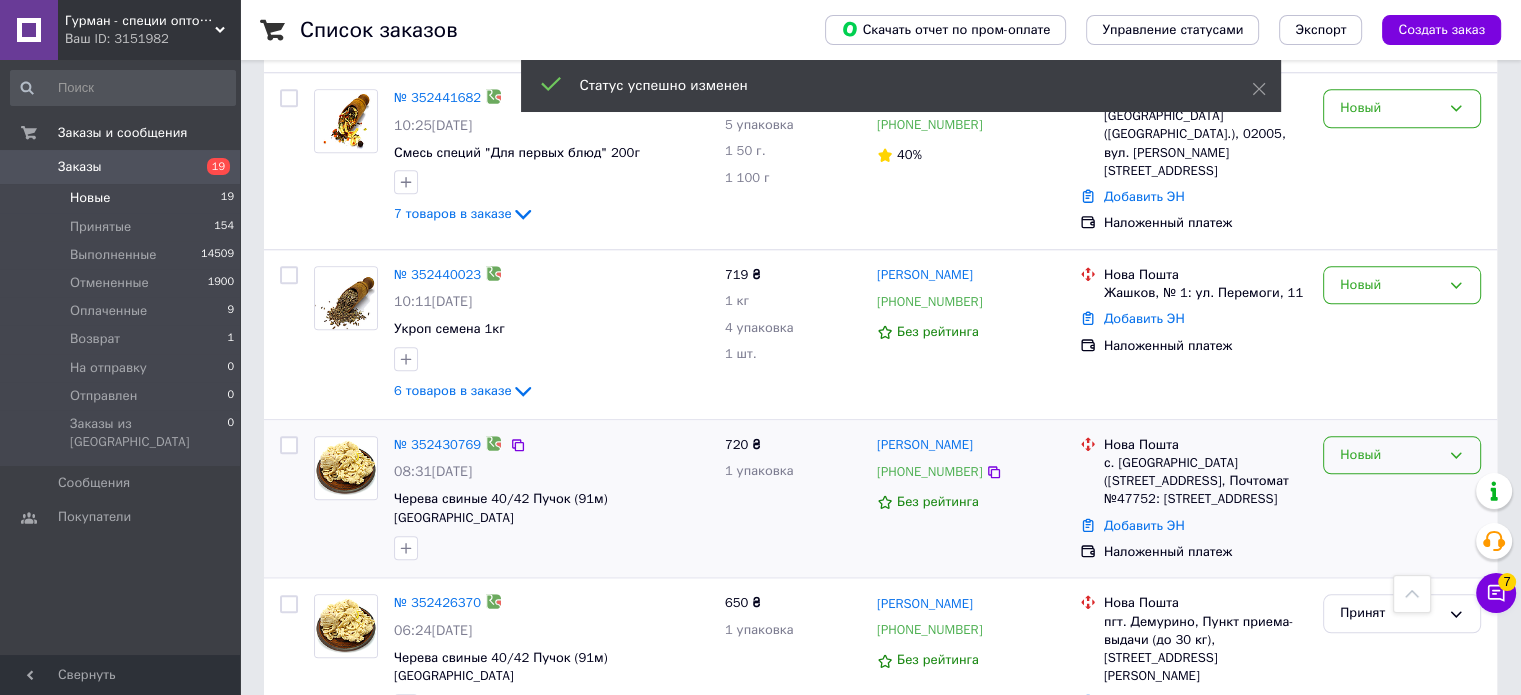 click on "Новый" at bounding box center [1390, 455] 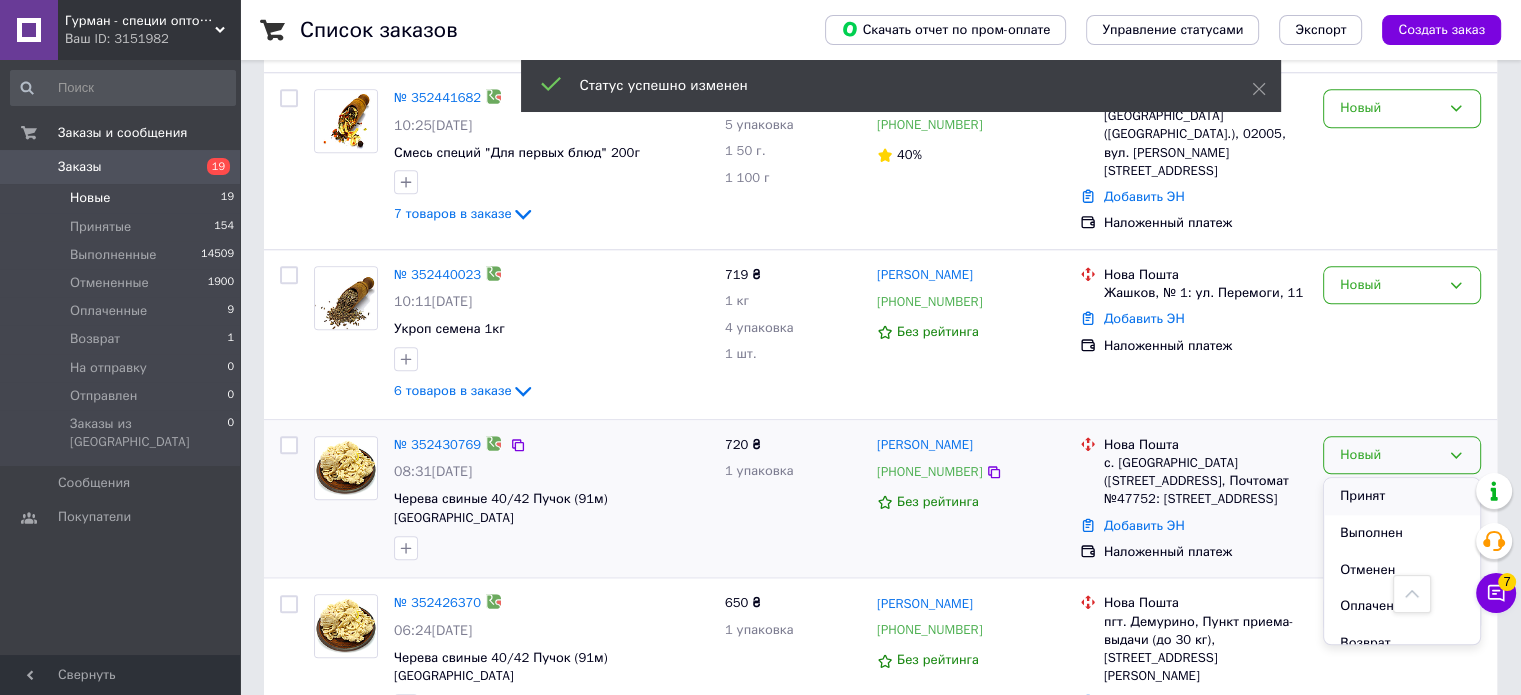 click on "Принят" at bounding box center [1402, 496] 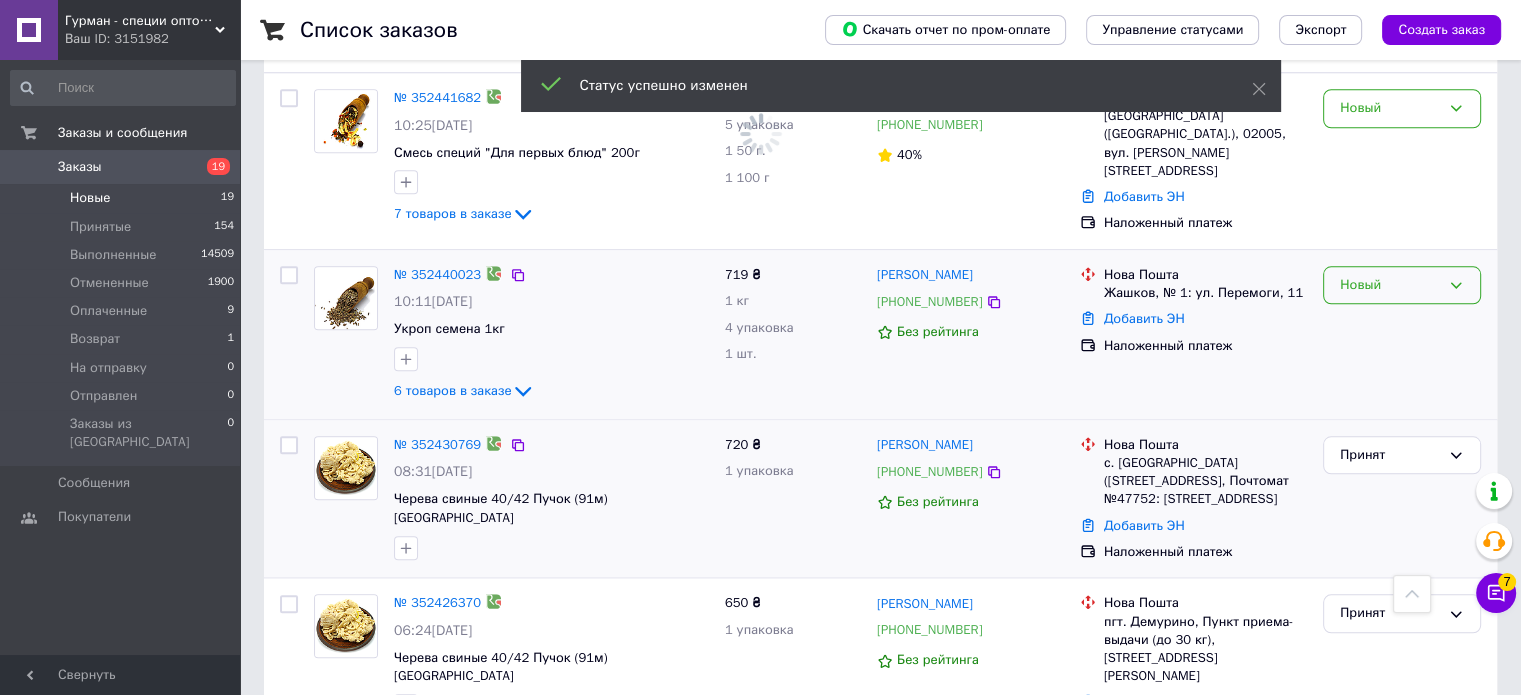 click on "Новый" at bounding box center [1390, 285] 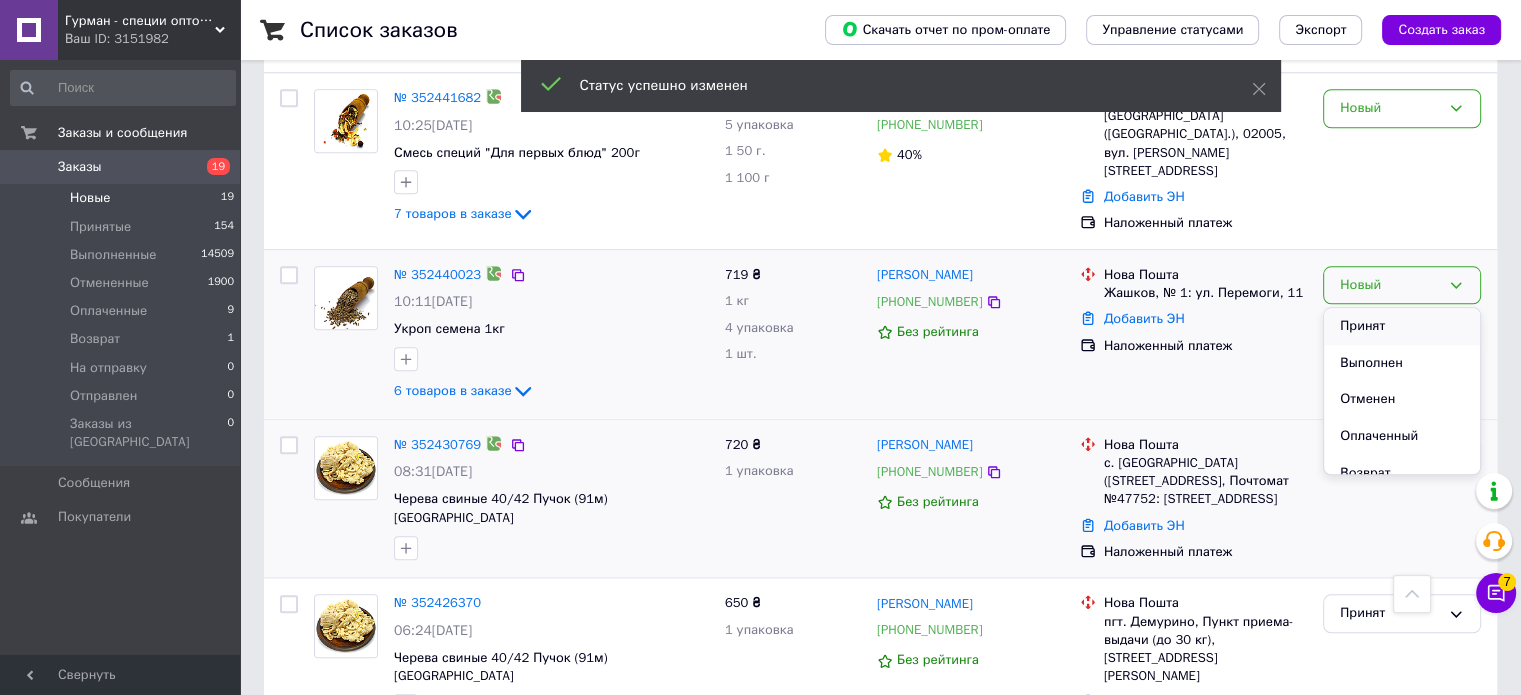 click on "Принят" at bounding box center [1402, 326] 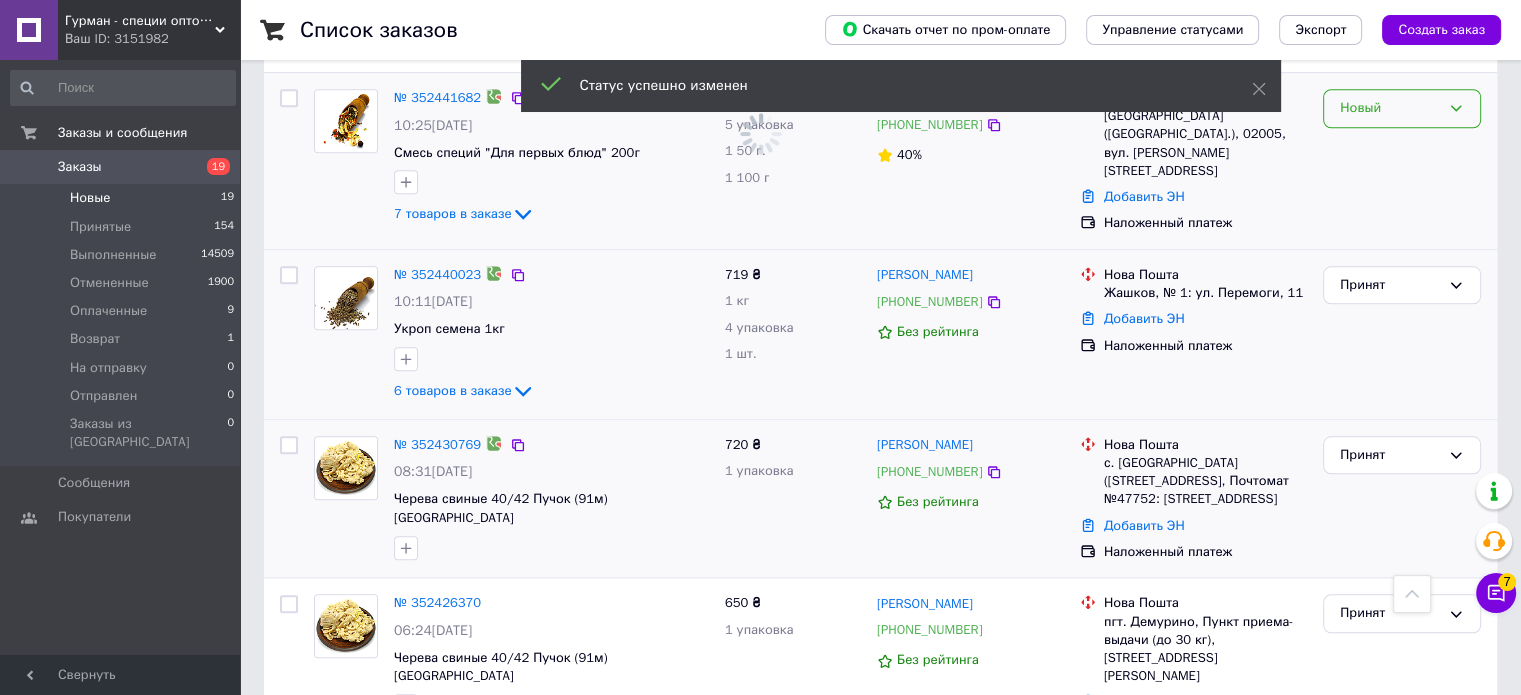 click on "Новый" at bounding box center (1390, 108) 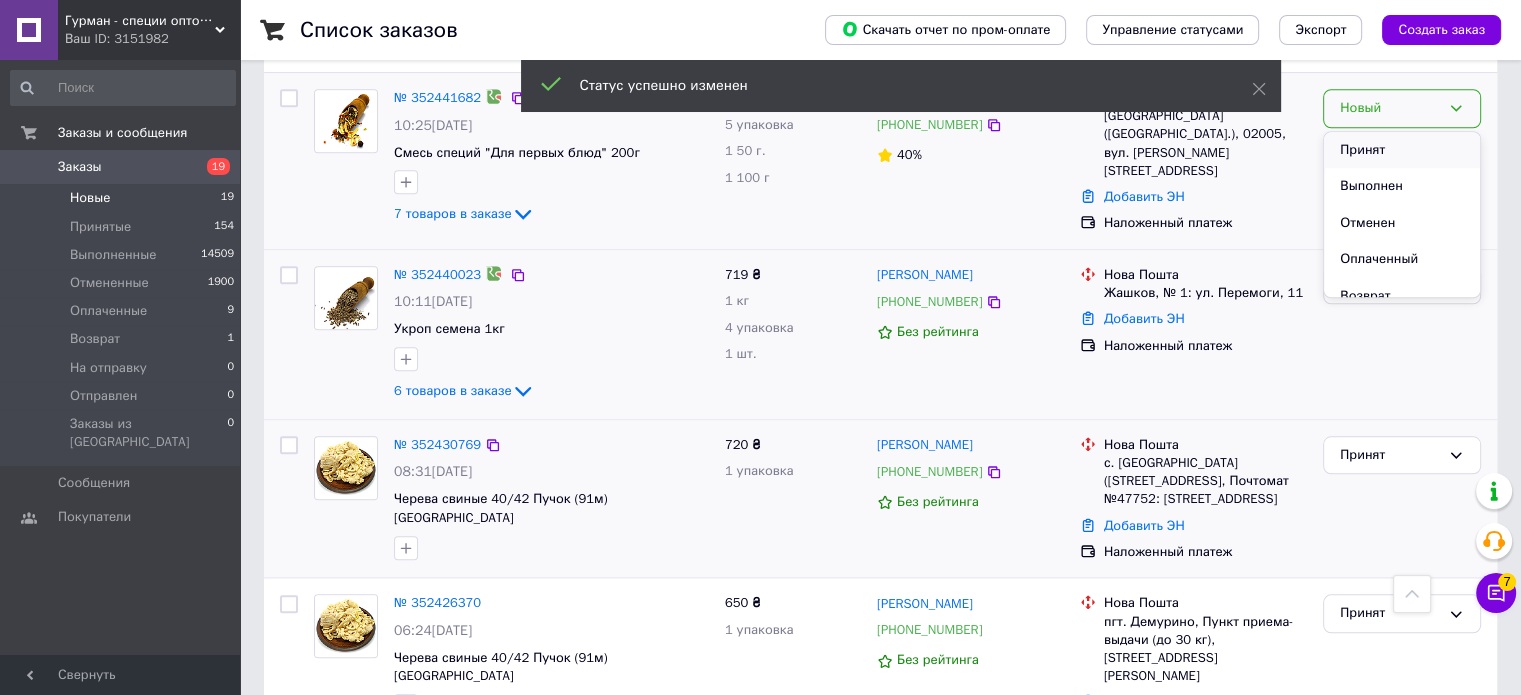 click on "Принят" at bounding box center (1402, 150) 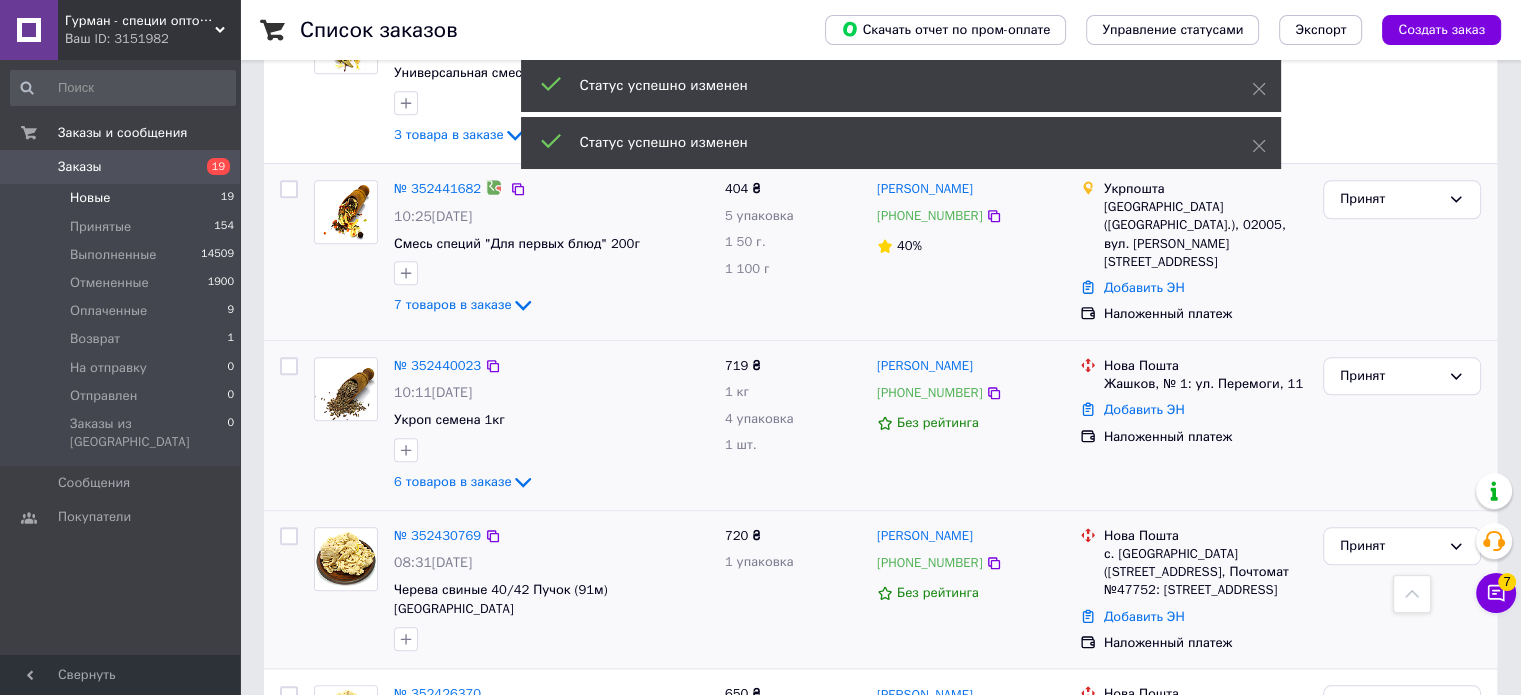 scroll, scrollTop: 1730, scrollLeft: 0, axis: vertical 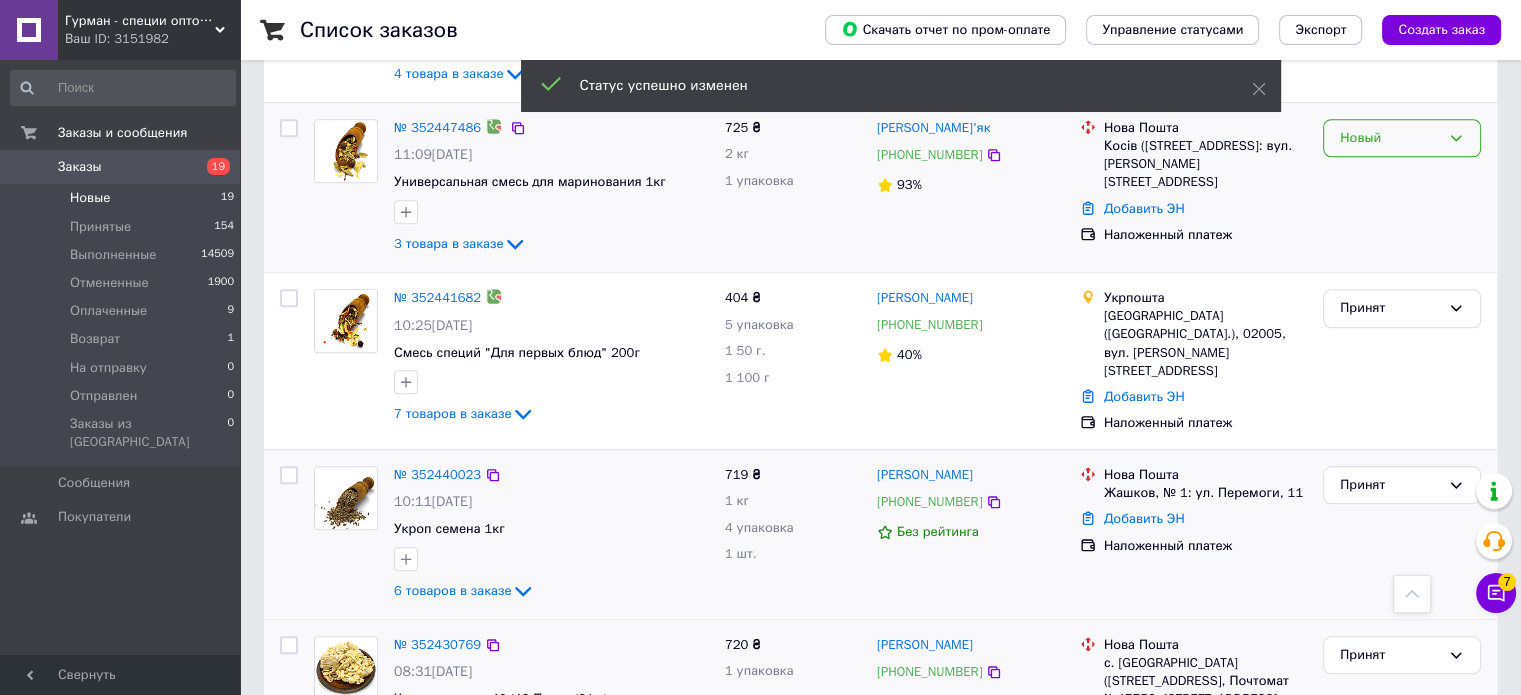 click on "Новый" at bounding box center [1390, 138] 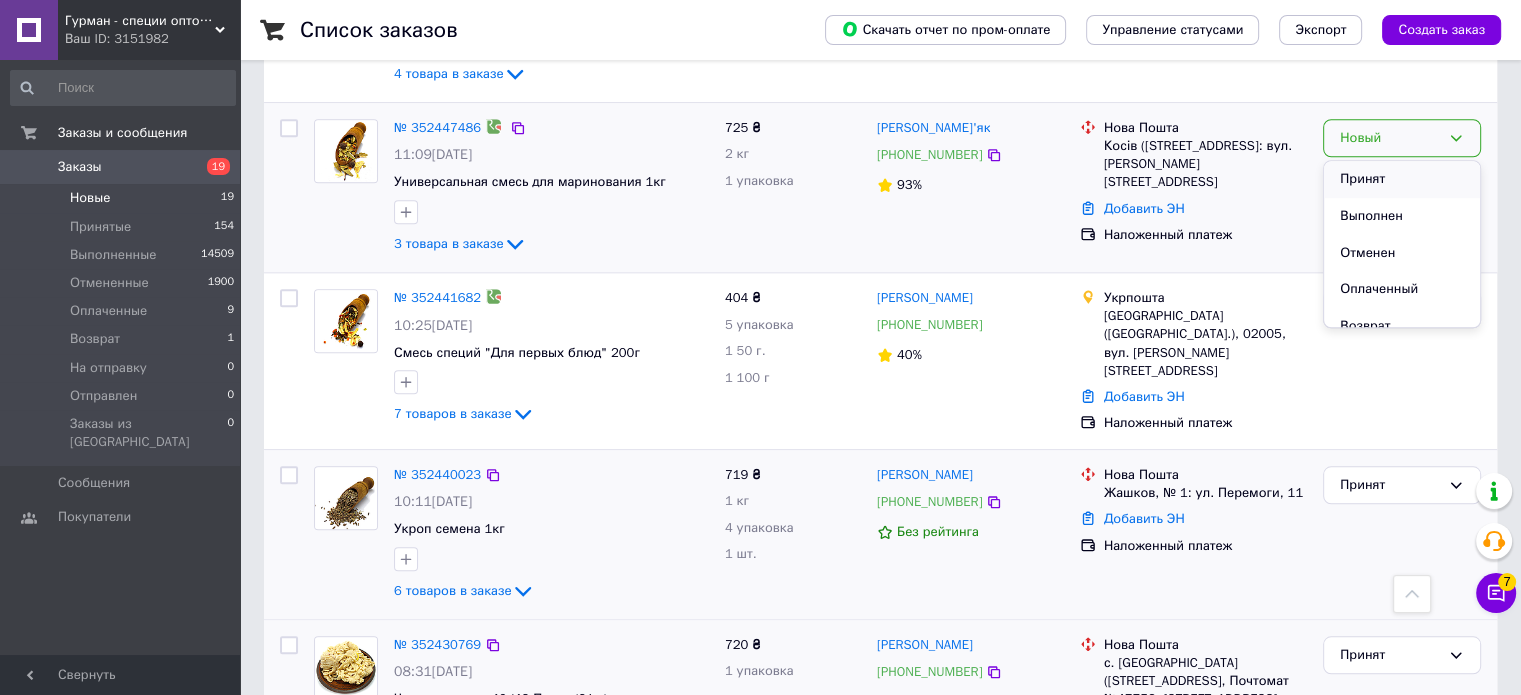 click on "Принят" at bounding box center [1402, 179] 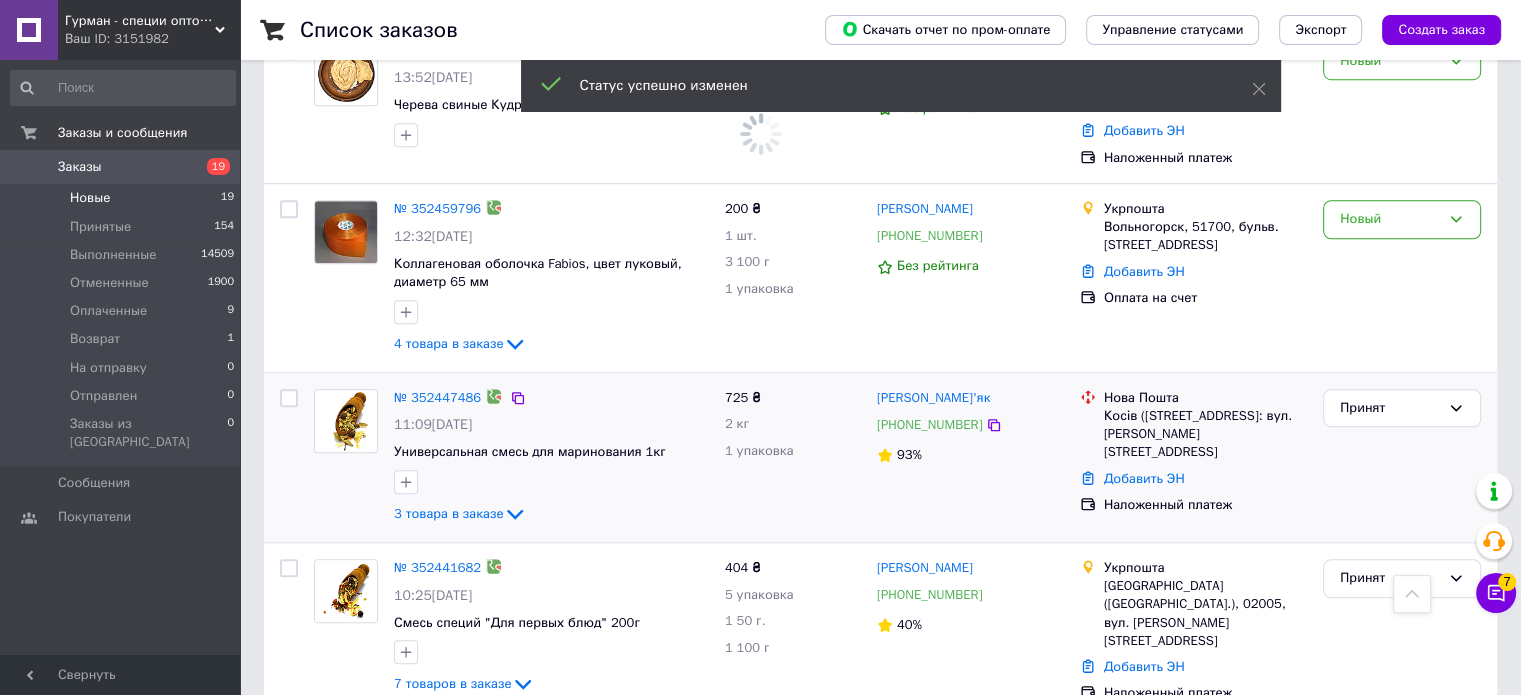 scroll, scrollTop: 1430, scrollLeft: 0, axis: vertical 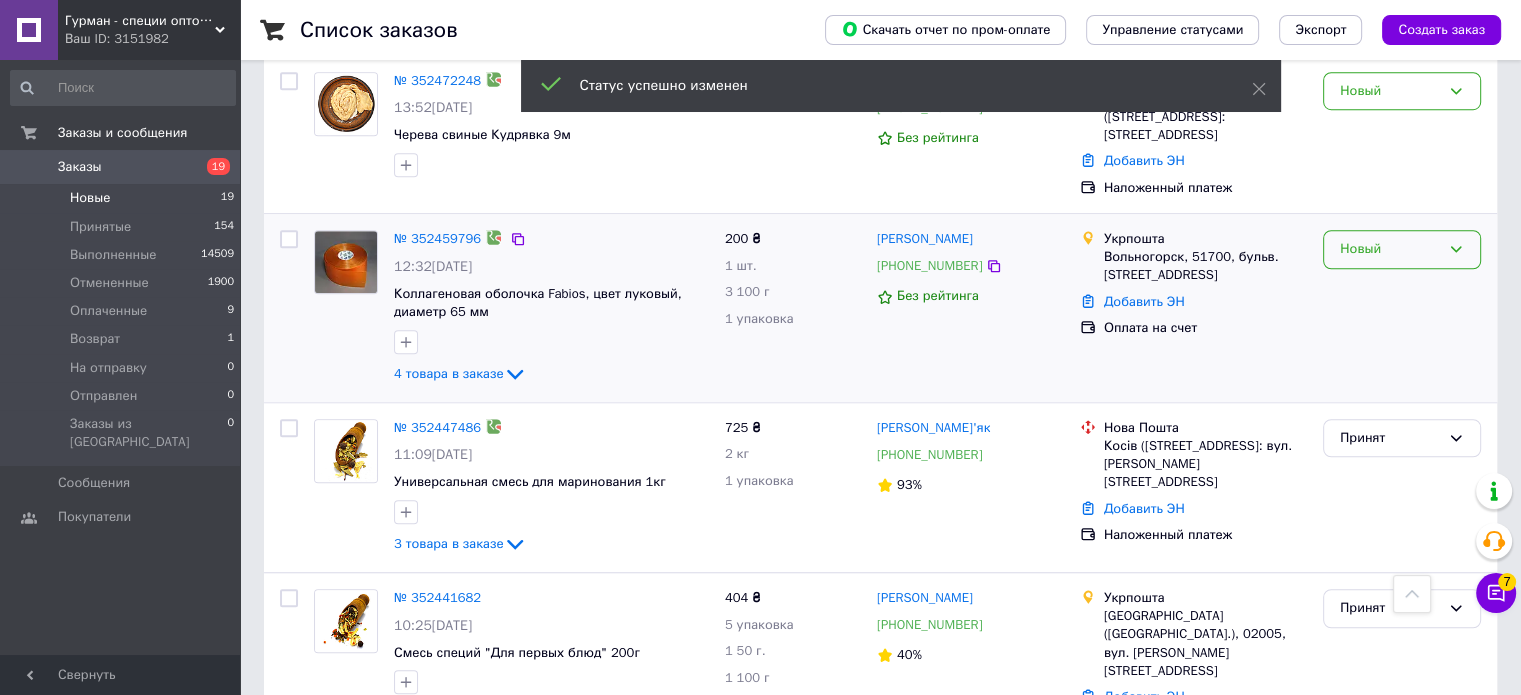 click on "Новый" at bounding box center [1390, 249] 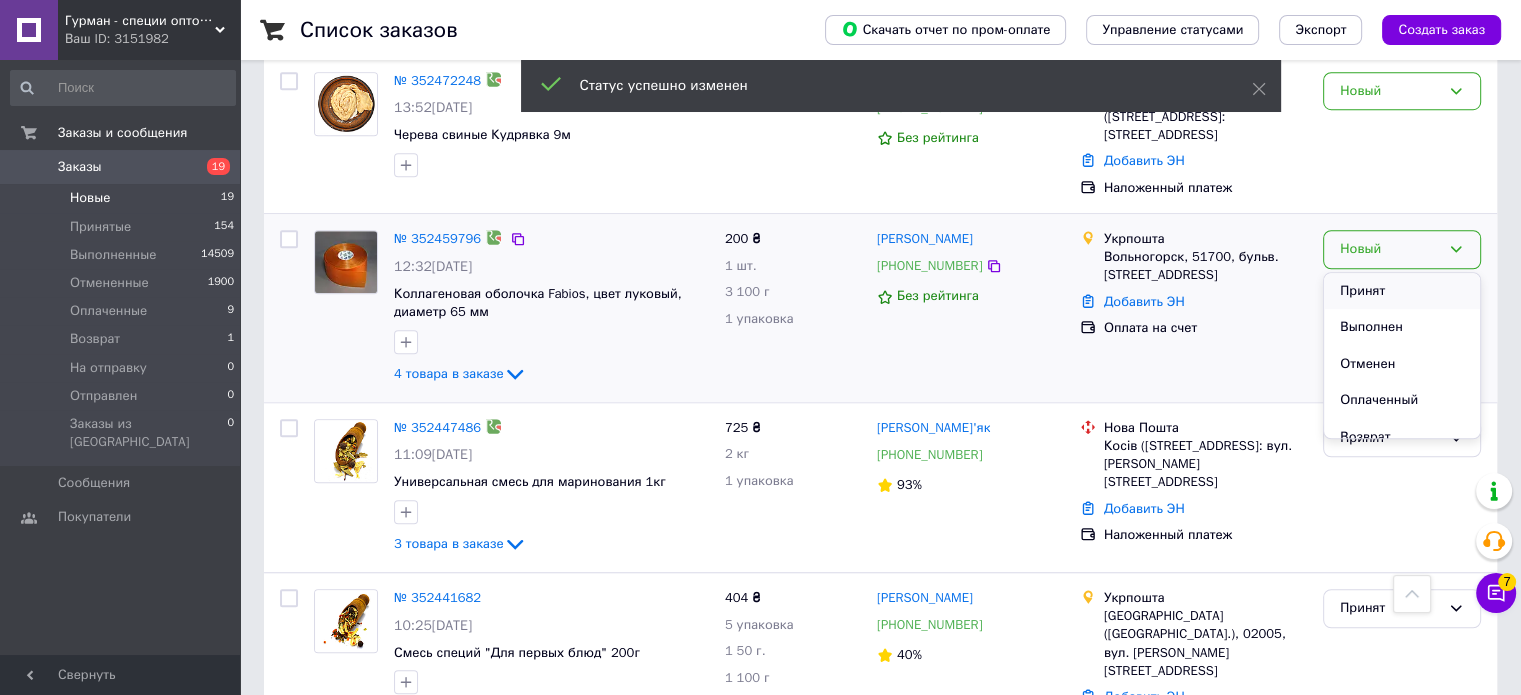 click on "Принят" at bounding box center [1402, 291] 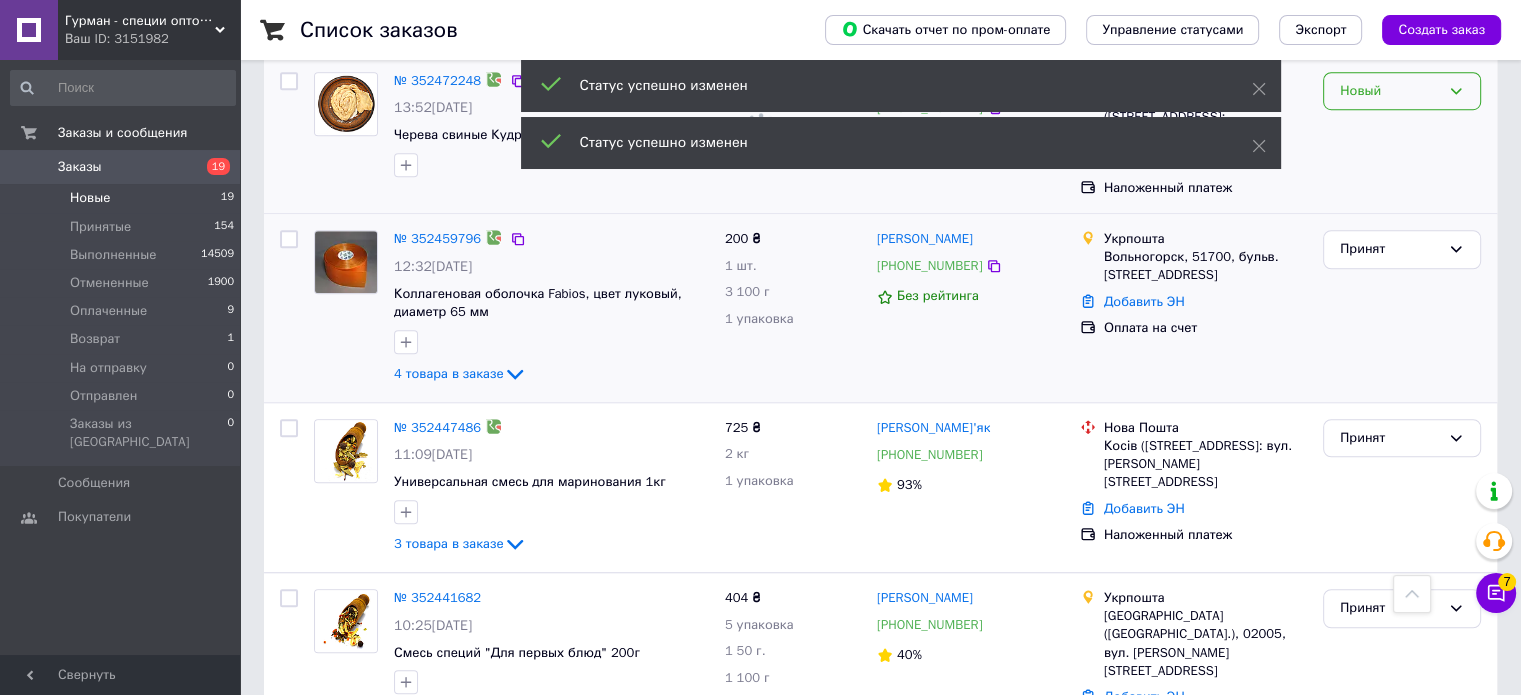 click on "Новый" at bounding box center [1390, 91] 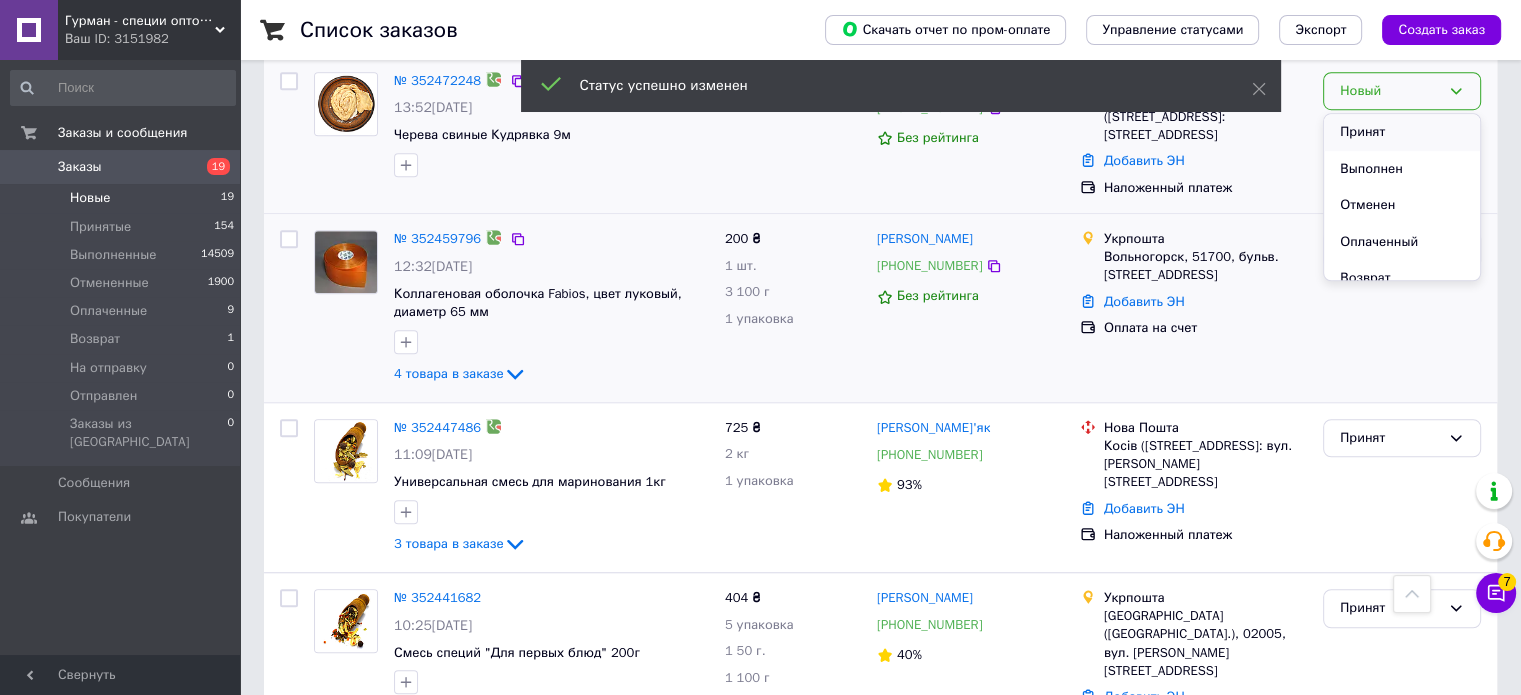 click on "Принят" at bounding box center (1402, 132) 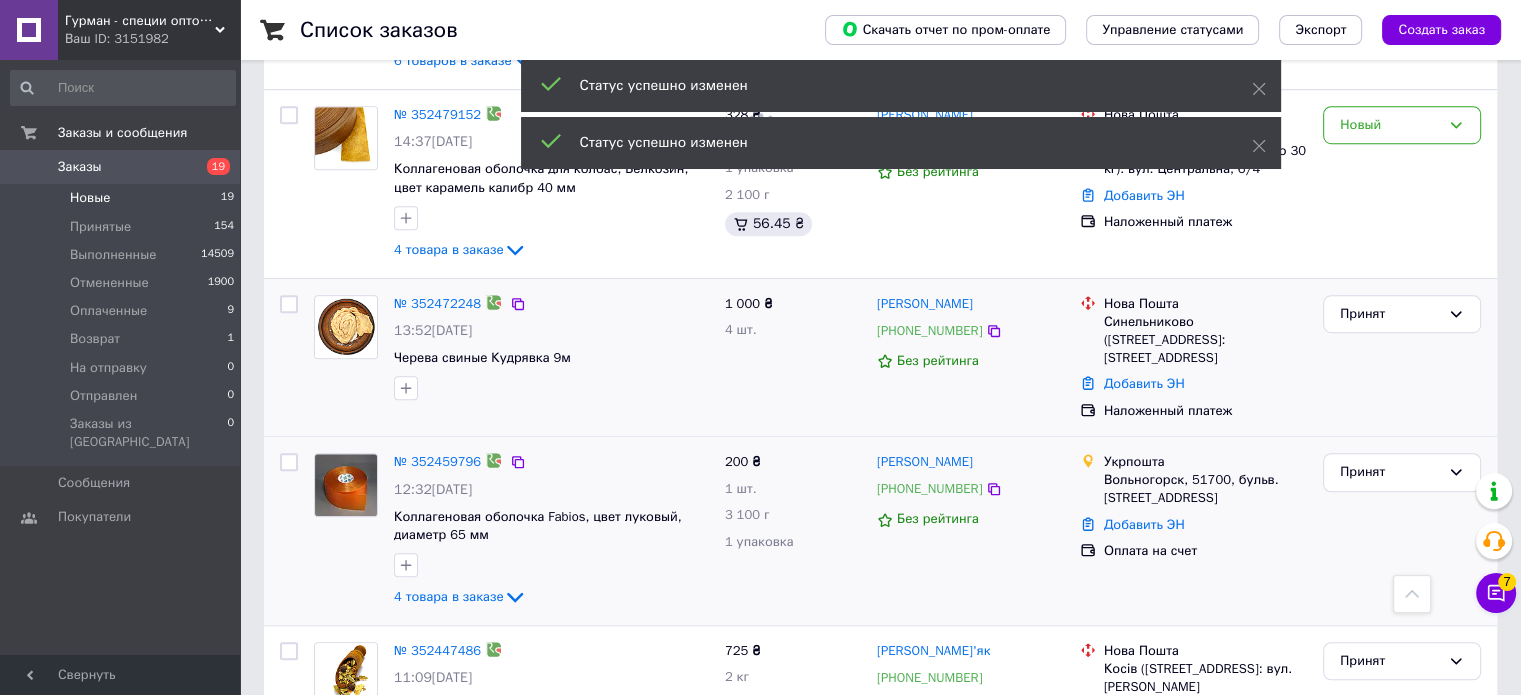 scroll, scrollTop: 1130, scrollLeft: 0, axis: vertical 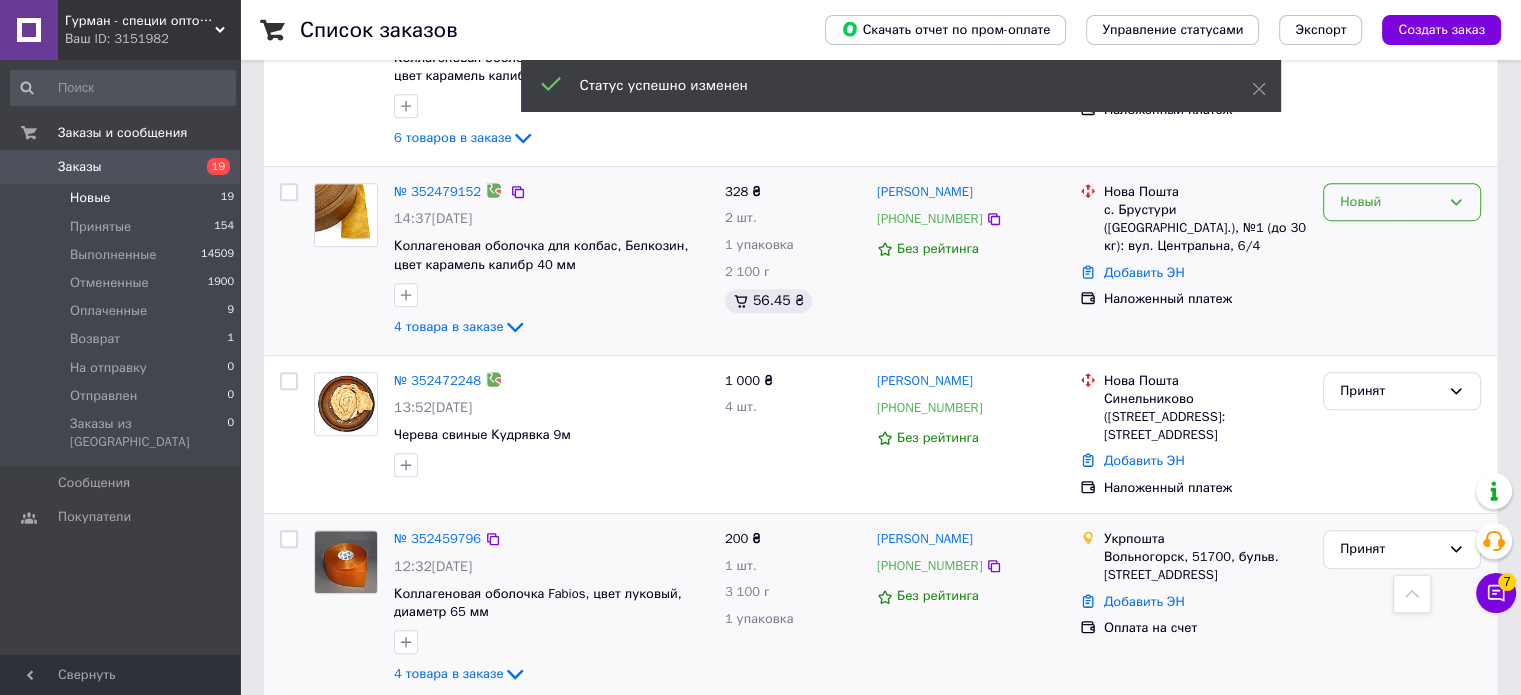 click on "Новый" at bounding box center [1390, 202] 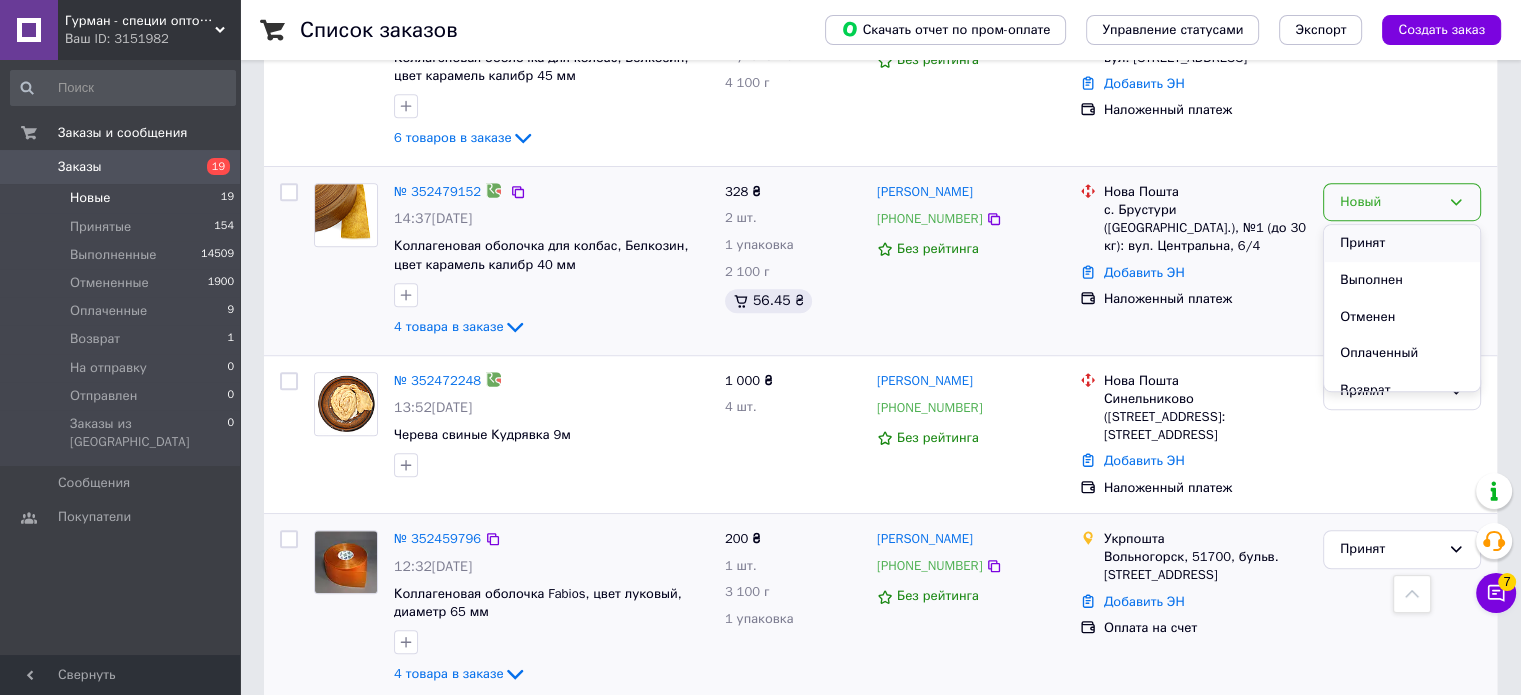 click on "Принят" at bounding box center [1402, 243] 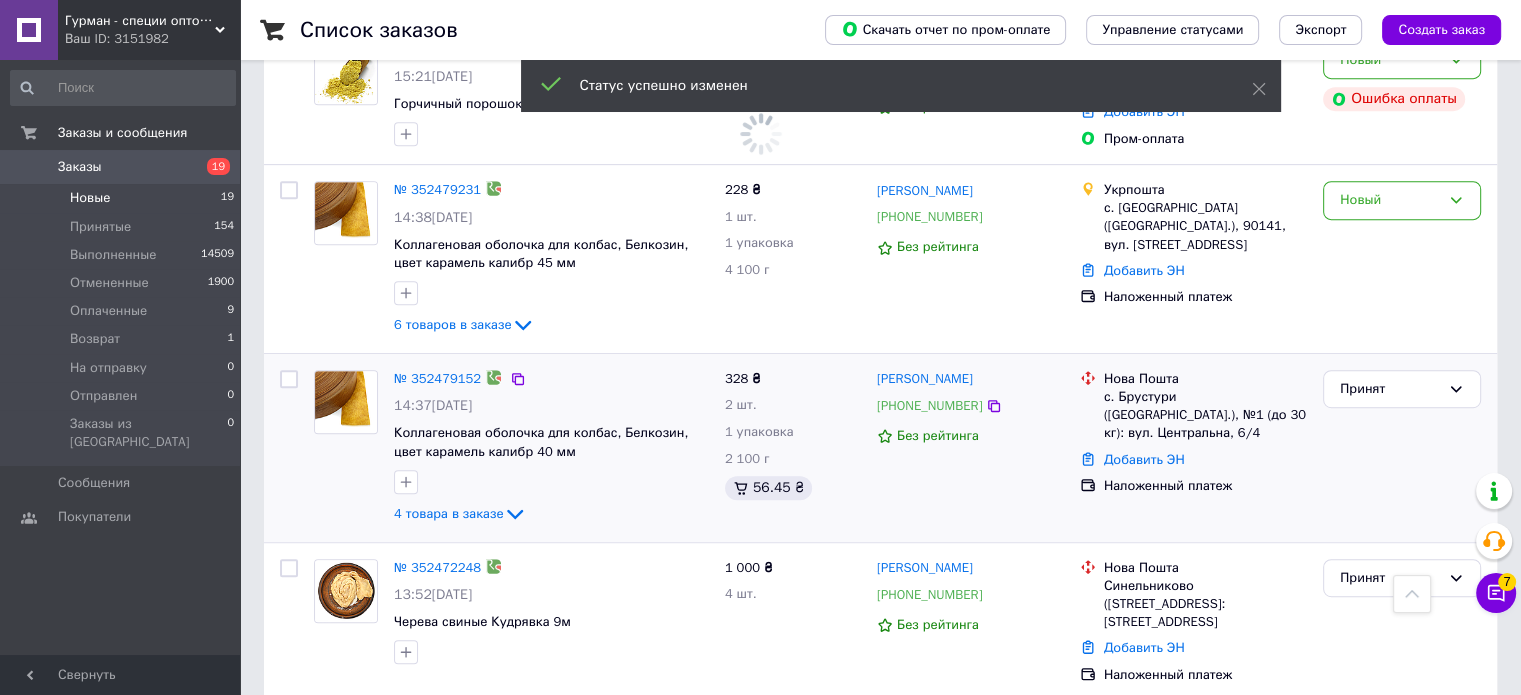 scroll, scrollTop: 930, scrollLeft: 0, axis: vertical 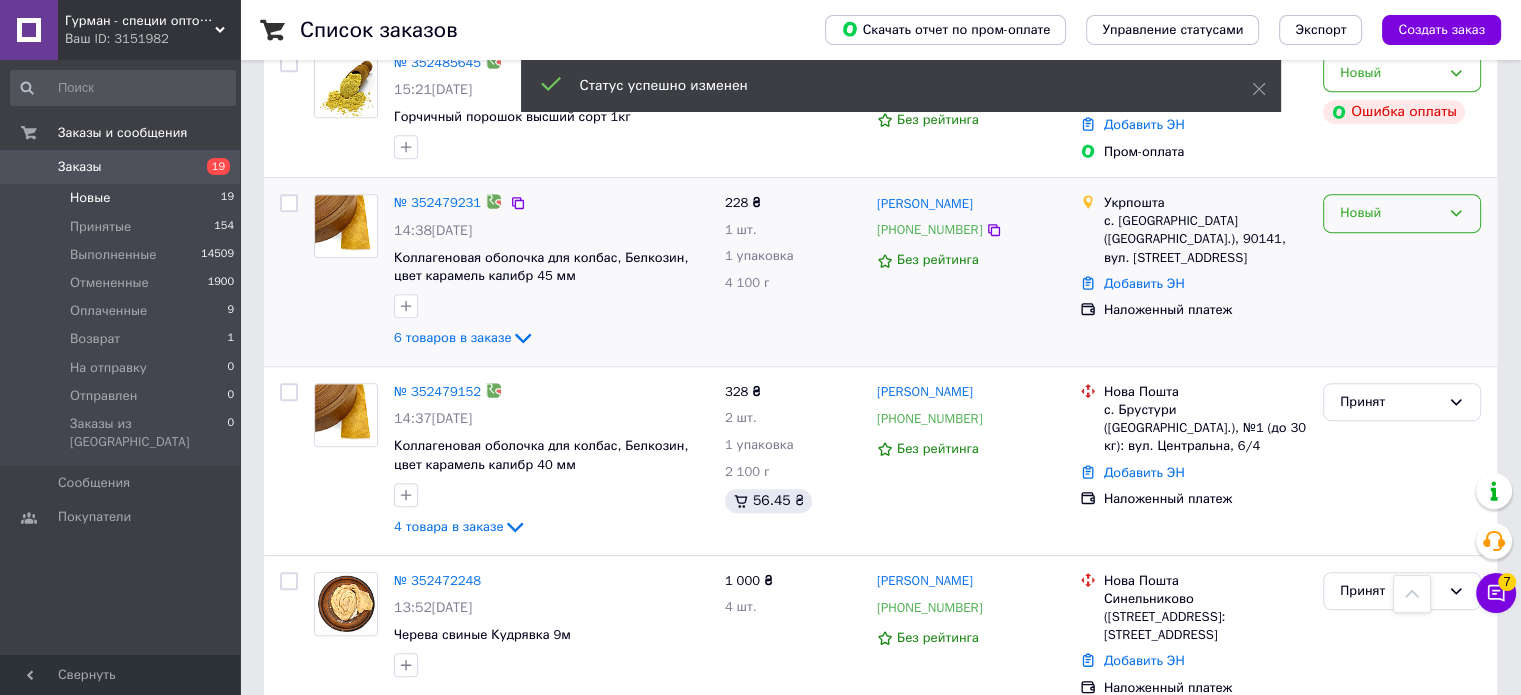 click on "Новый" at bounding box center (1390, 213) 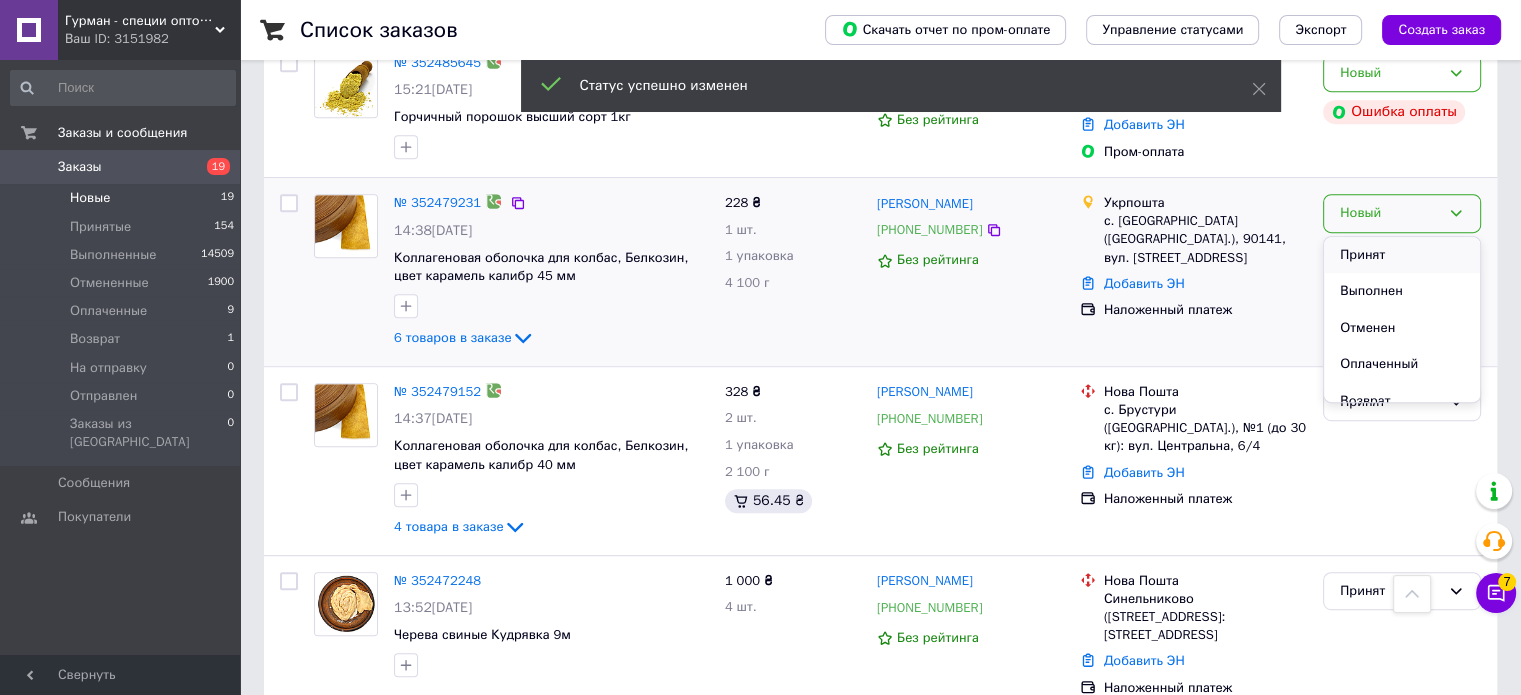 click on "Принят" at bounding box center (1402, 255) 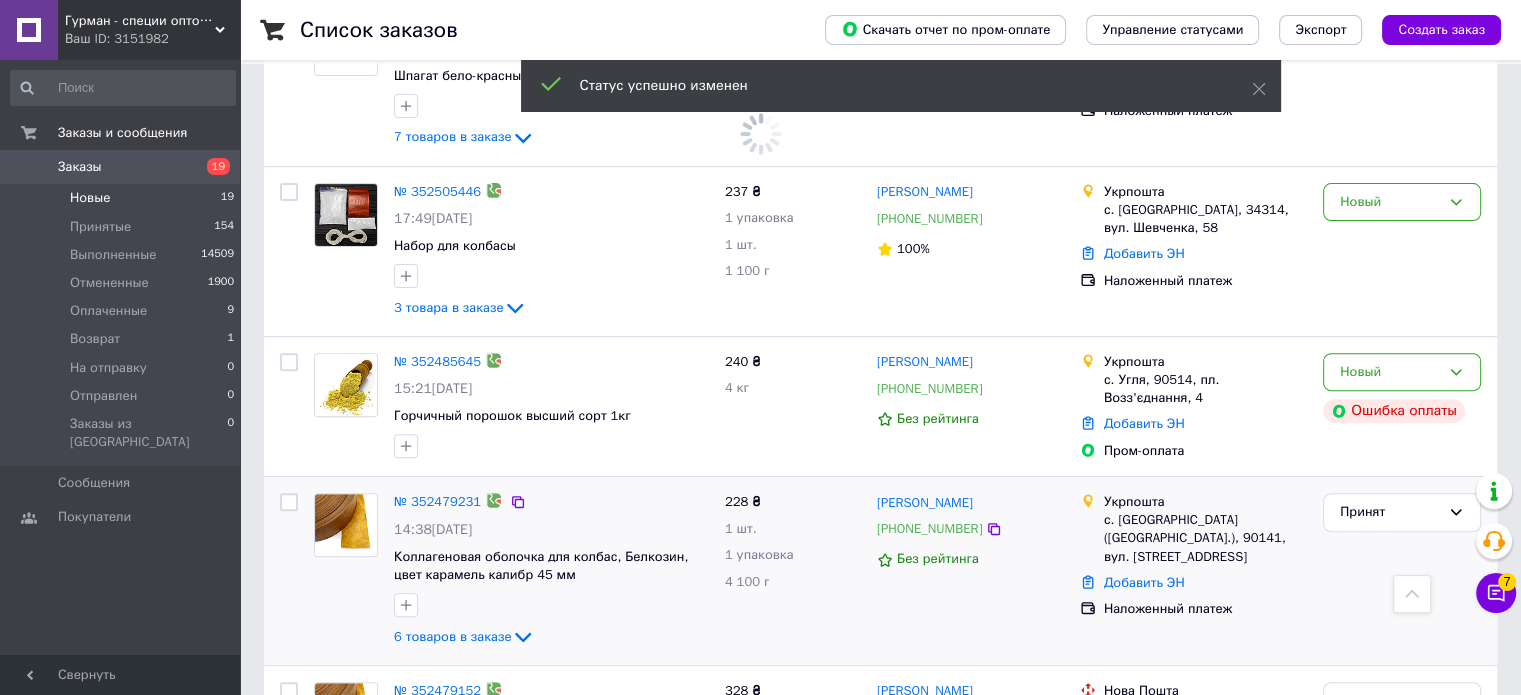 scroll, scrollTop: 630, scrollLeft: 0, axis: vertical 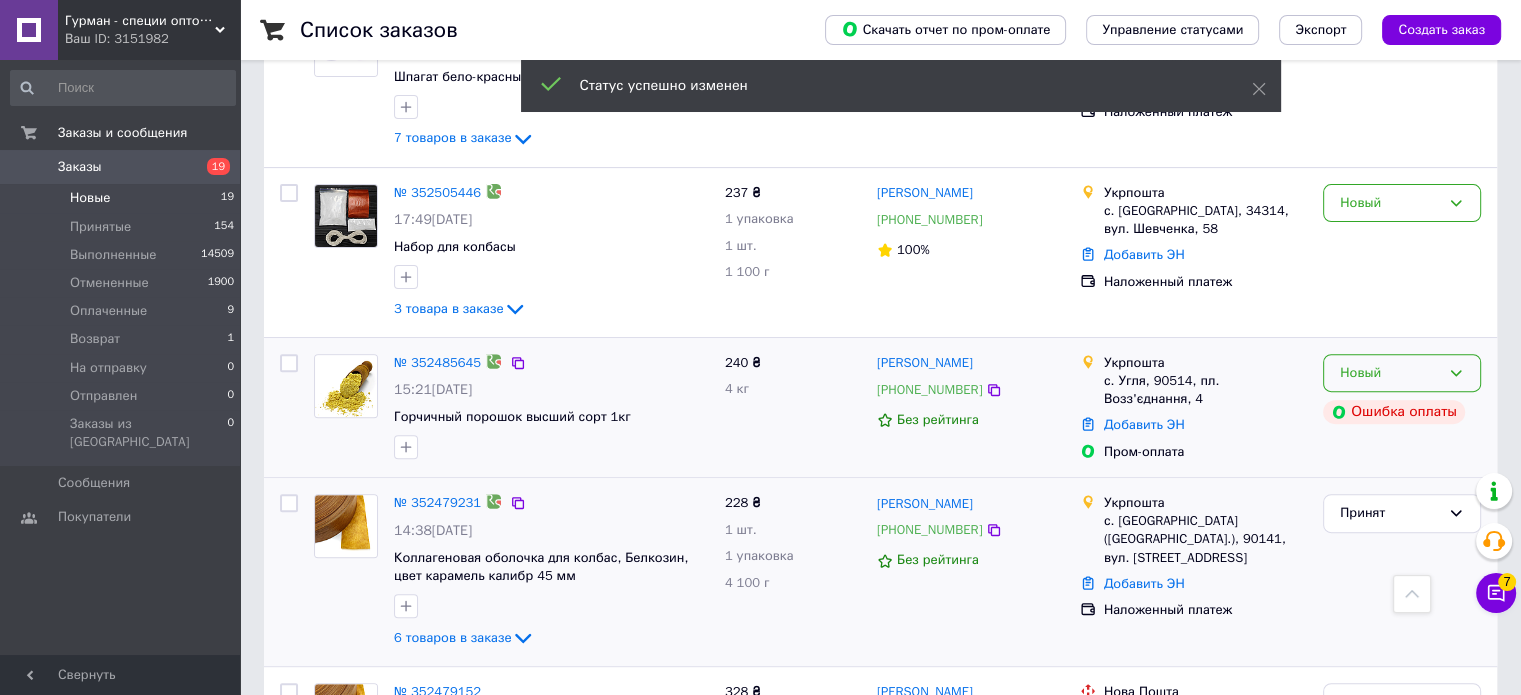 click on "Новый" at bounding box center (1390, 373) 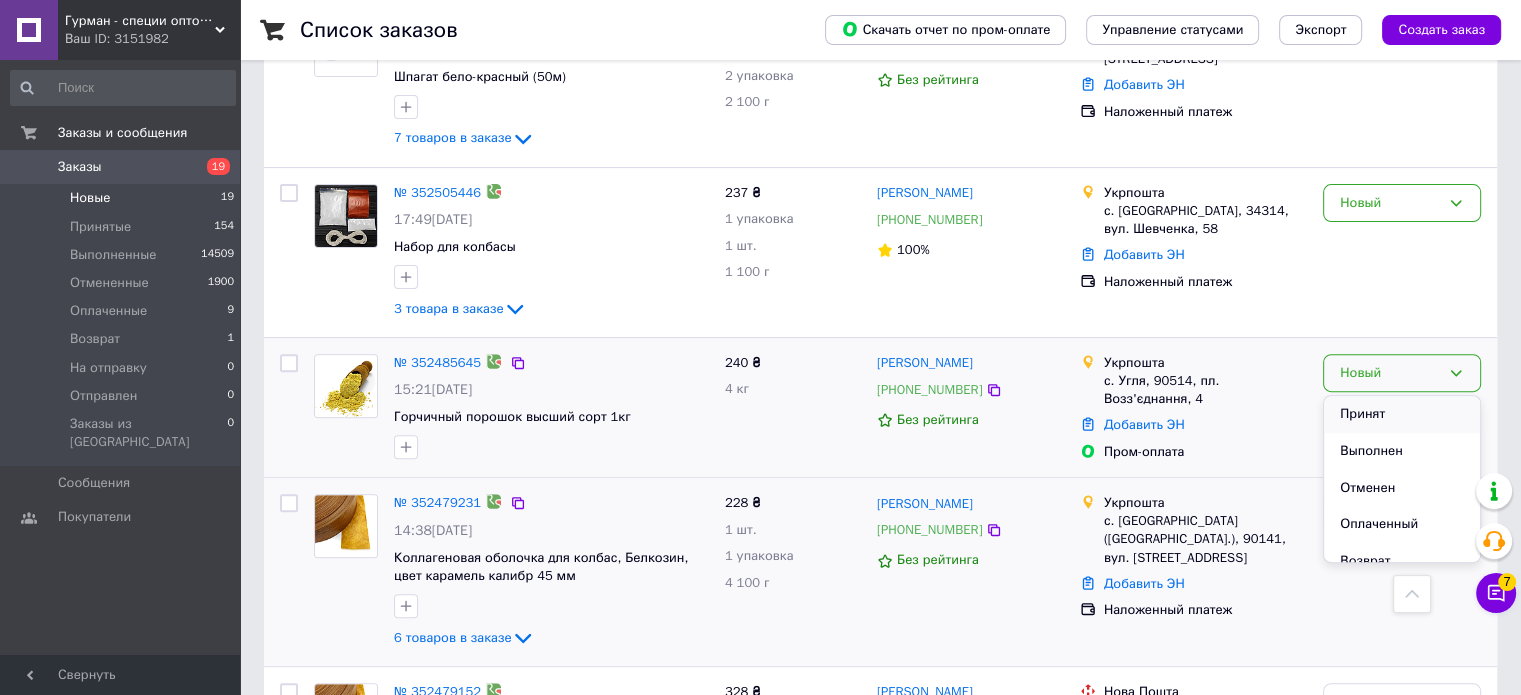 click on "Принят" at bounding box center (1402, 414) 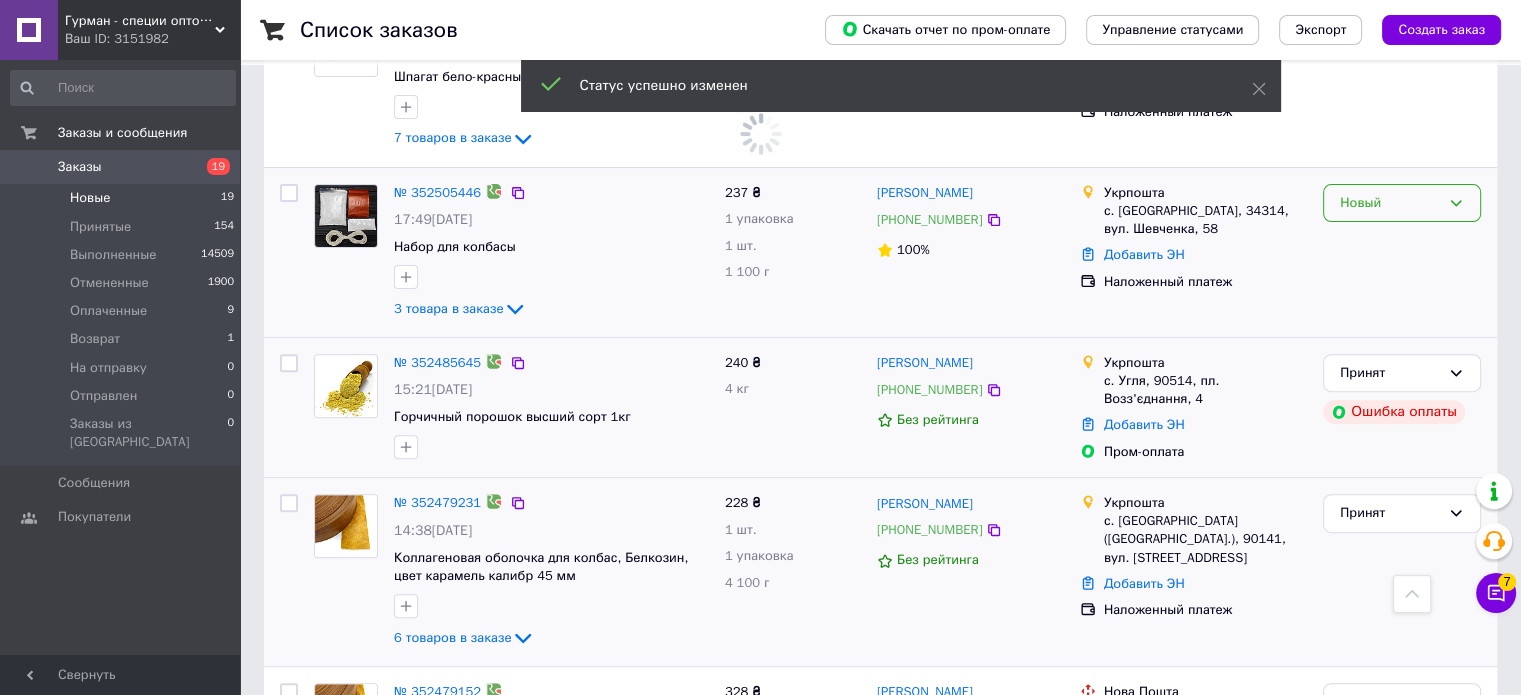 click on "Новый" at bounding box center [1390, 203] 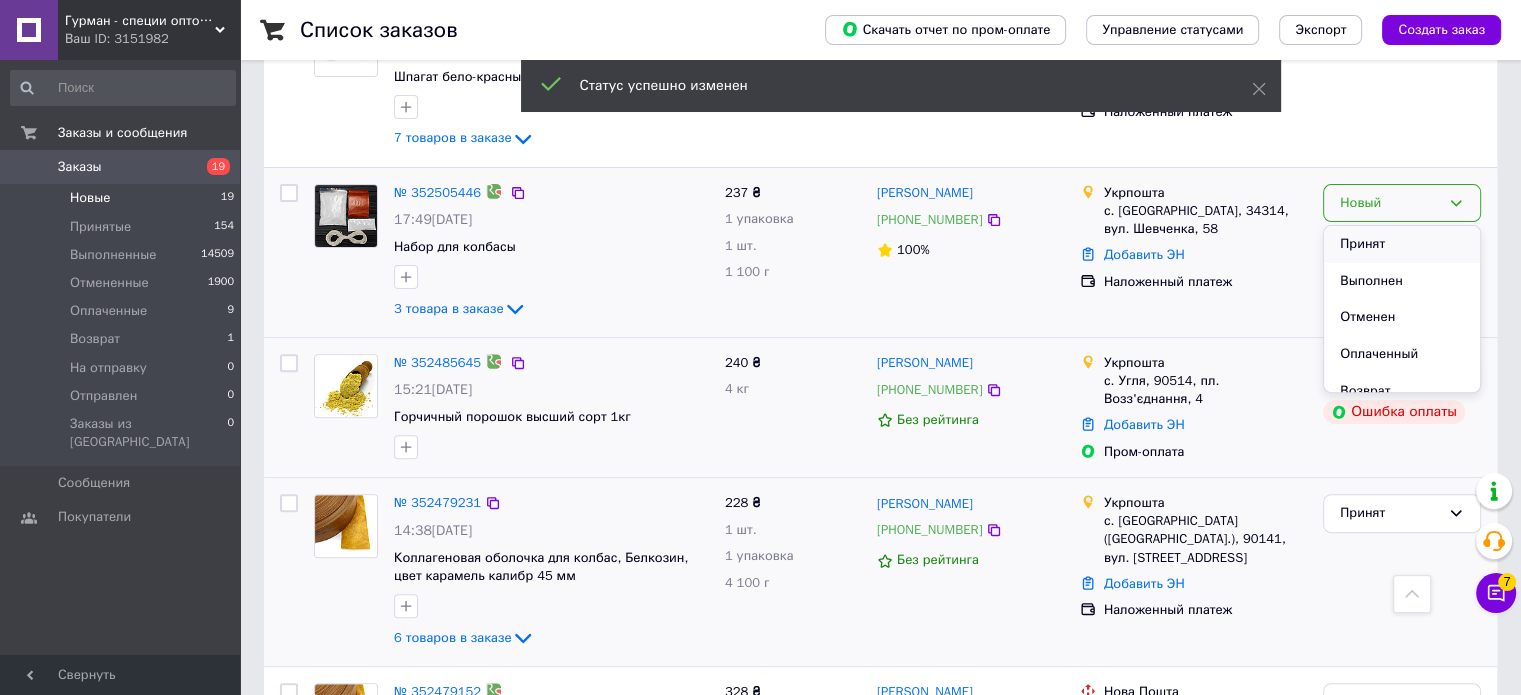 click on "Принят" at bounding box center (1402, 244) 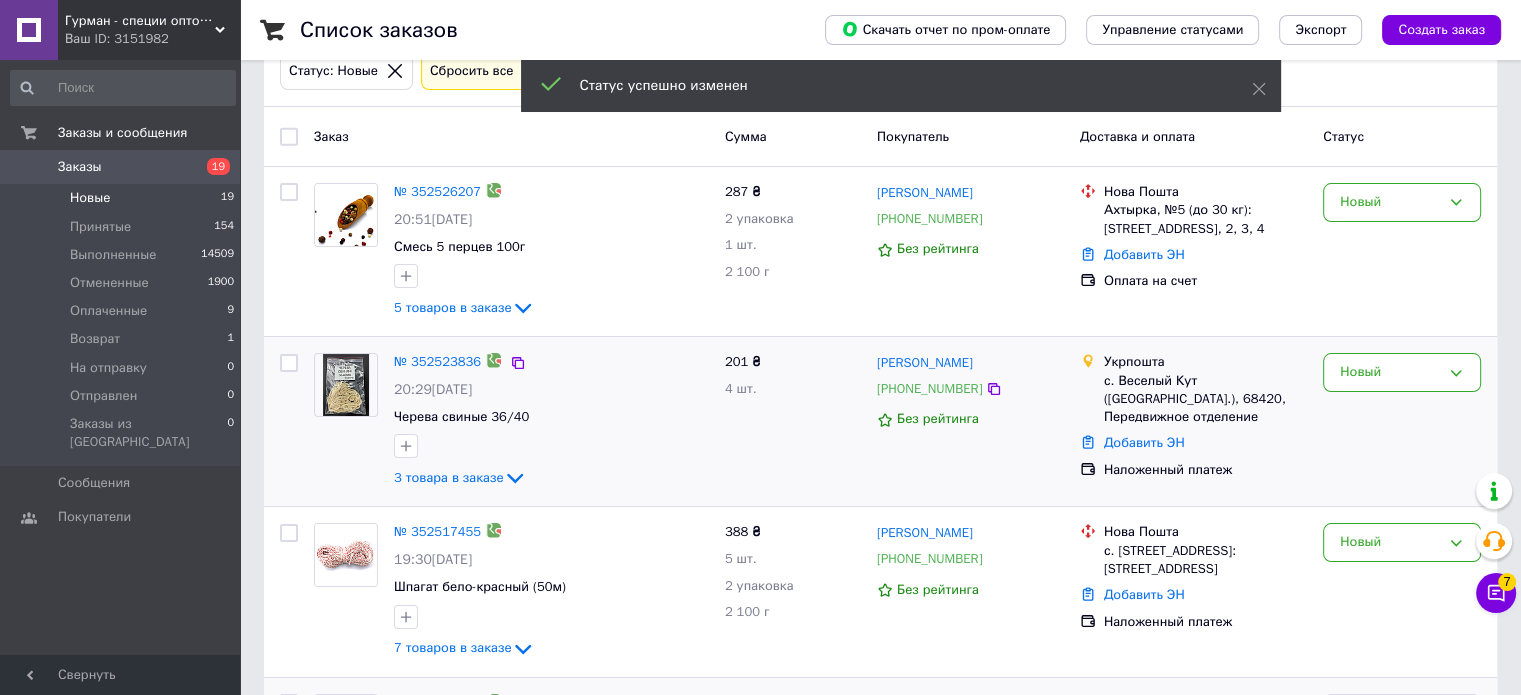 scroll, scrollTop: 230, scrollLeft: 0, axis: vertical 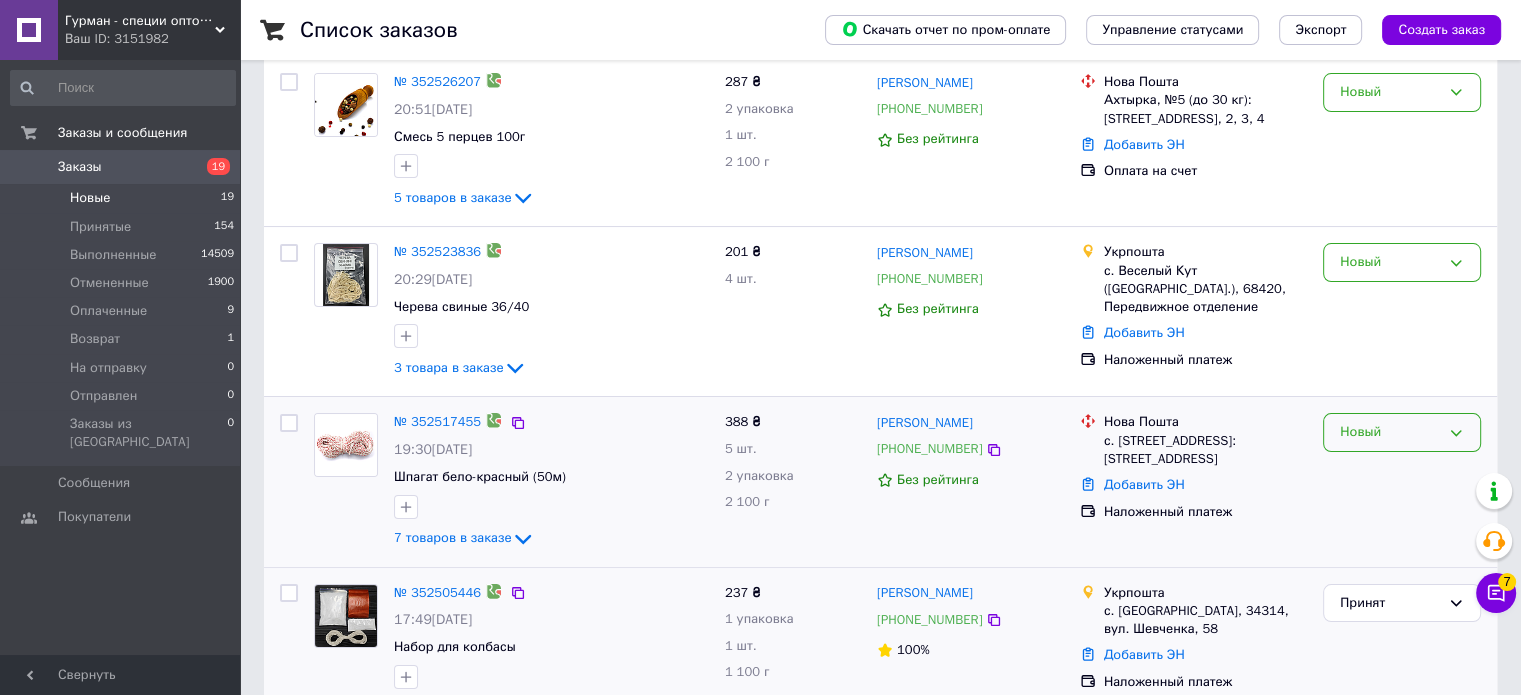 click on "Новый" at bounding box center (1390, 432) 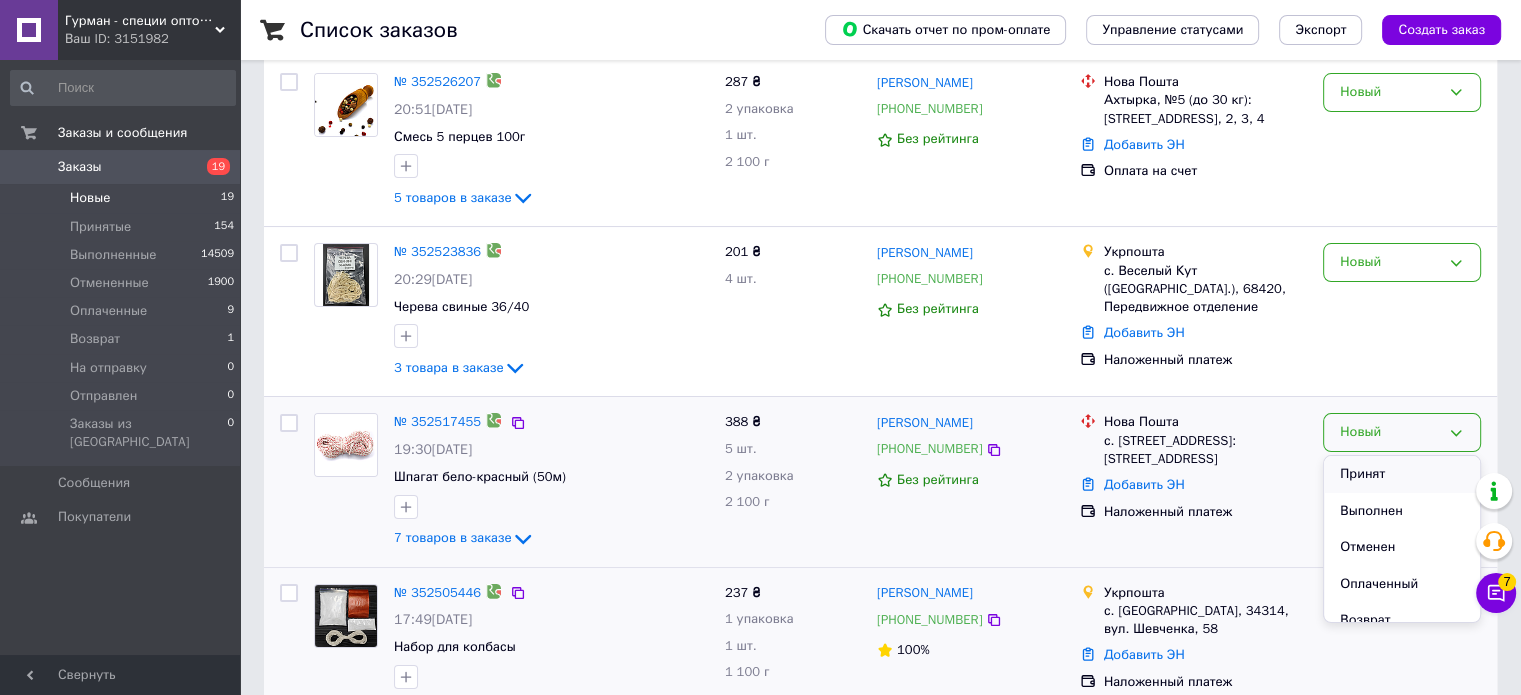 click on "Принят" at bounding box center [1402, 474] 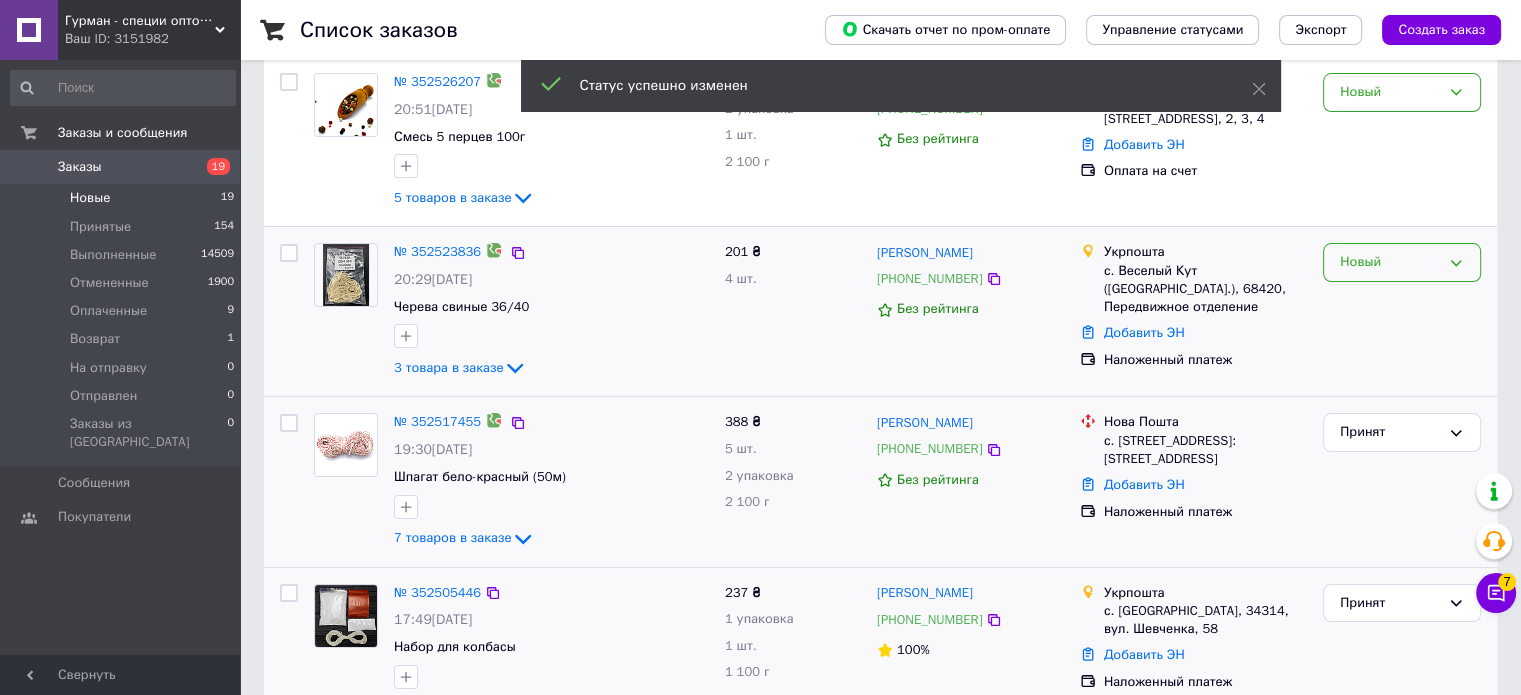 click on "Новый" at bounding box center [1390, 262] 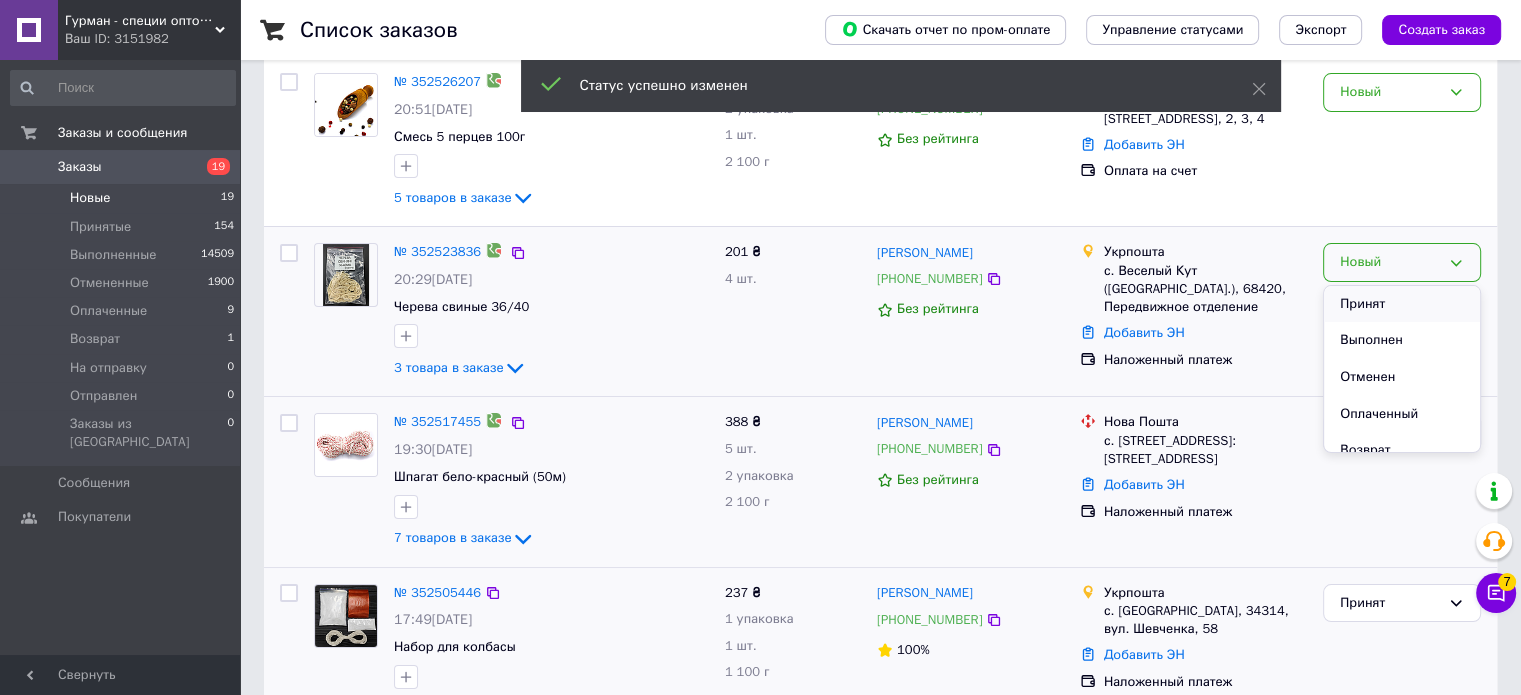 click on "Принят" at bounding box center (1402, 304) 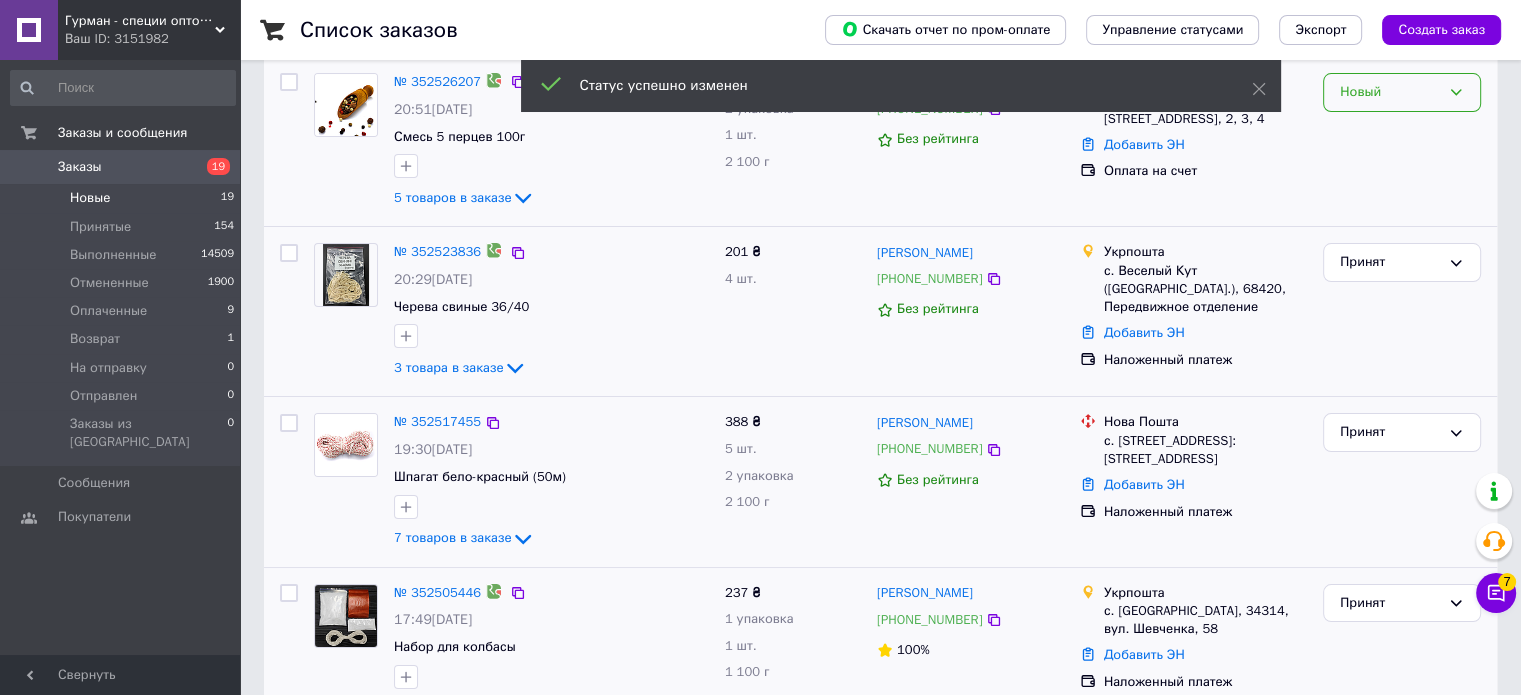 click on "Новый" at bounding box center [1390, 92] 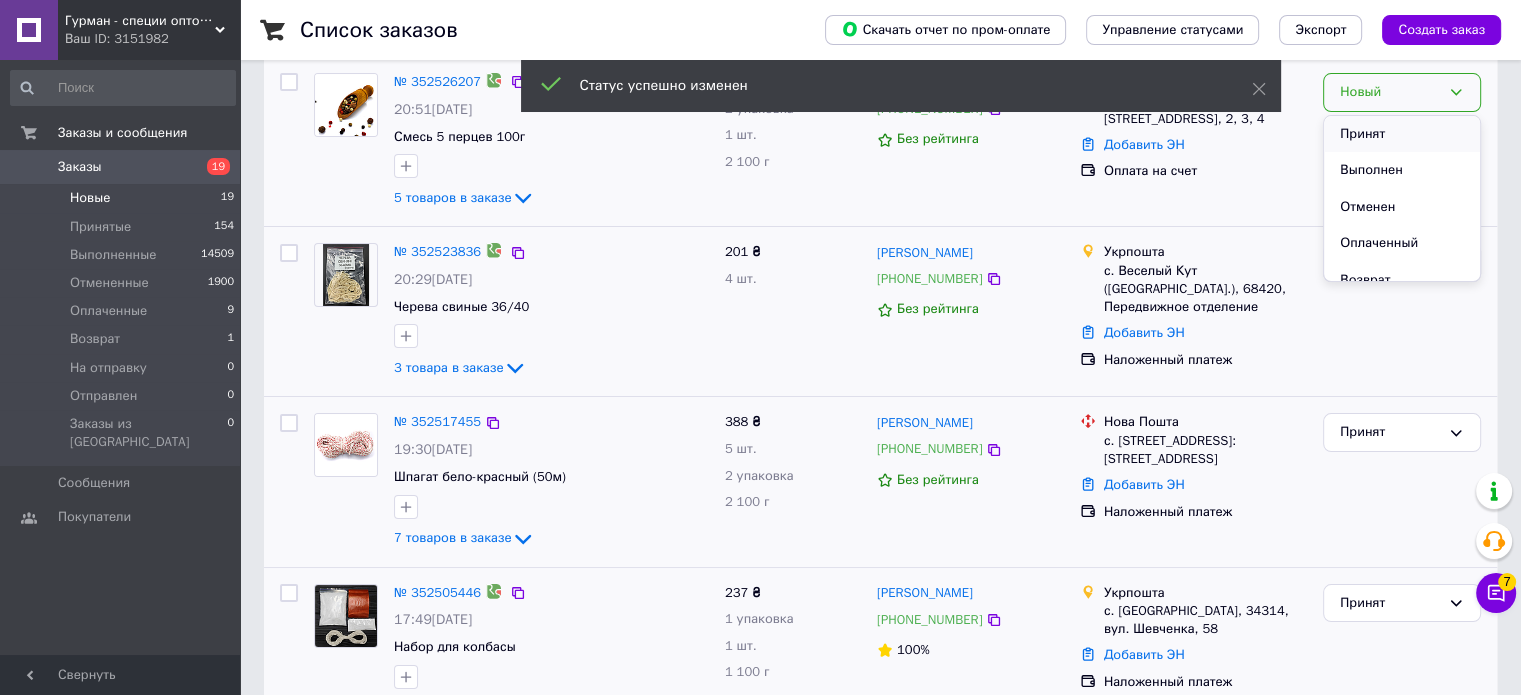 click on "Принят" at bounding box center (1402, 134) 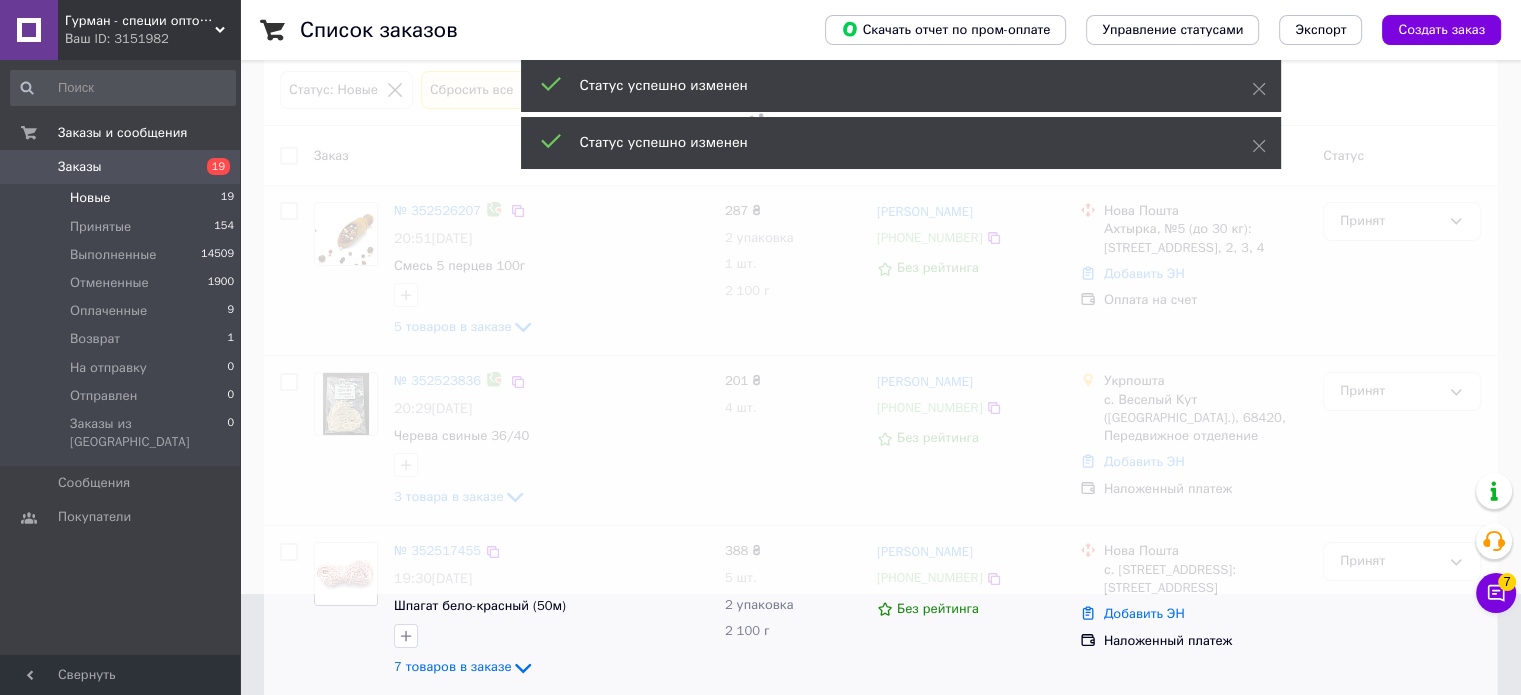 scroll, scrollTop: 0, scrollLeft: 0, axis: both 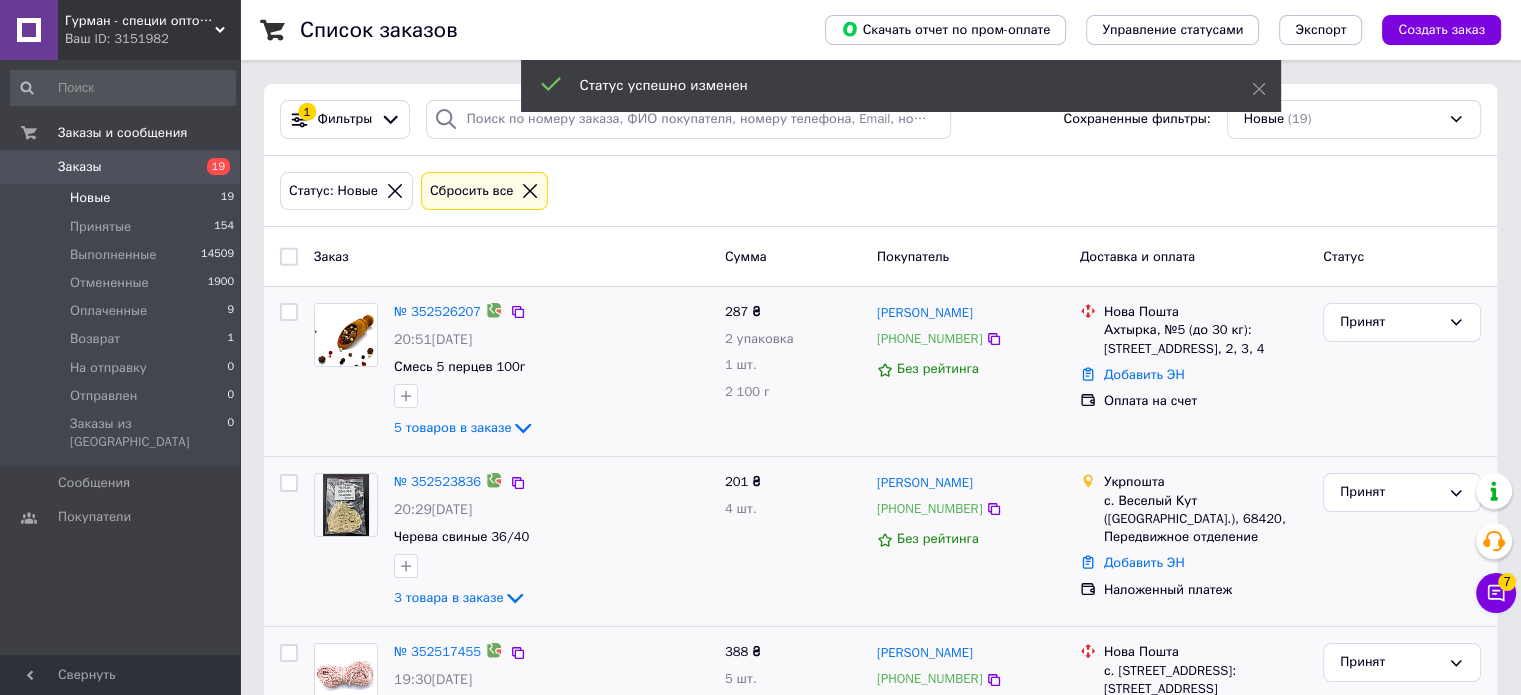 click 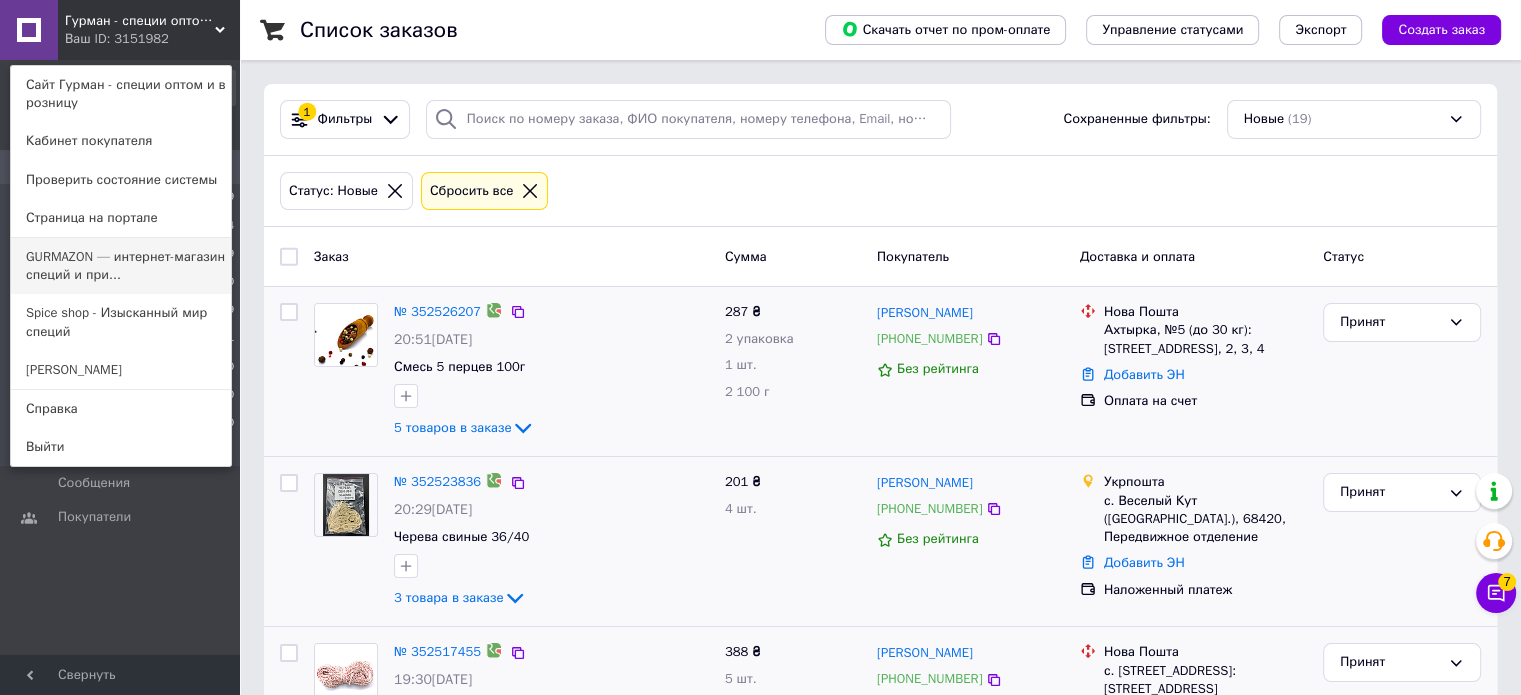 click on "GURMAZON — интернет-магазин специй и при..." at bounding box center (121, 266) 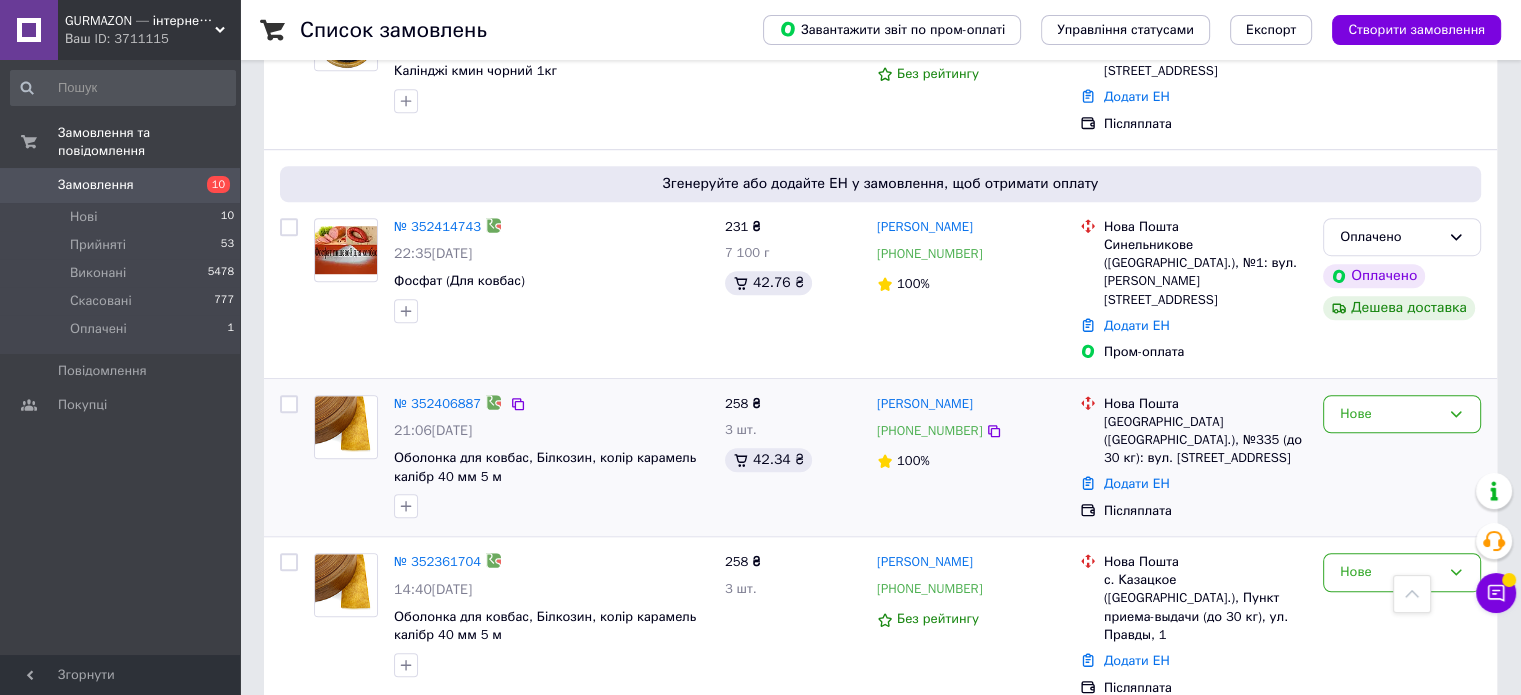 scroll, scrollTop: 1400, scrollLeft: 0, axis: vertical 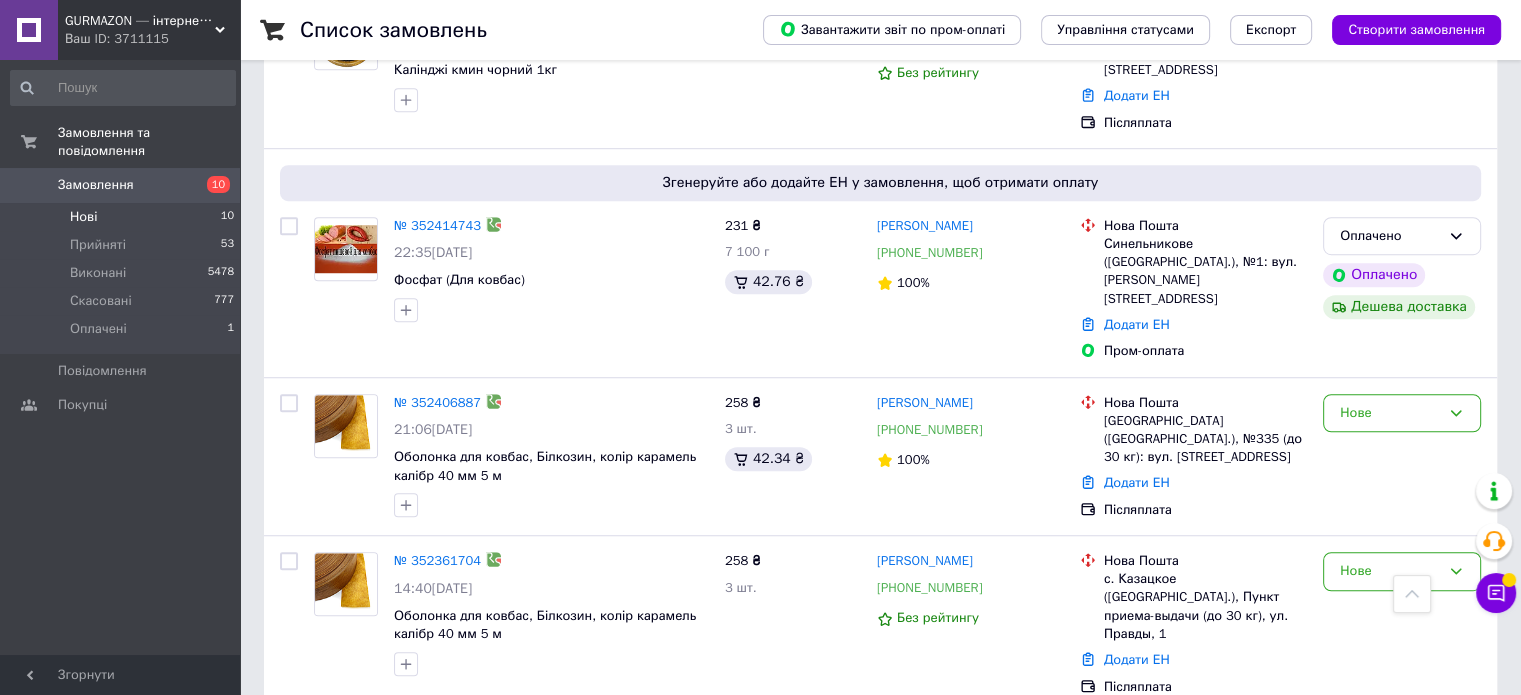click on "Нові 10" at bounding box center (123, 217) 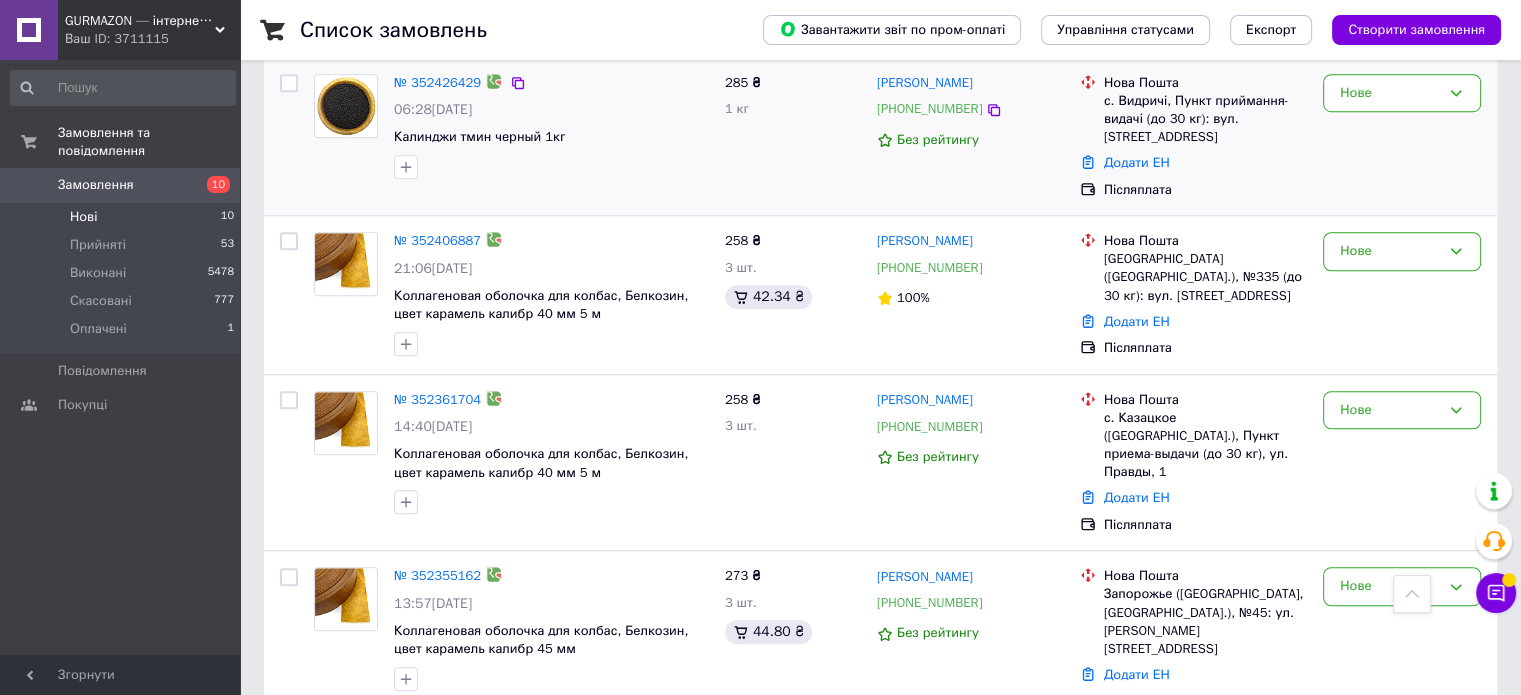 scroll, scrollTop: 1424, scrollLeft: 0, axis: vertical 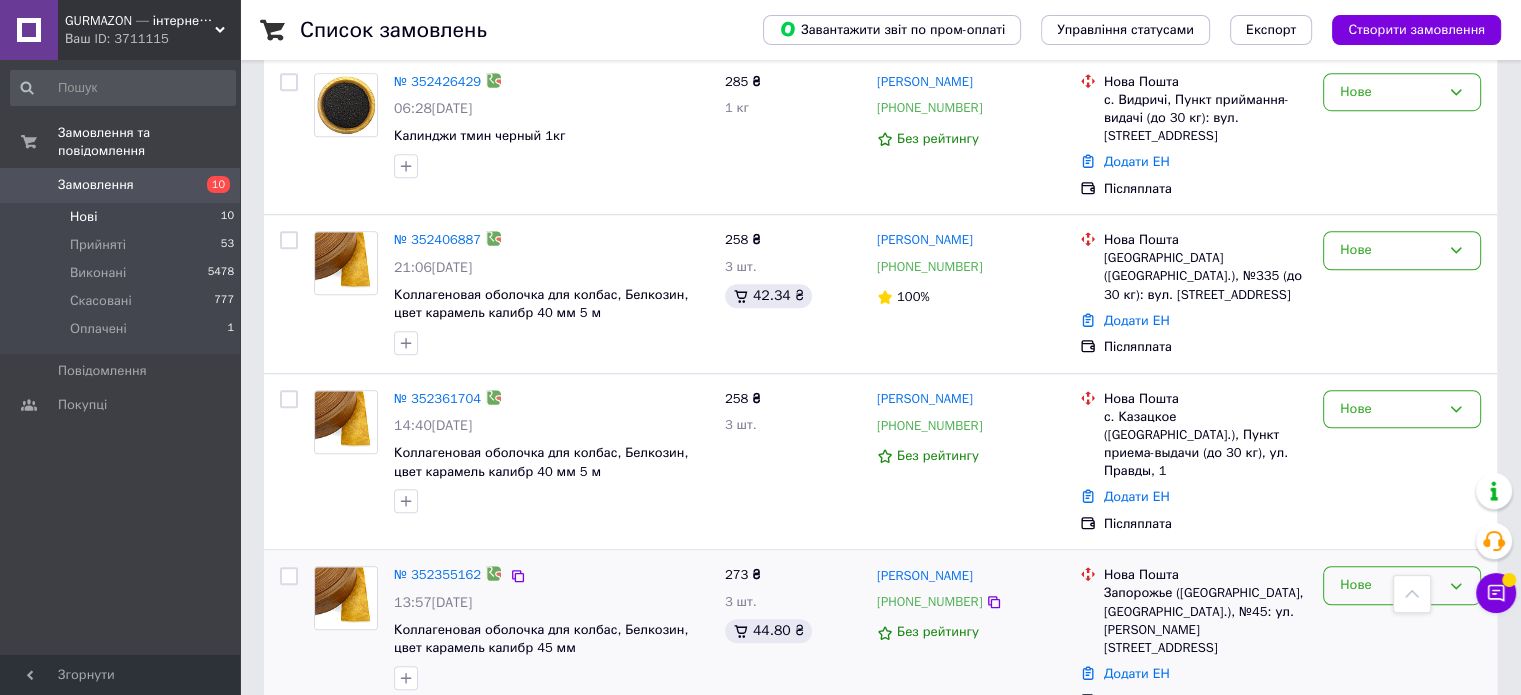 click on "Нове" at bounding box center [1390, 585] 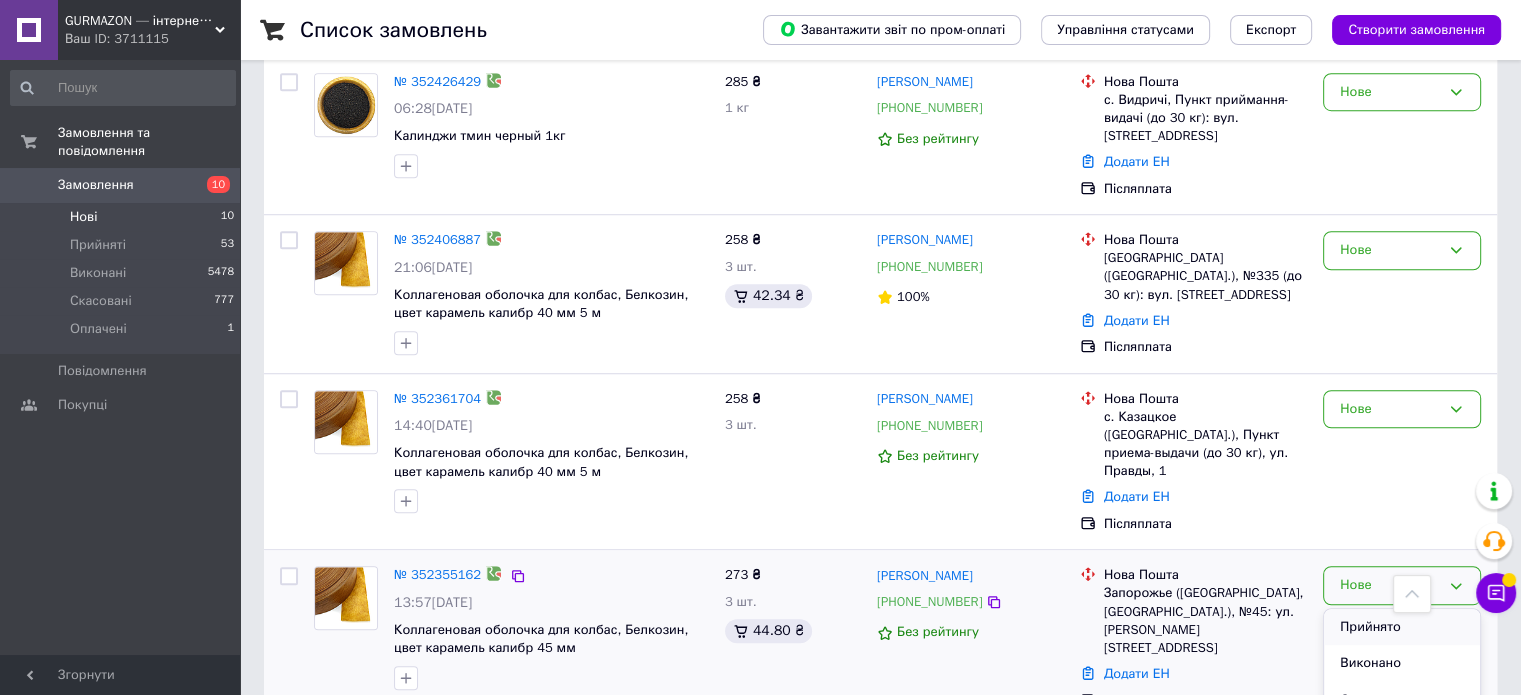 click on "Прийнято" at bounding box center (1402, 627) 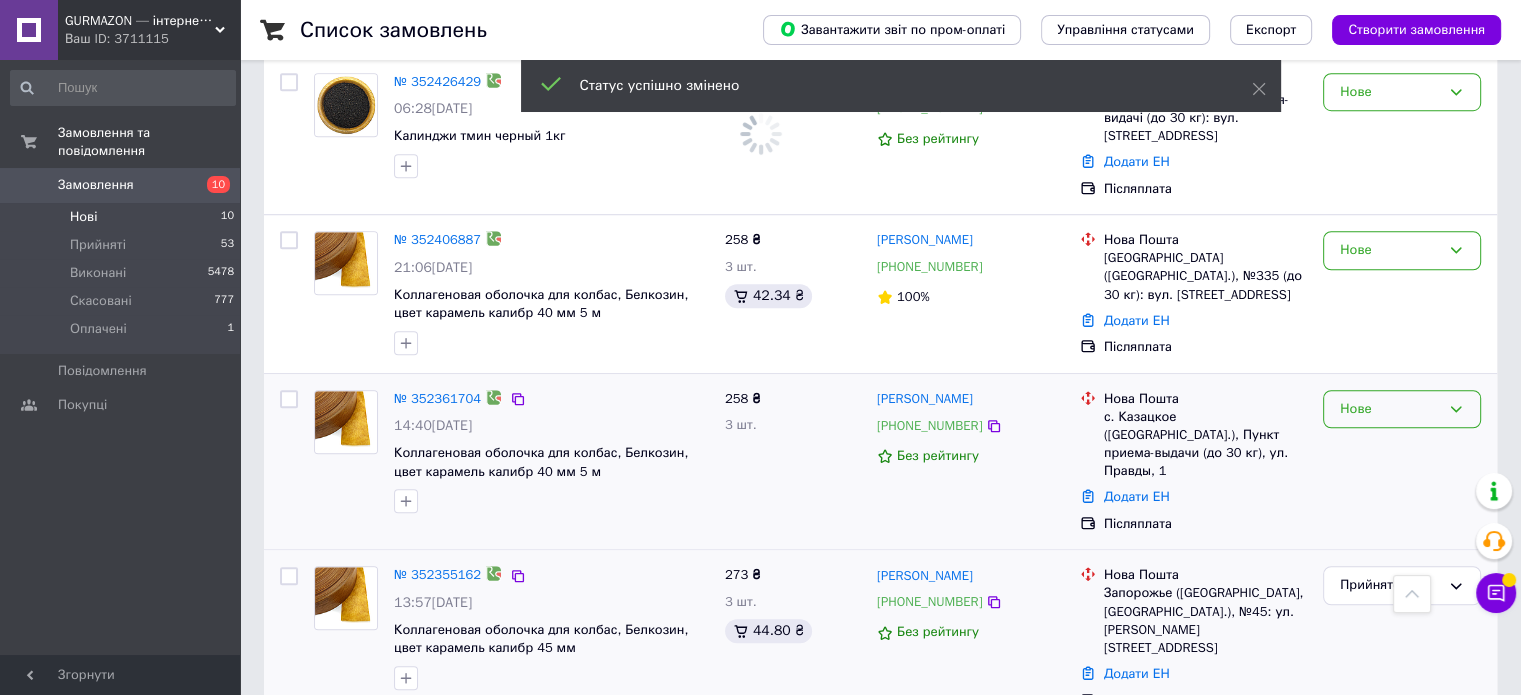 click on "Нове" at bounding box center [1390, 409] 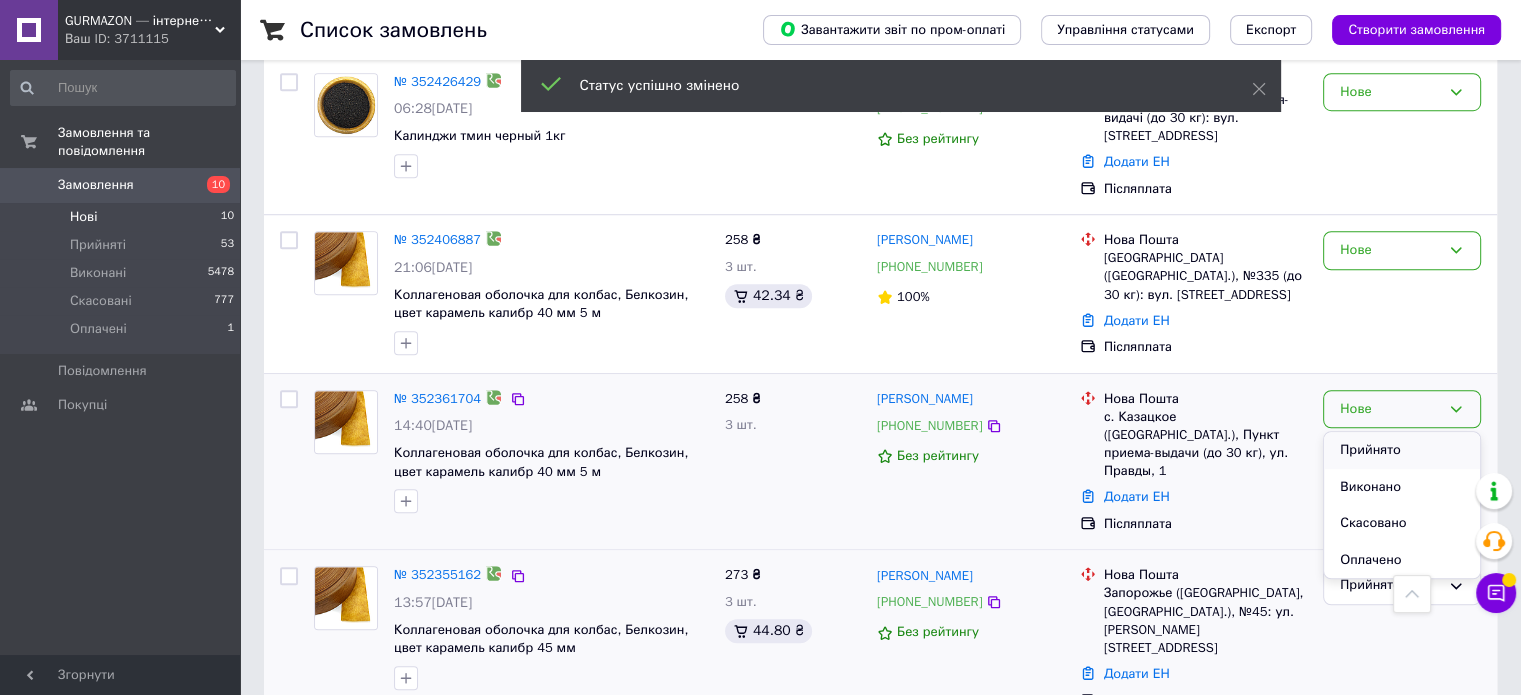 click on "Прийнято" at bounding box center [1402, 450] 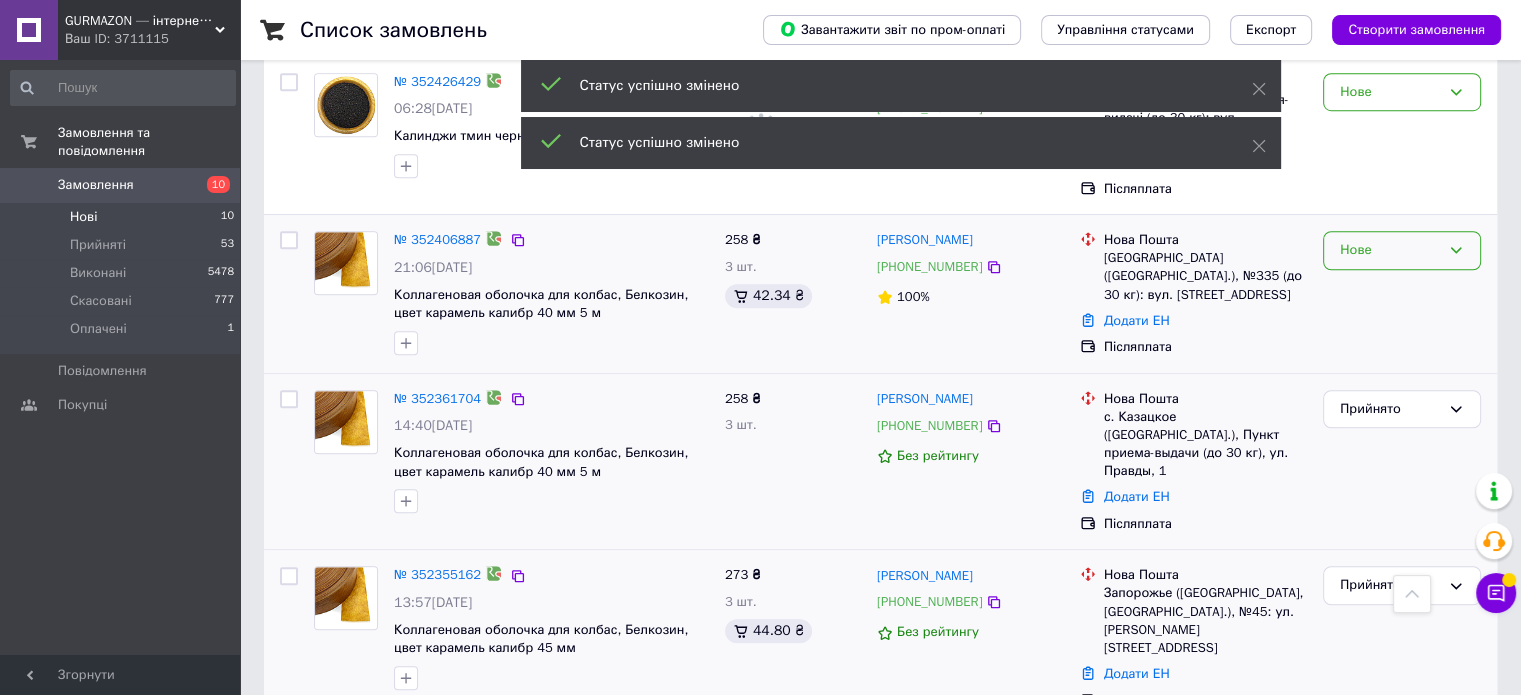 click on "Нове" at bounding box center [1390, 250] 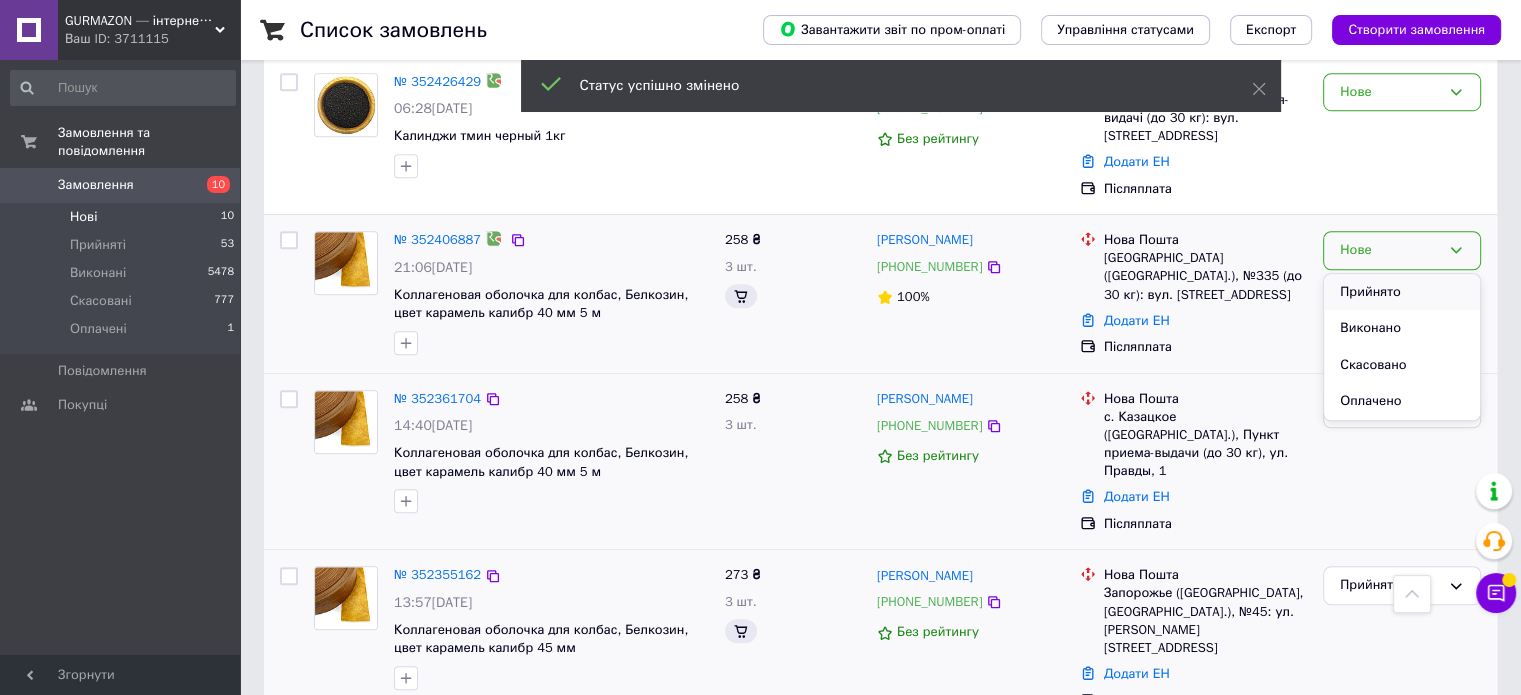 click on "Прийнято" at bounding box center (1402, 292) 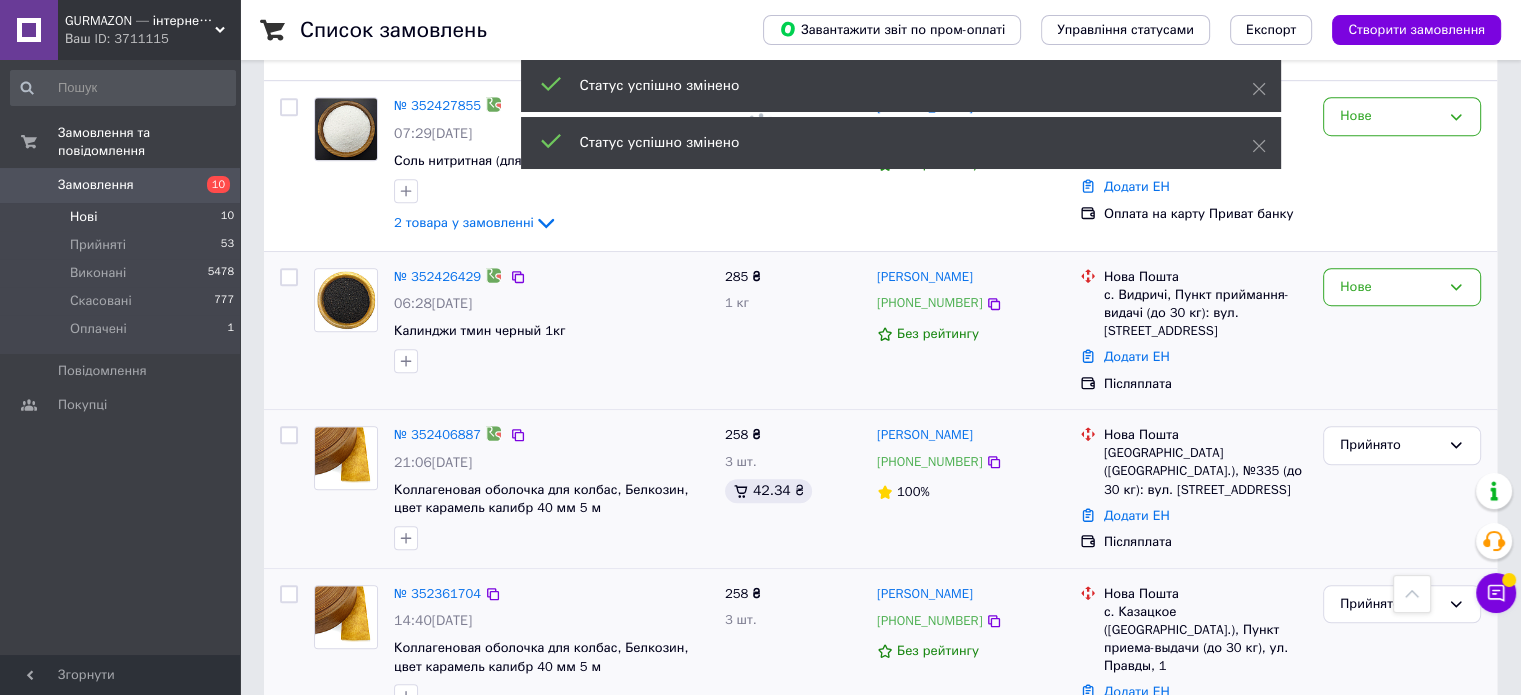 scroll, scrollTop: 1224, scrollLeft: 0, axis: vertical 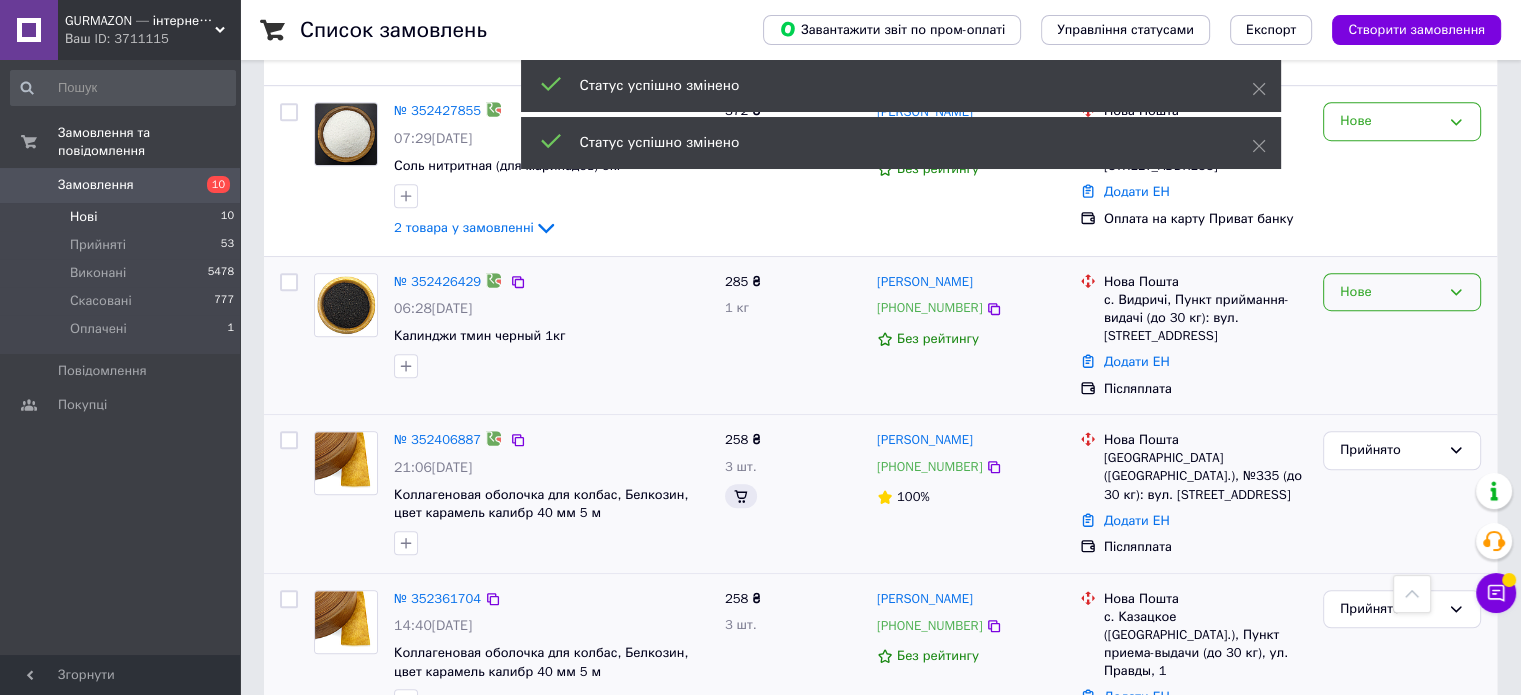 click on "Нове" at bounding box center [1390, 292] 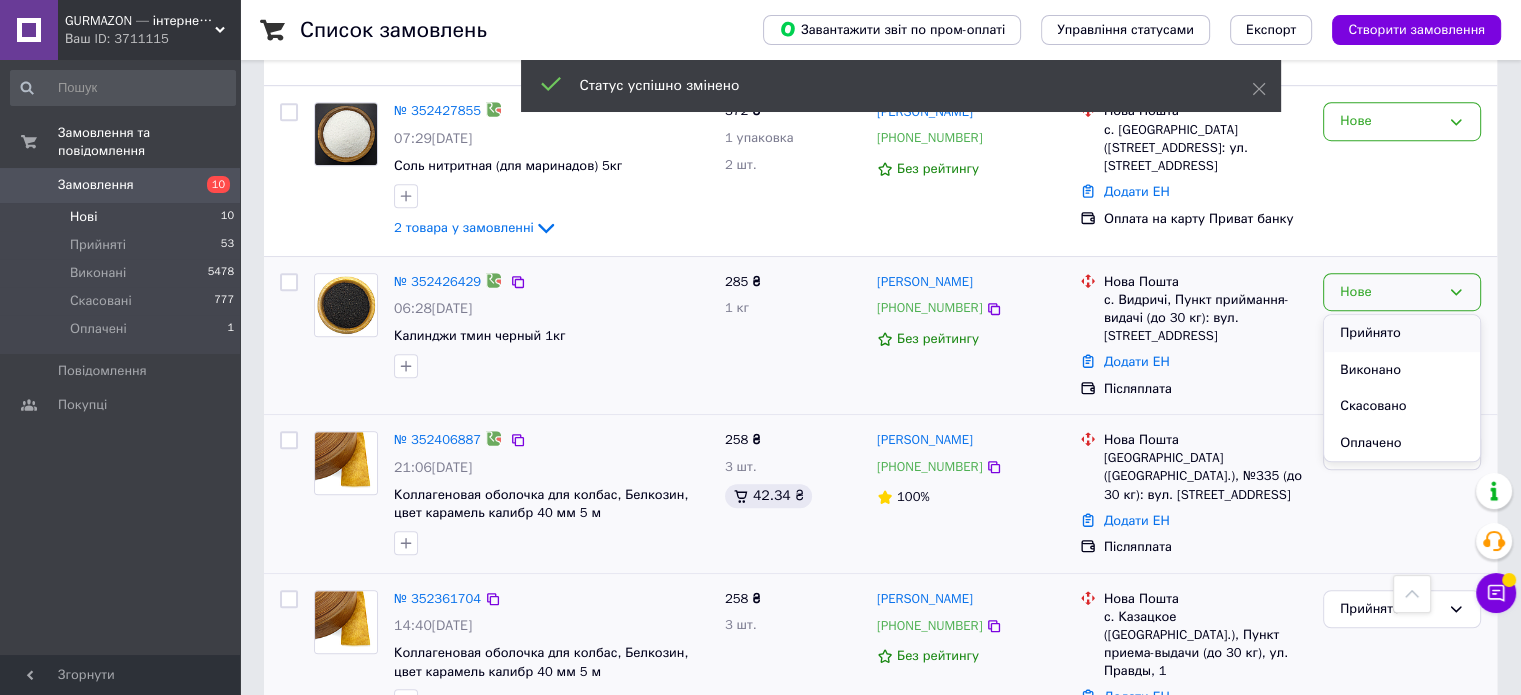 click on "Прийнято" at bounding box center (1402, 333) 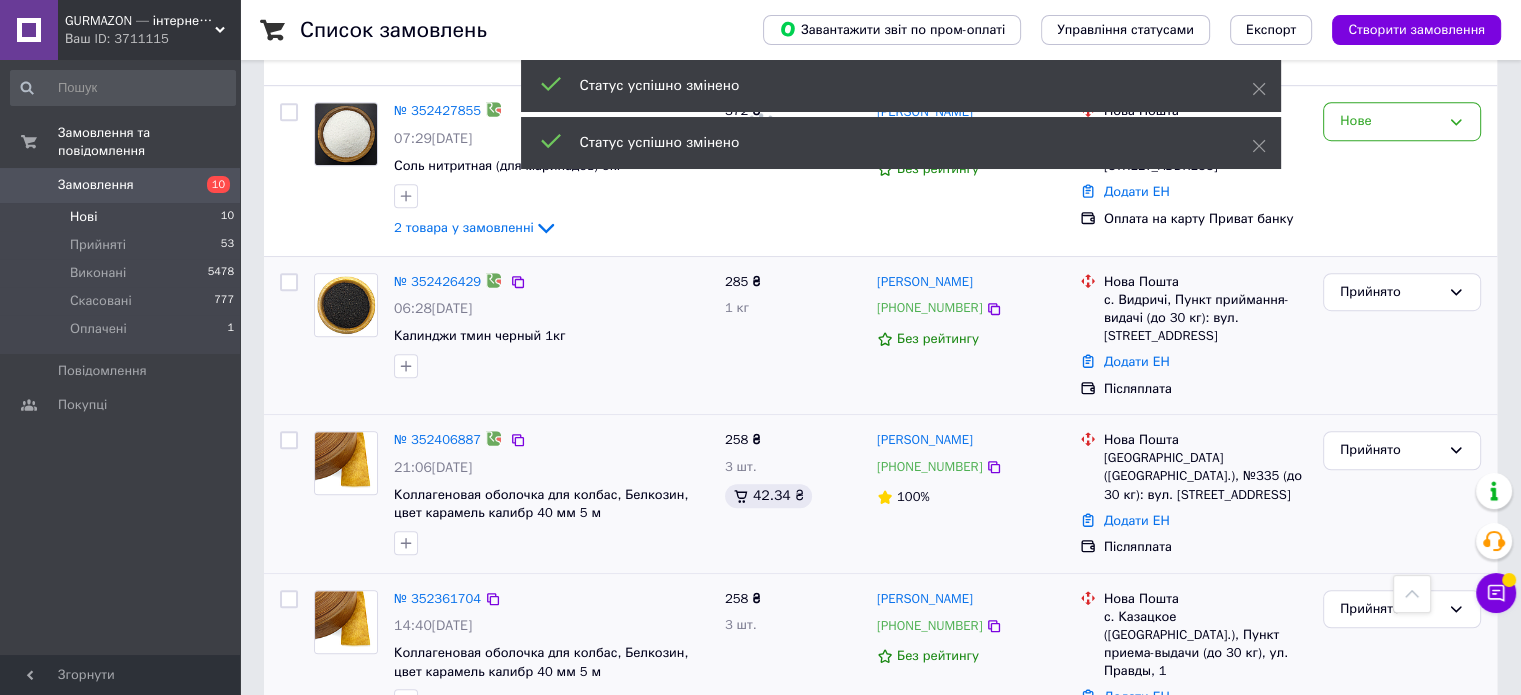 scroll, scrollTop: 824, scrollLeft: 0, axis: vertical 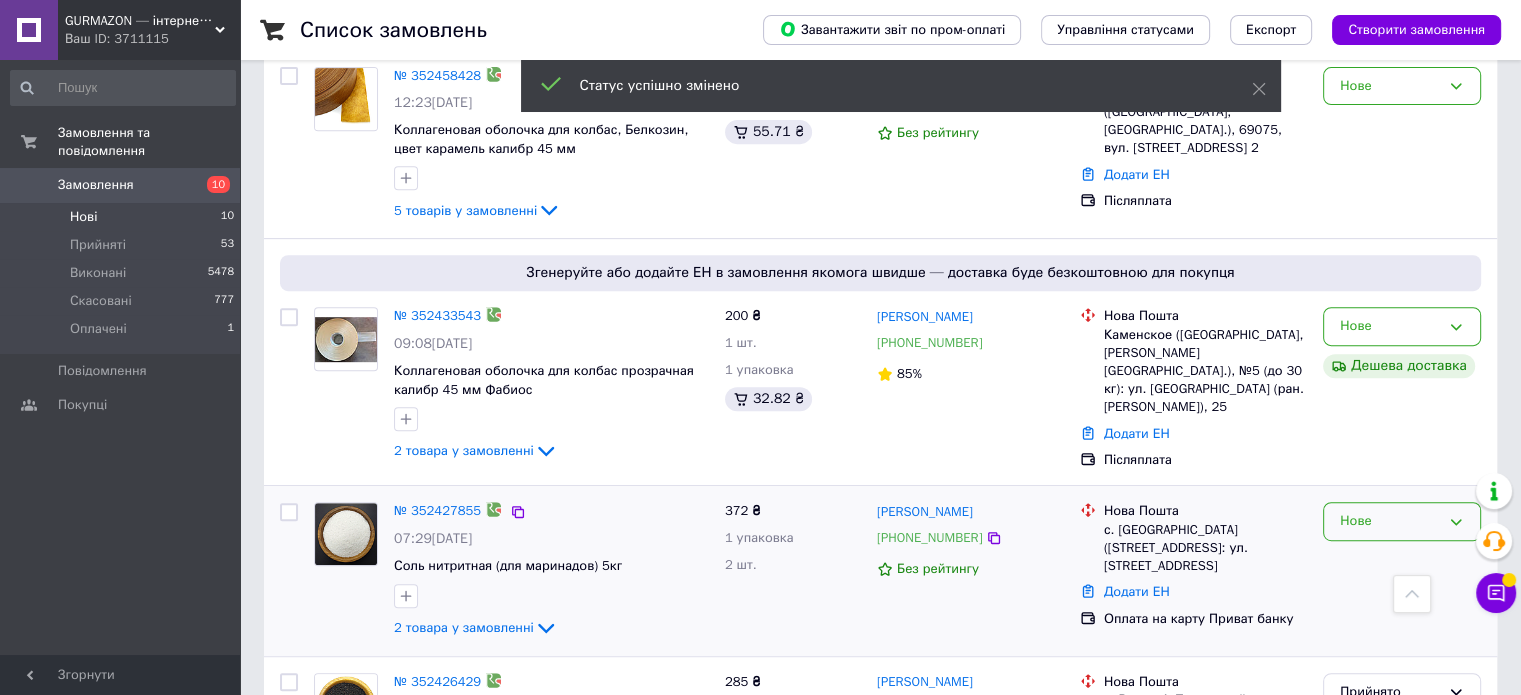 drag, startPoint x: 1360, startPoint y: 503, endPoint x: 1363, endPoint y: 515, distance: 12.369317 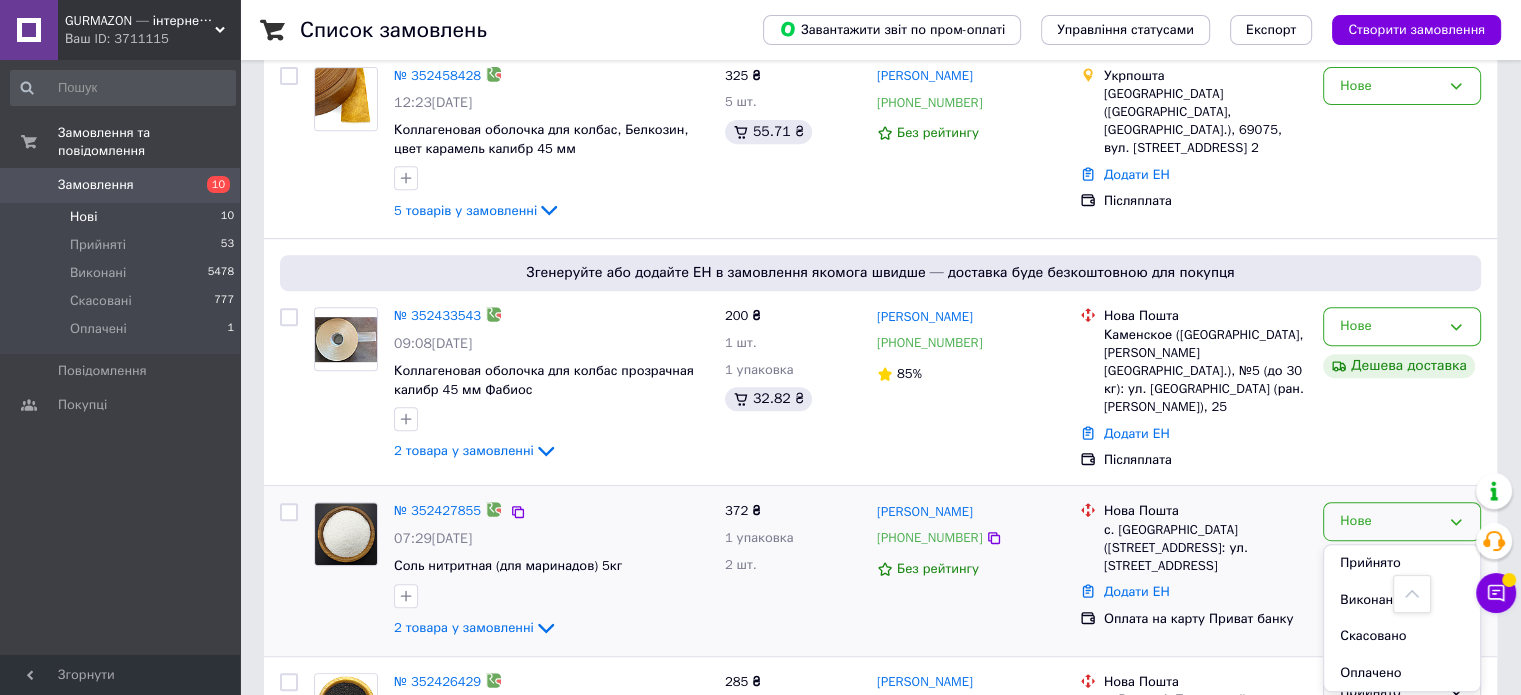 click on "Прийнято" at bounding box center (1402, 563) 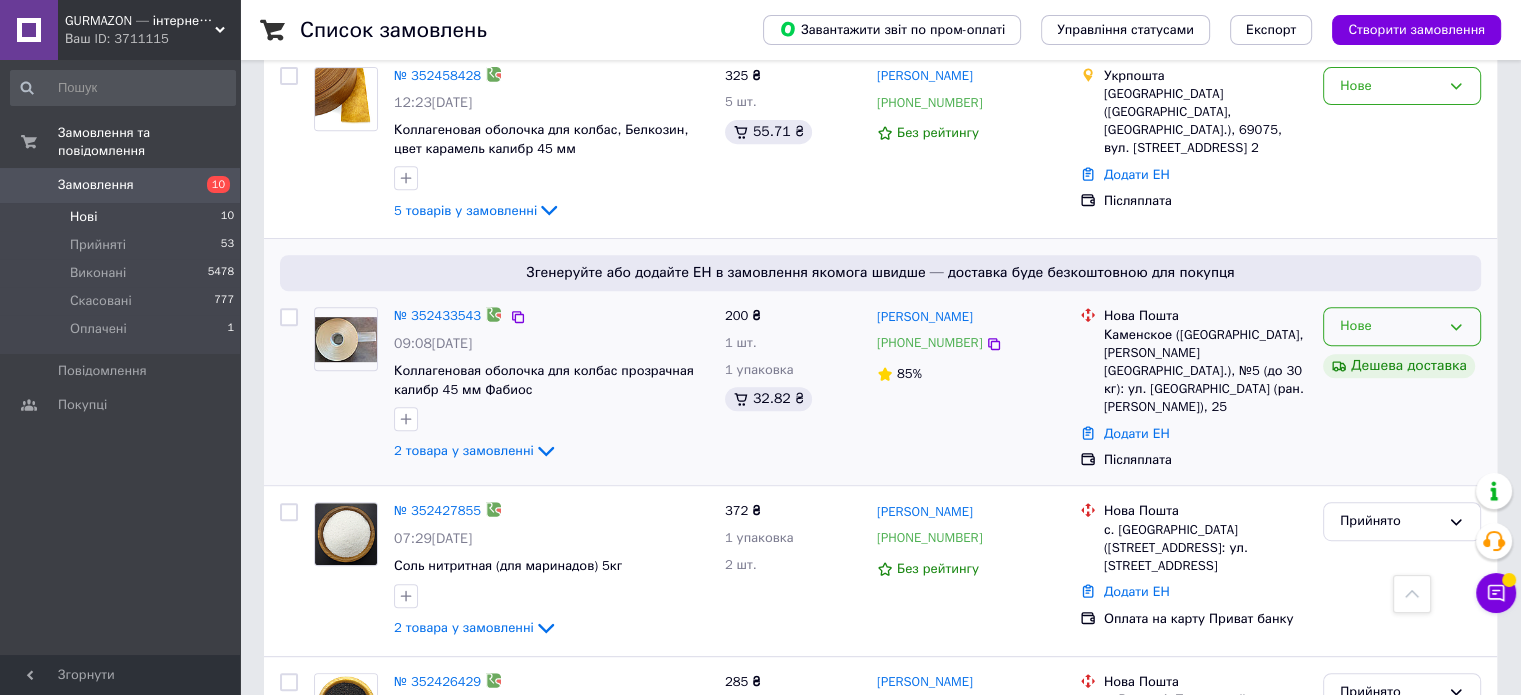 click on "Нове" at bounding box center (1402, 326) 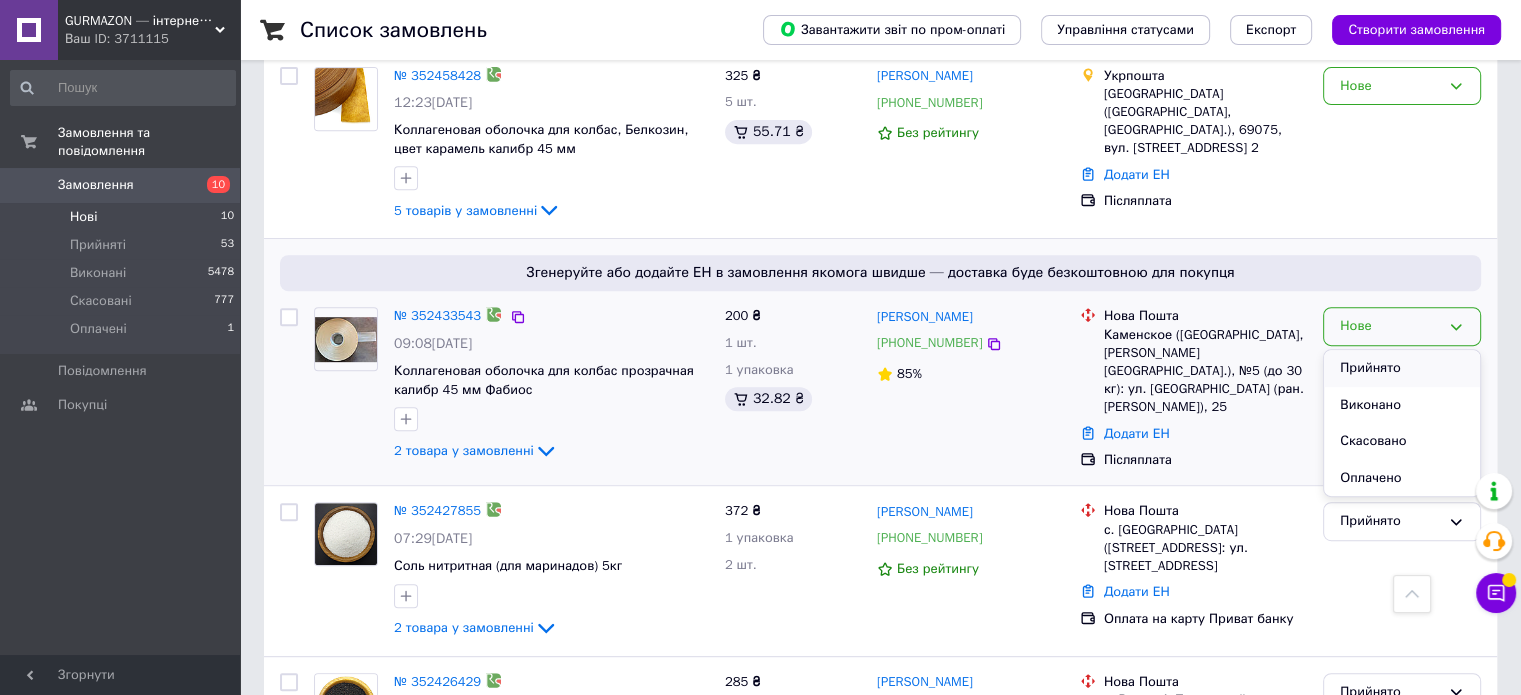 click on "Прийнято" at bounding box center [1402, 368] 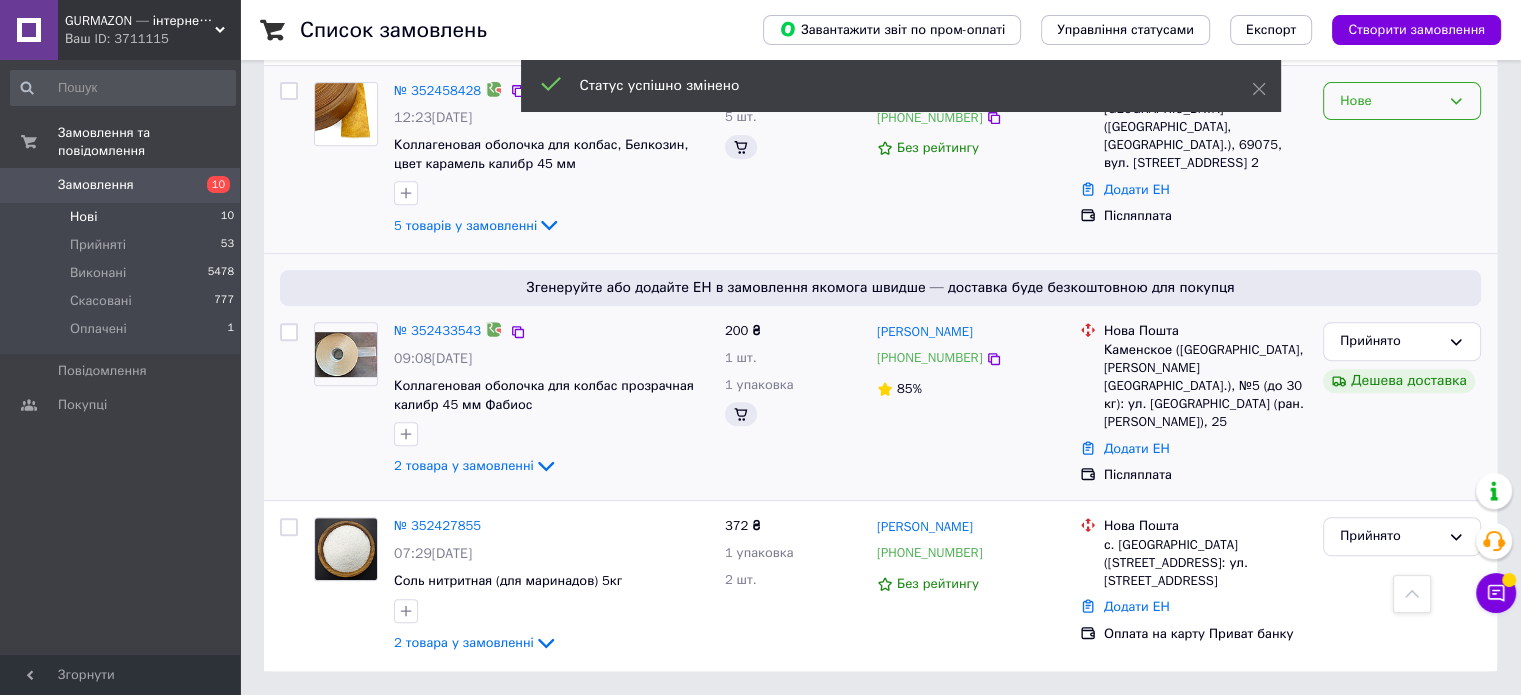 scroll, scrollTop: 793, scrollLeft: 0, axis: vertical 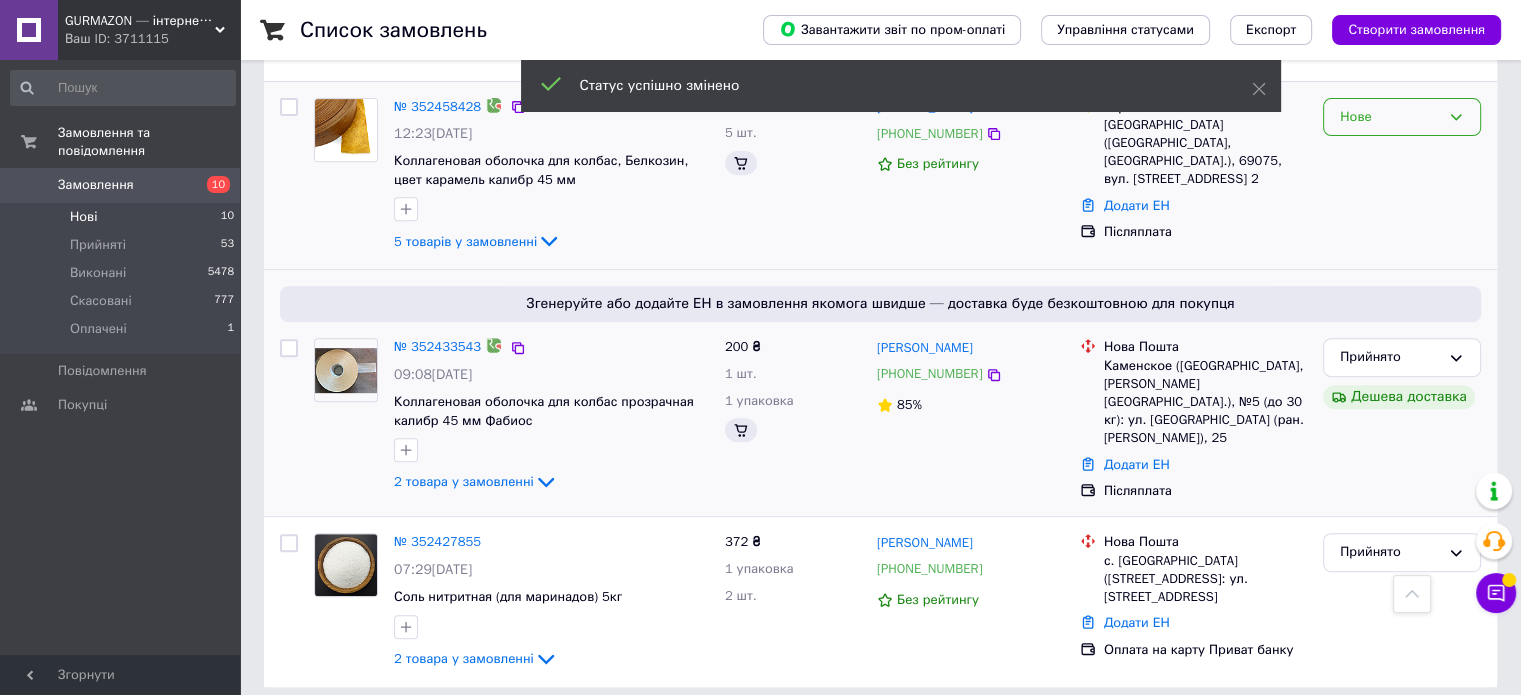 click on "Нове" at bounding box center [1402, 176] 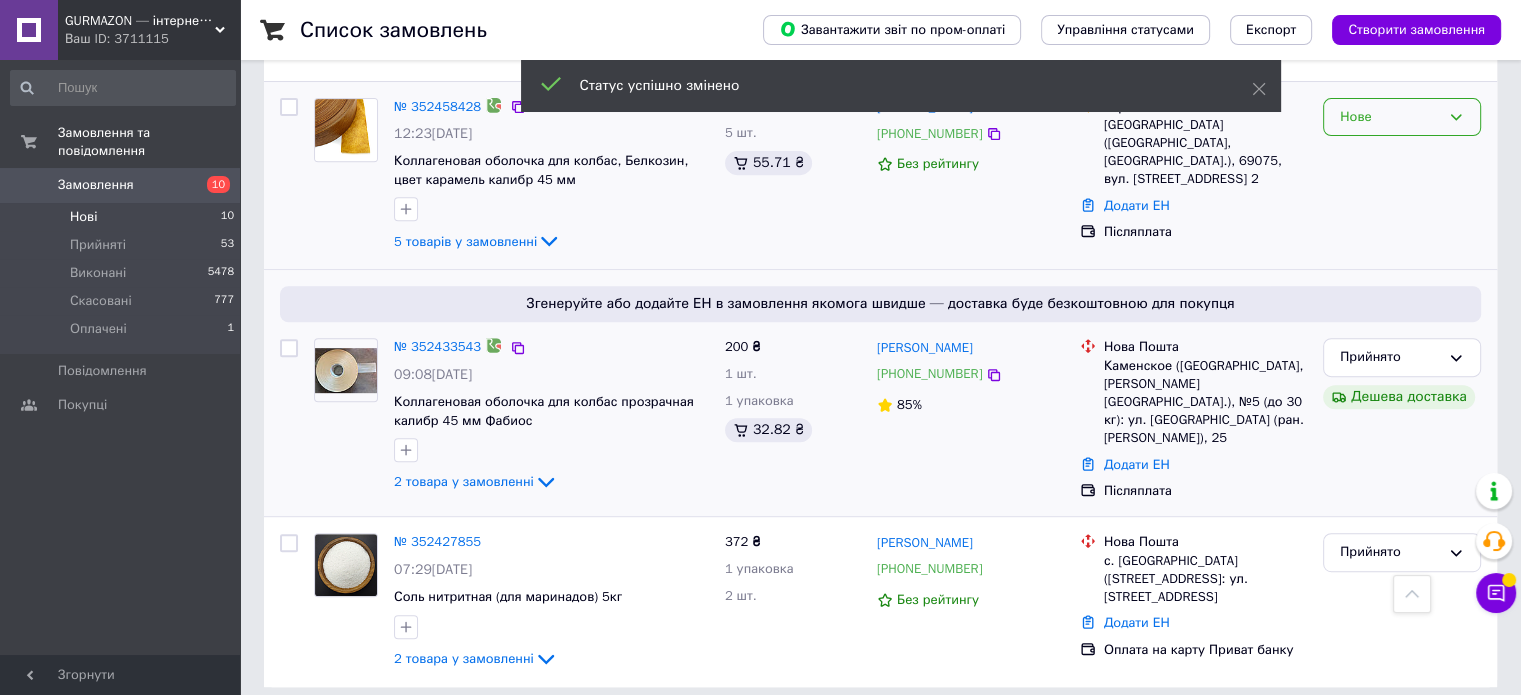 click on "Нове" at bounding box center [1402, 117] 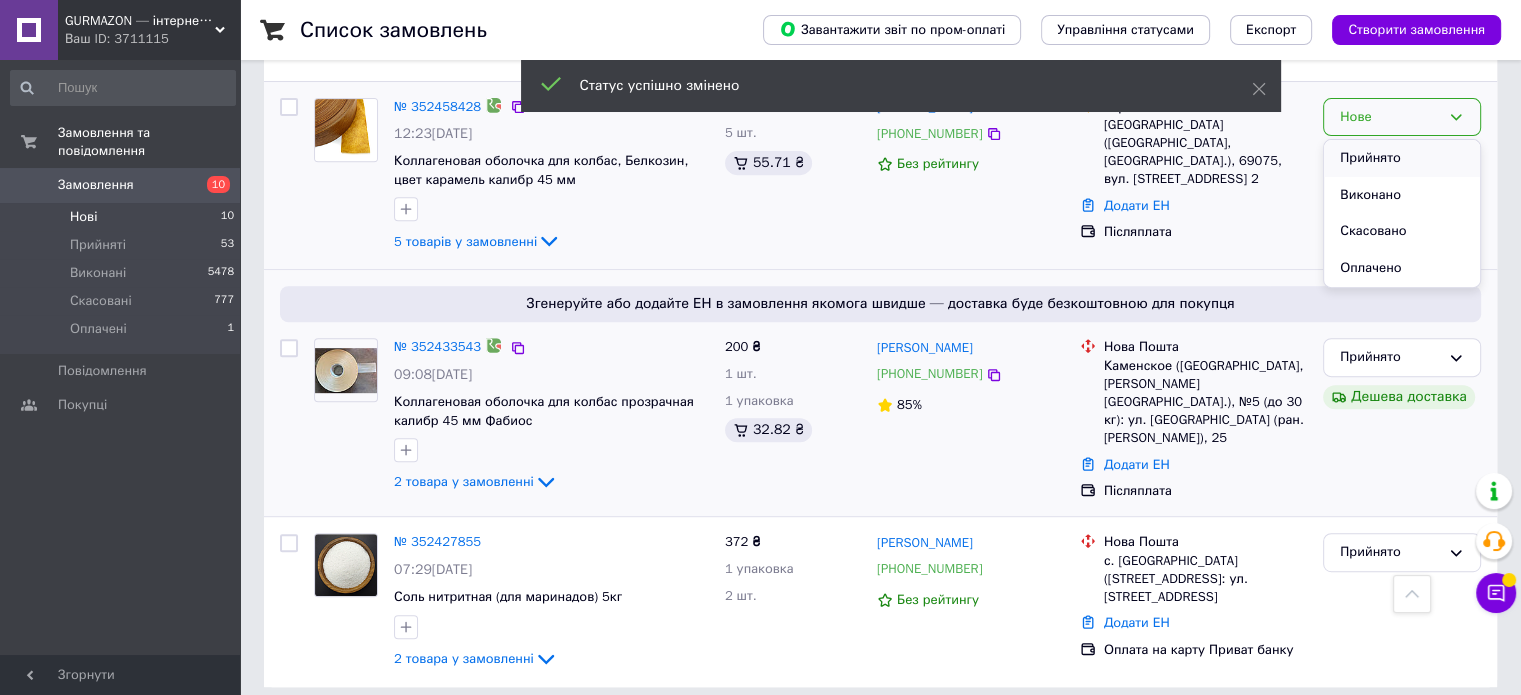 click on "Прийнято" at bounding box center (1402, 158) 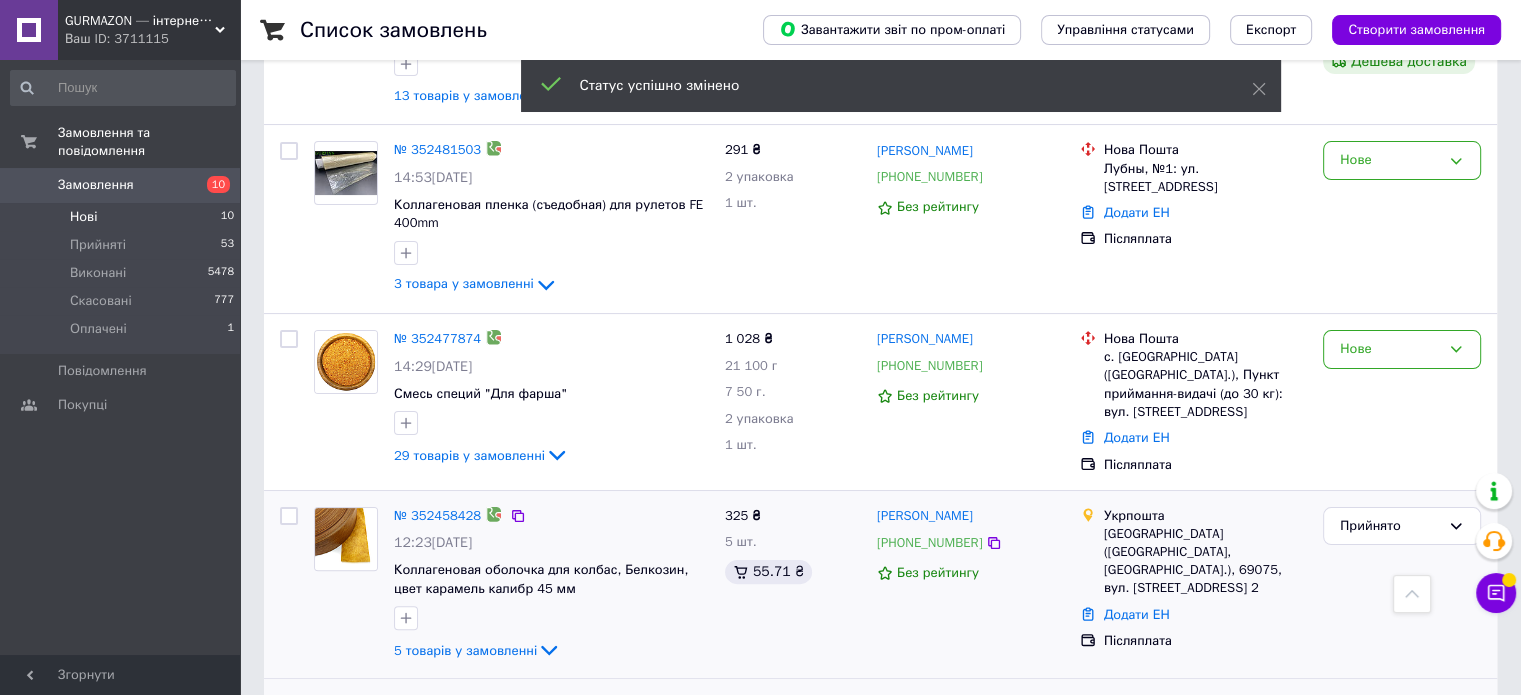 scroll, scrollTop: 324, scrollLeft: 0, axis: vertical 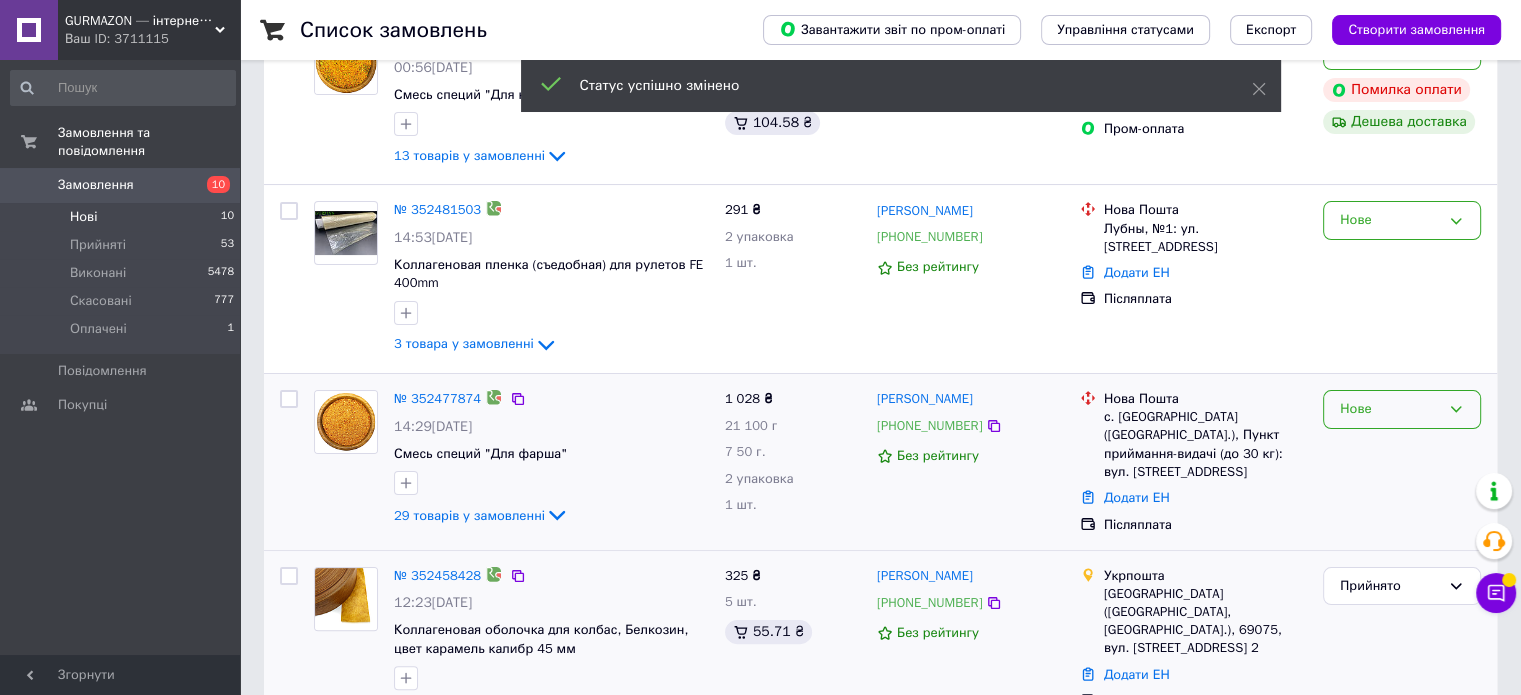 click on "Нове" at bounding box center [1402, 409] 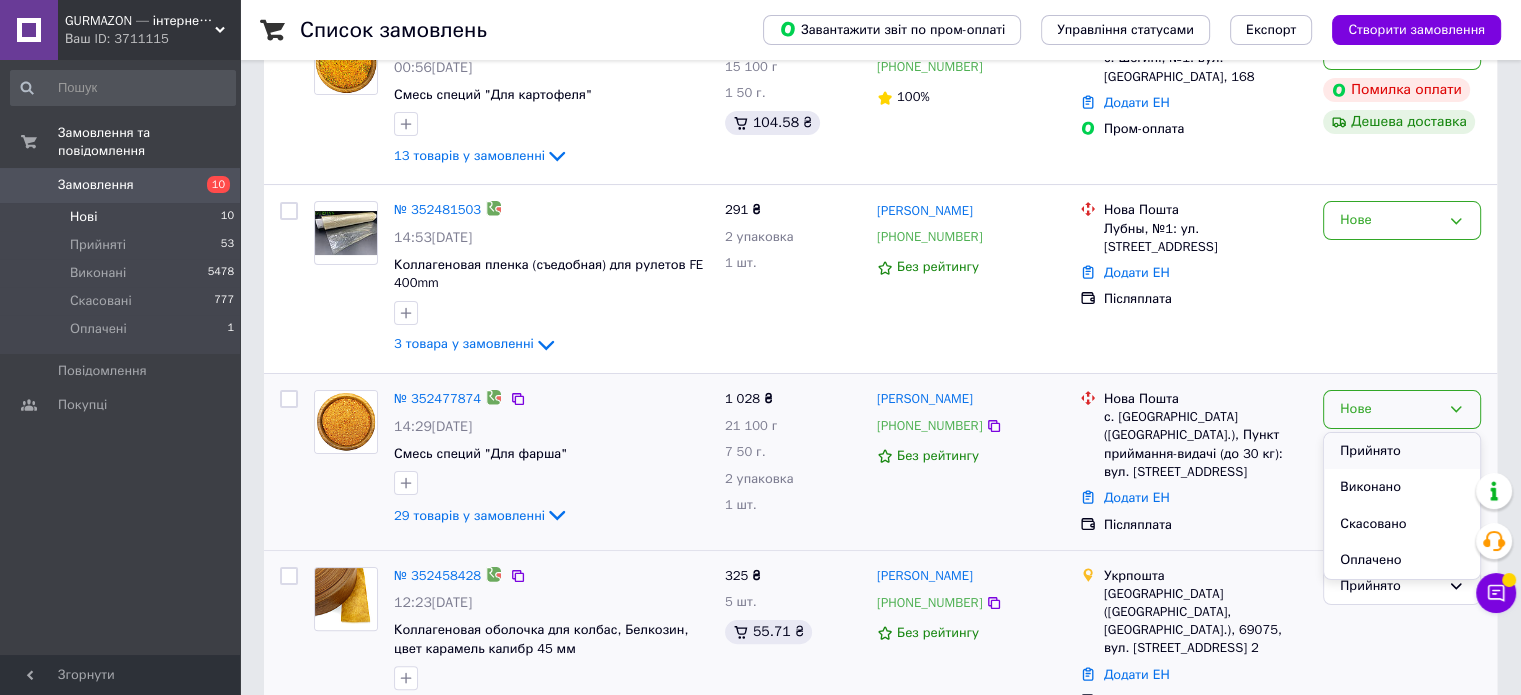 click on "Прийнято" at bounding box center [1402, 451] 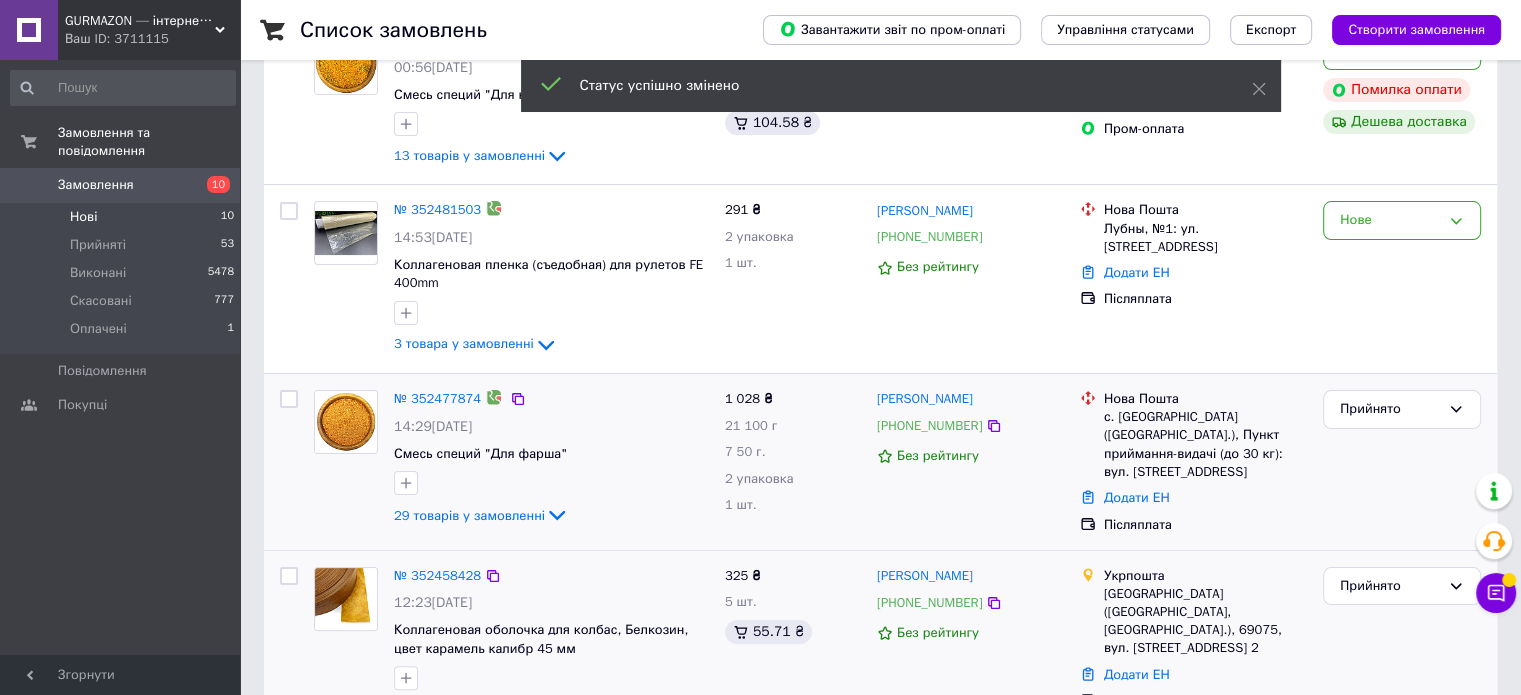 click on "Нове" at bounding box center (1402, 220) 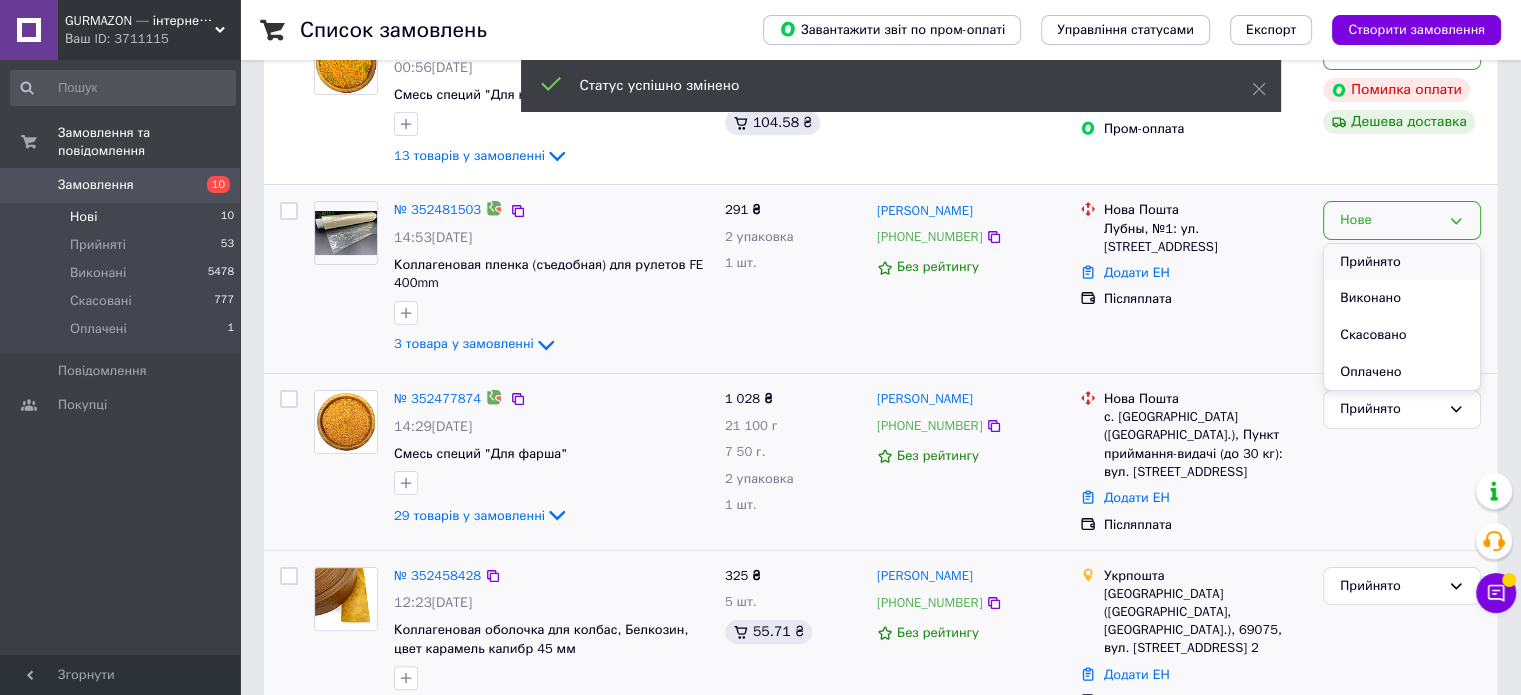 click on "Прийнято" at bounding box center (1402, 262) 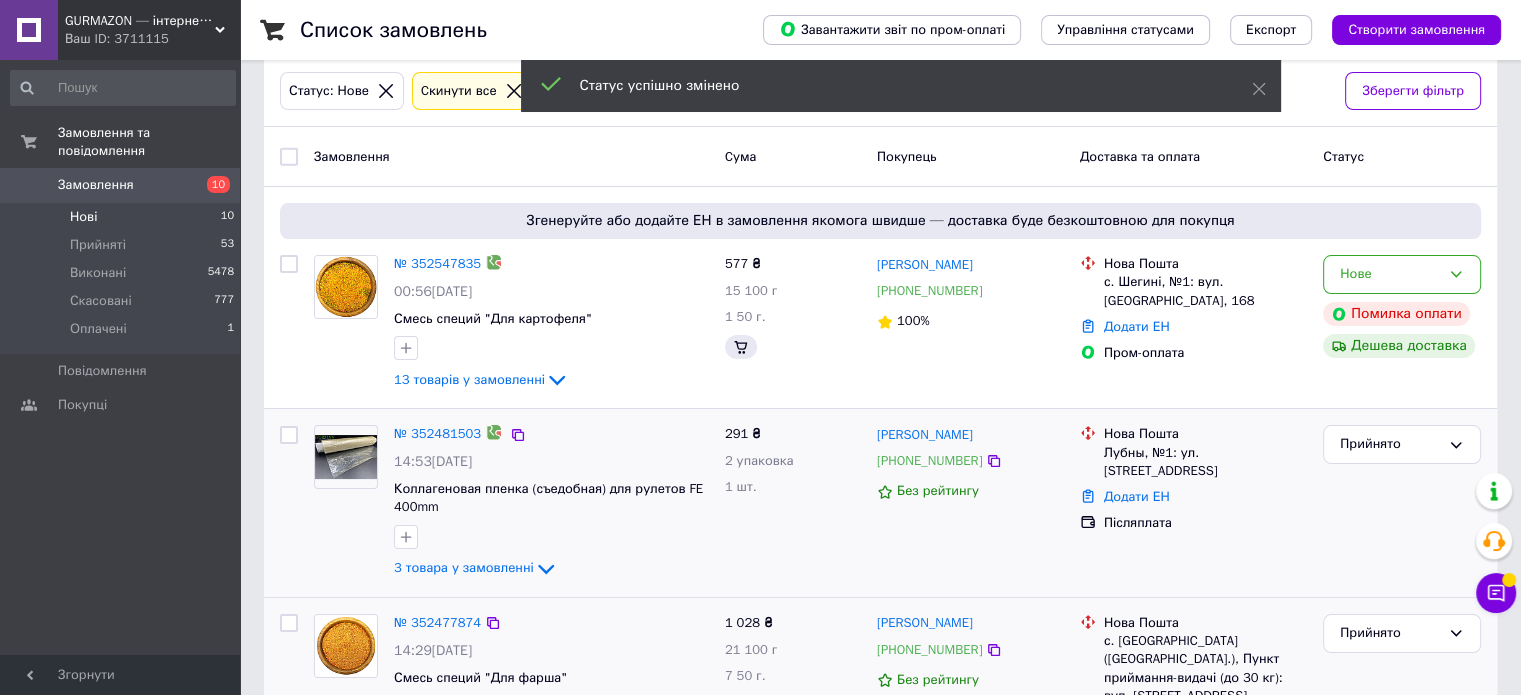 scroll, scrollTop: 91, scrollLeft: 0, axis: vertical 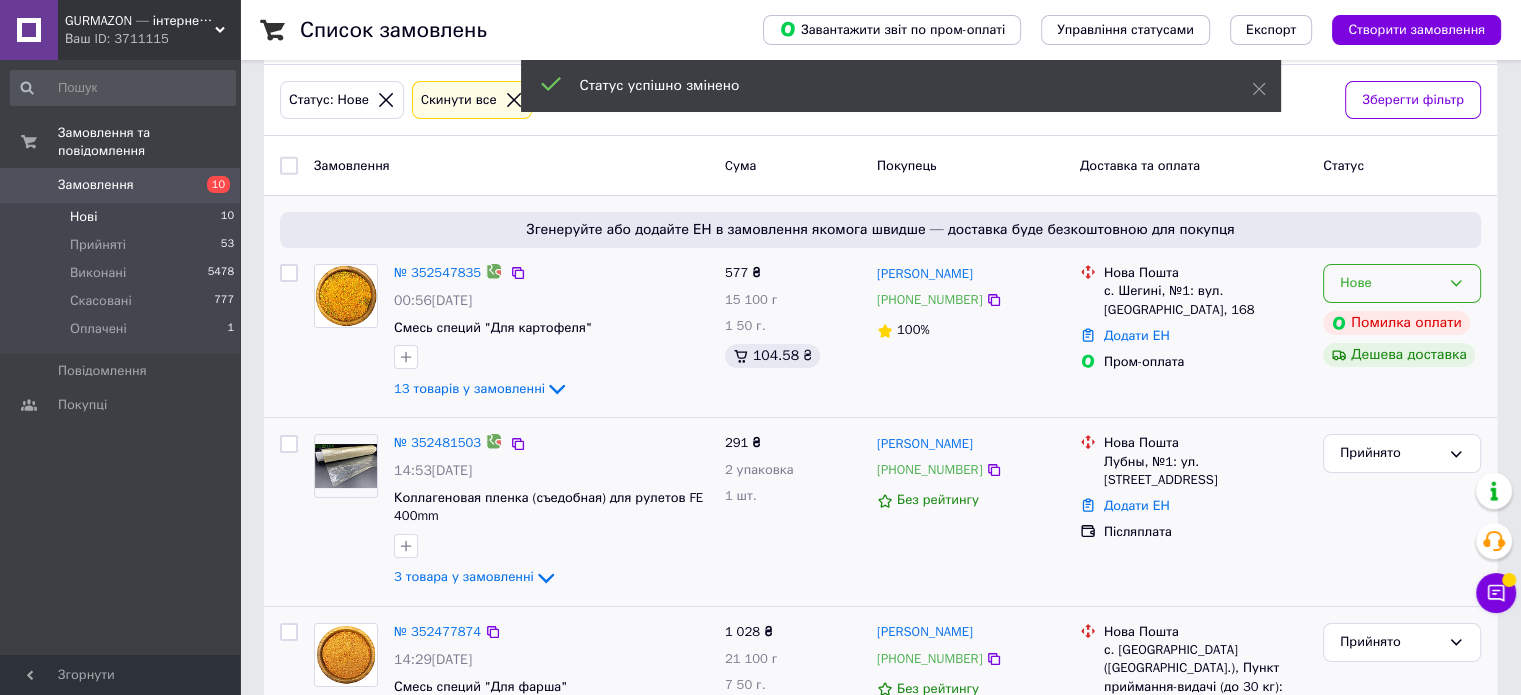 click on "Нове" at bounding box center [1390, 283] 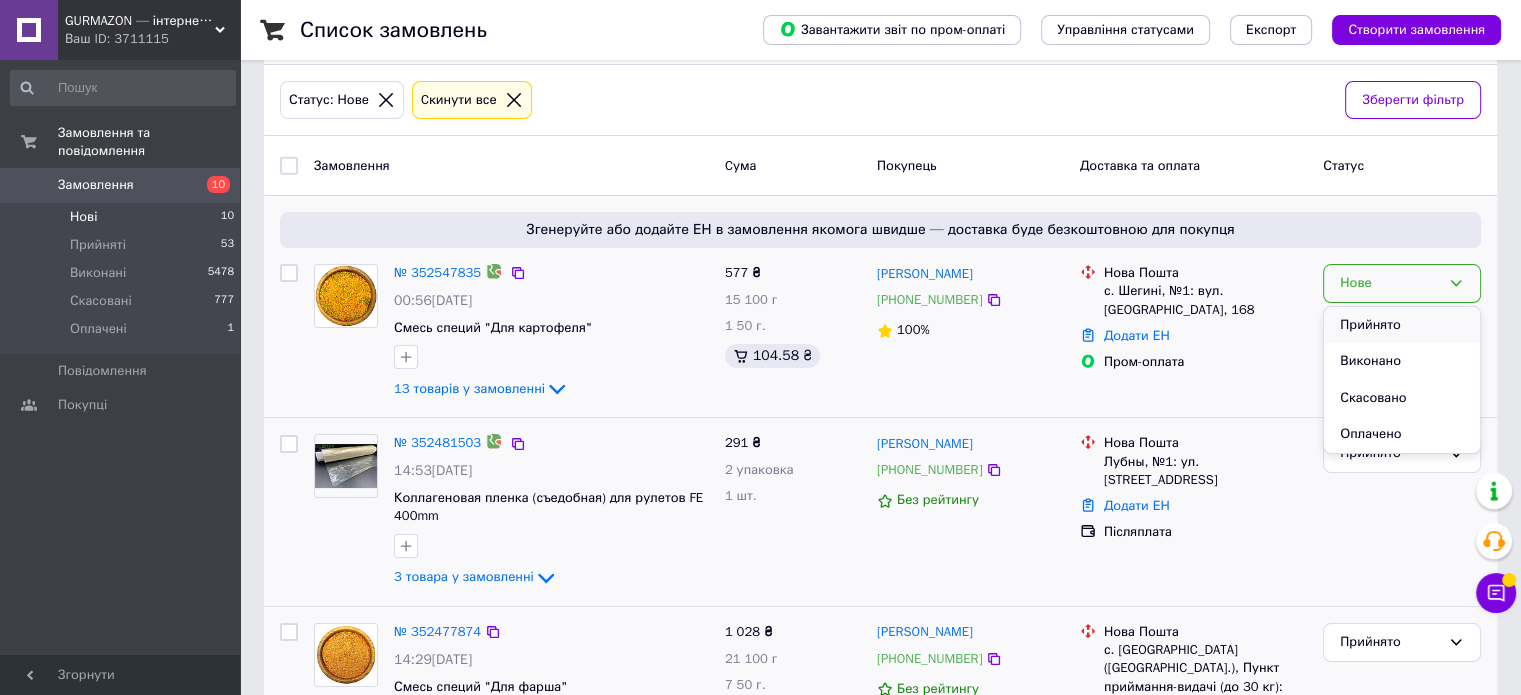 click on "Прийнято" at bounding box center (1402, 325) 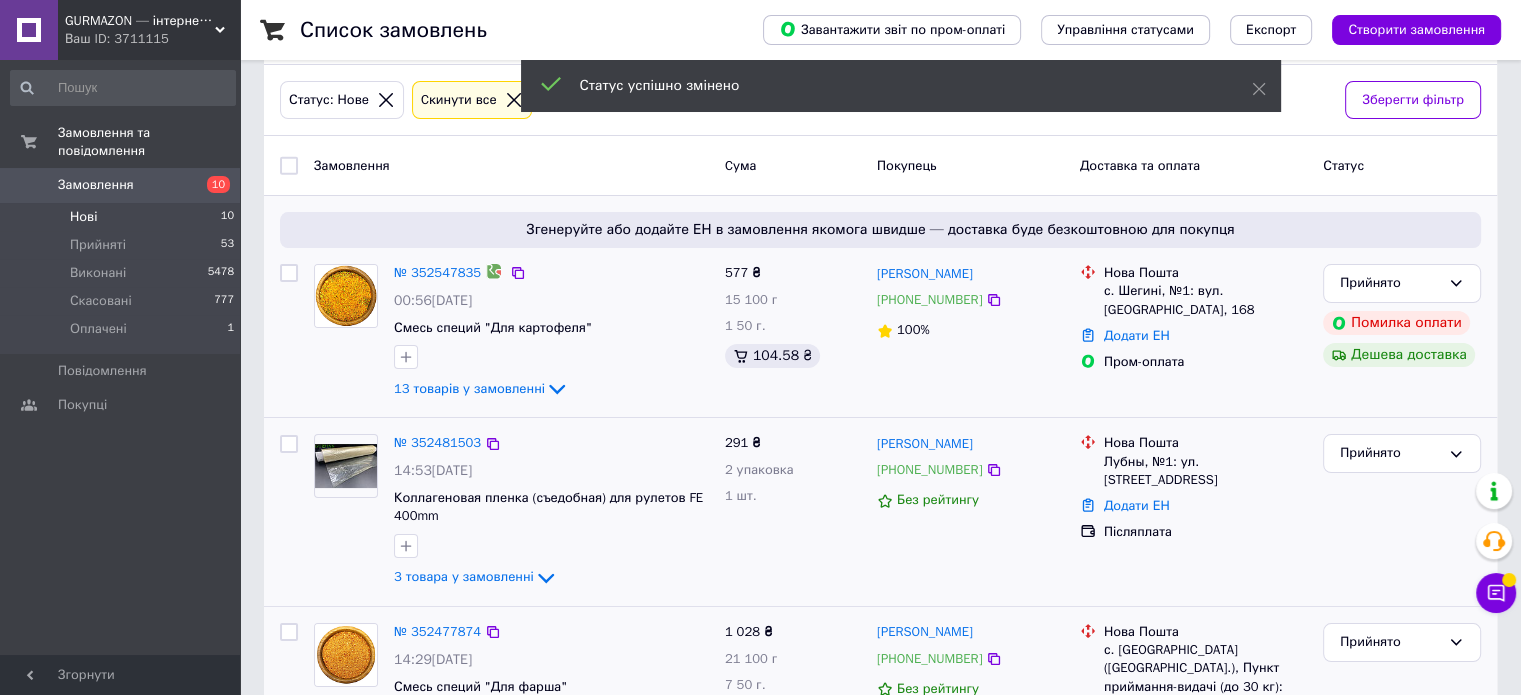 click 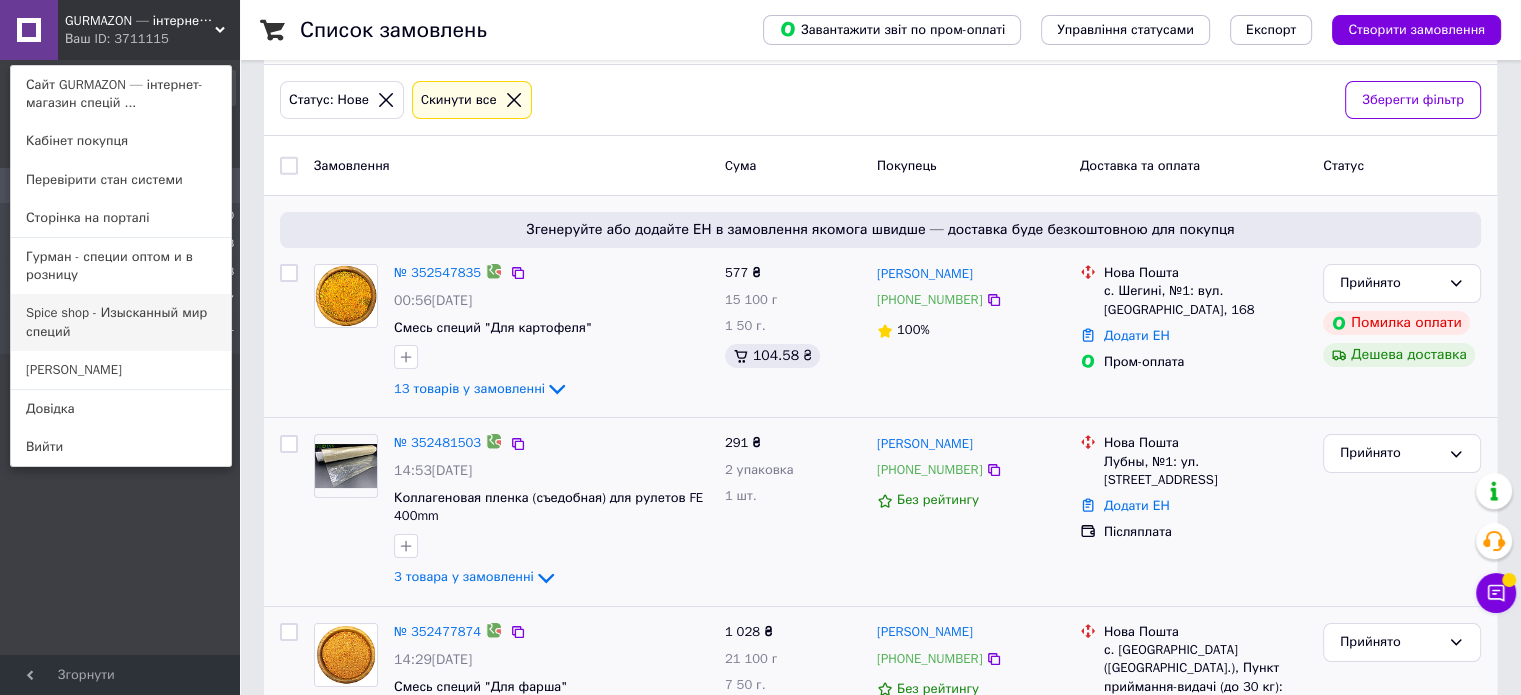 click on "Spice shop - Изысканный мир специй" at bounding box center (121, 322) 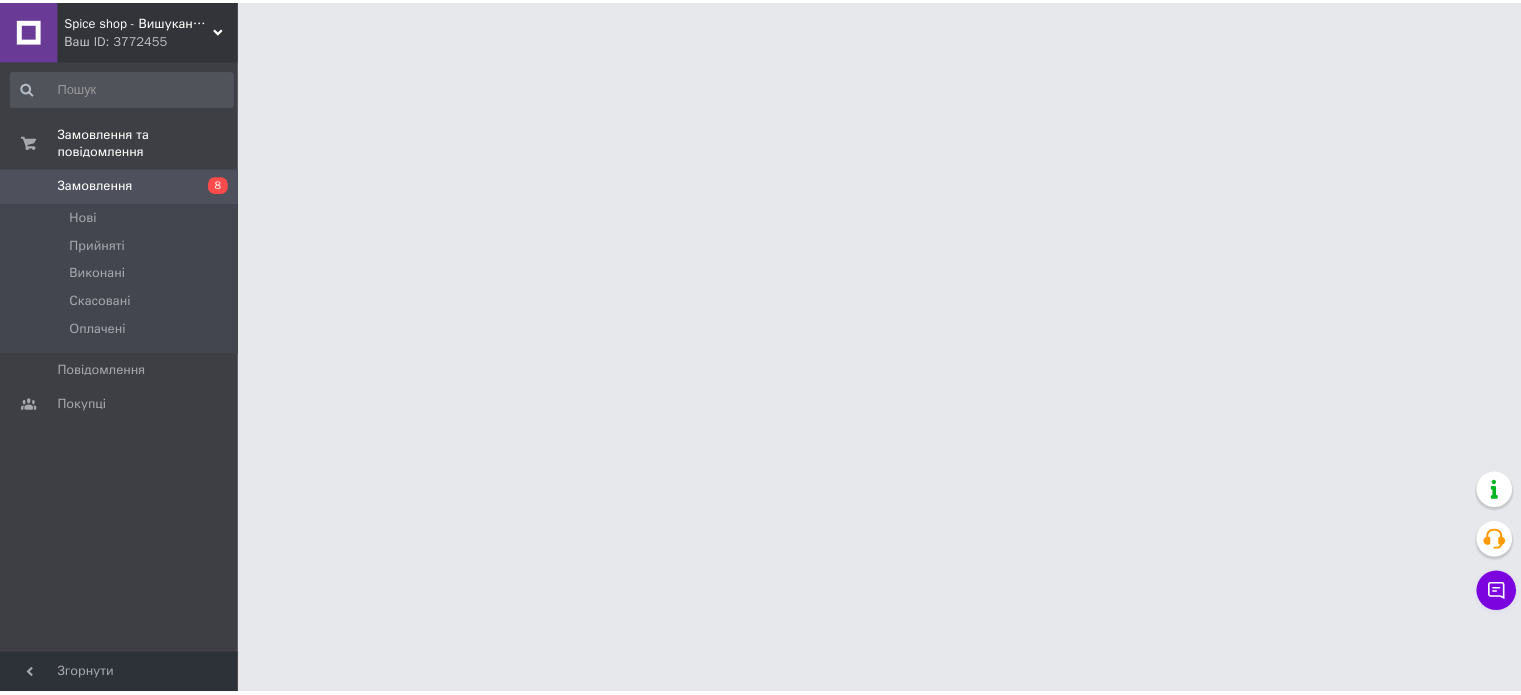 scroll, scrollTop: 0, scrollLeft: 0, axis: both 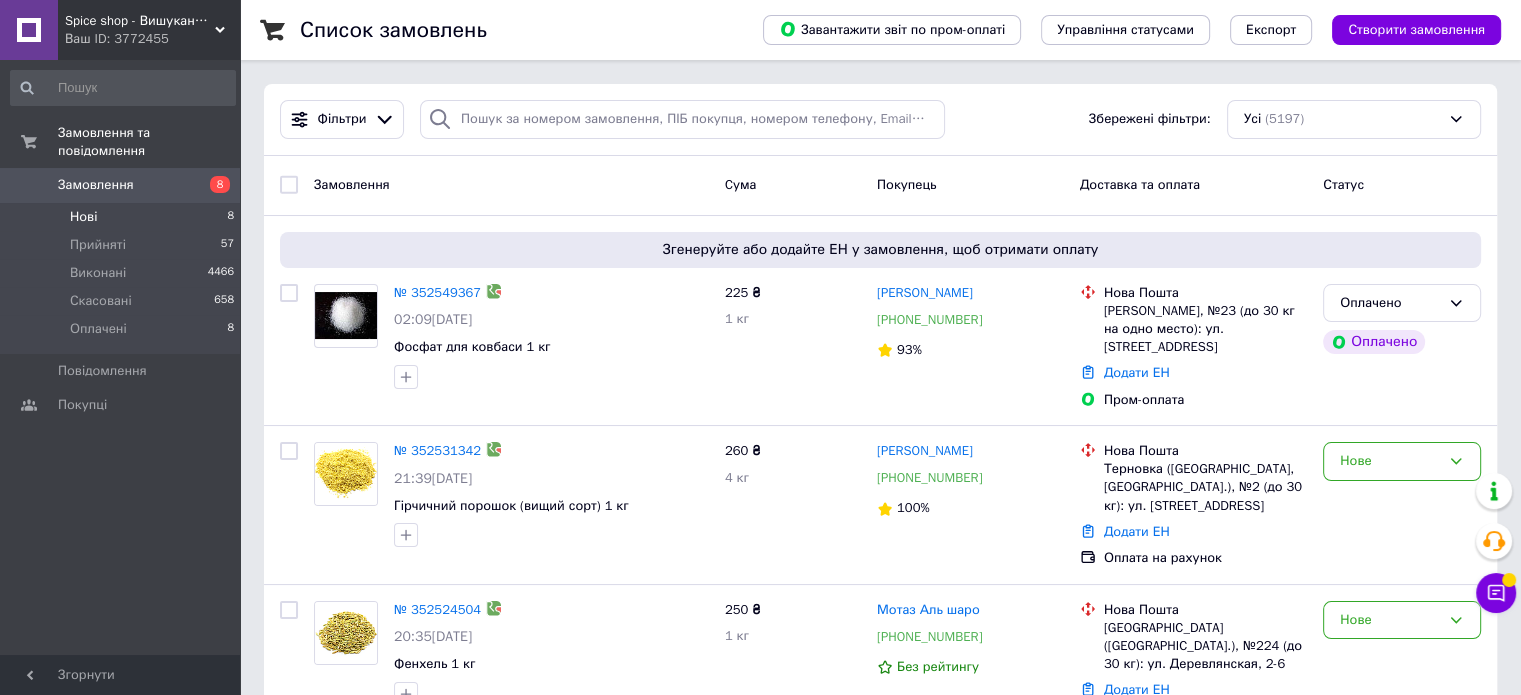 click on "Нові 8" at bounding box center (123, 217) 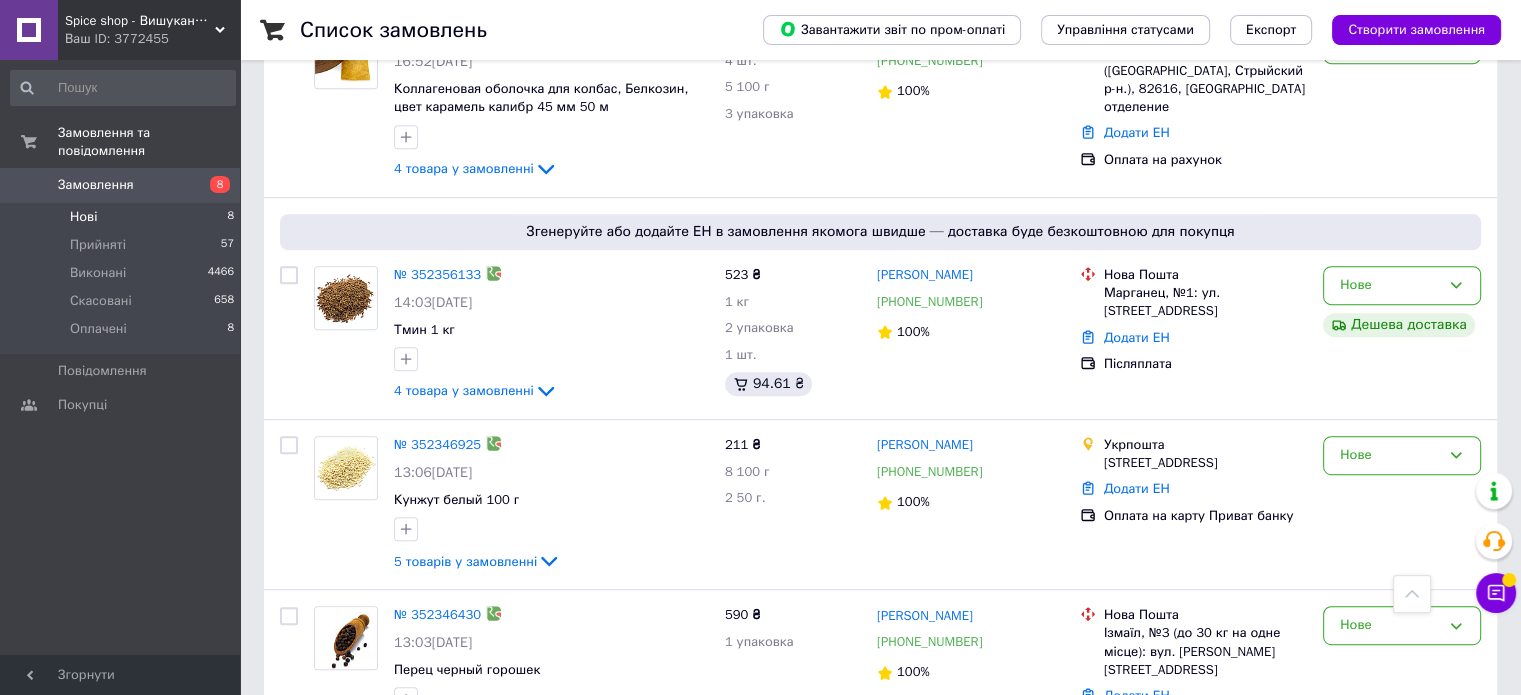 scroll, scrollTop: 932, scrollLeft: 0, axis: vertical 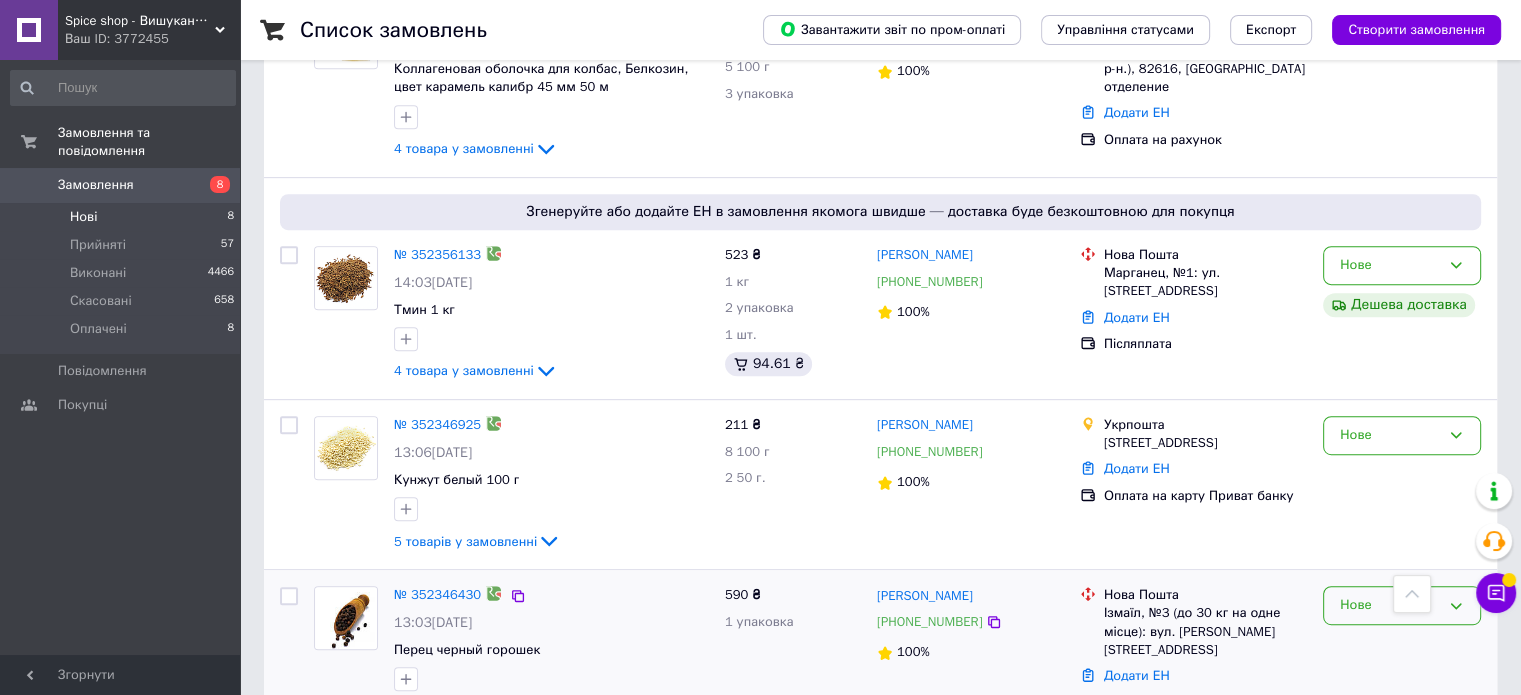 click on "Нове" at bounding box center [1390, 605] 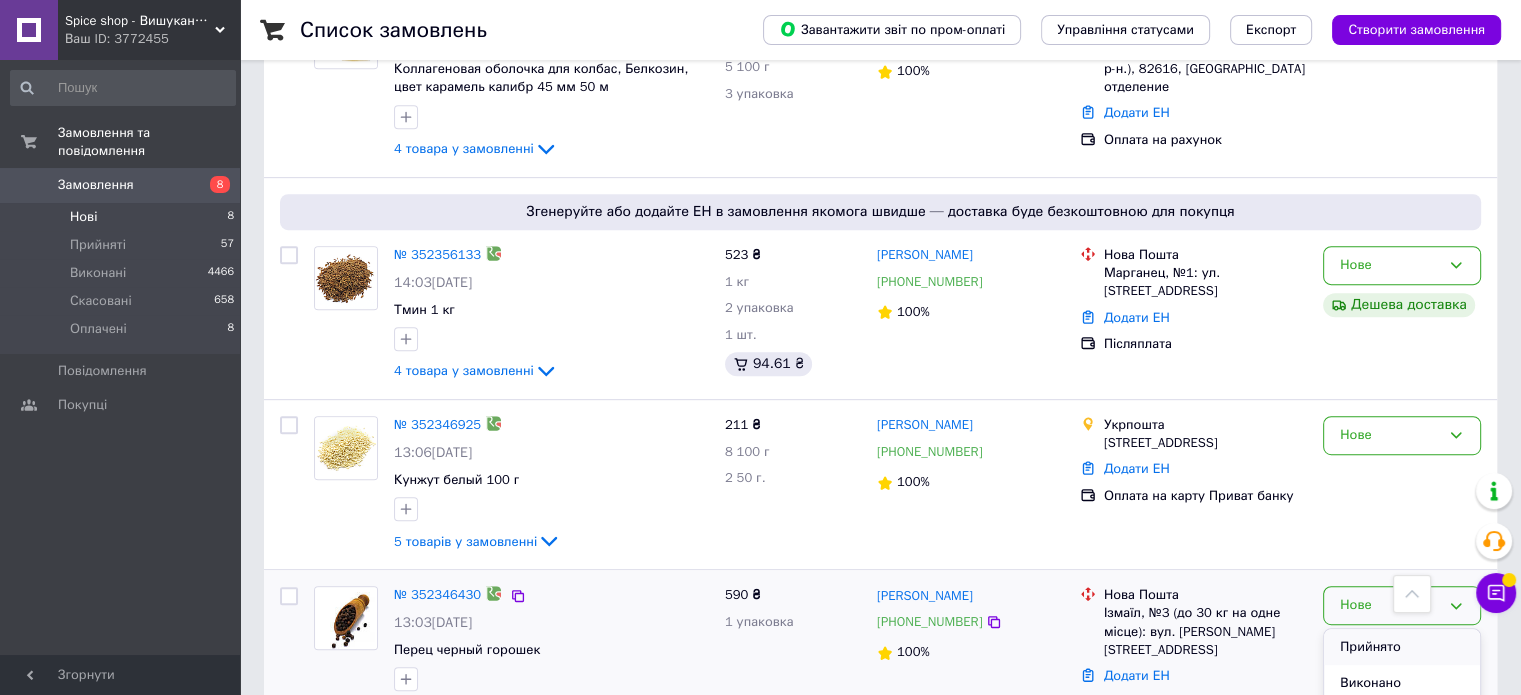 click on "Прийнято" at bounding box center [1402, 647] 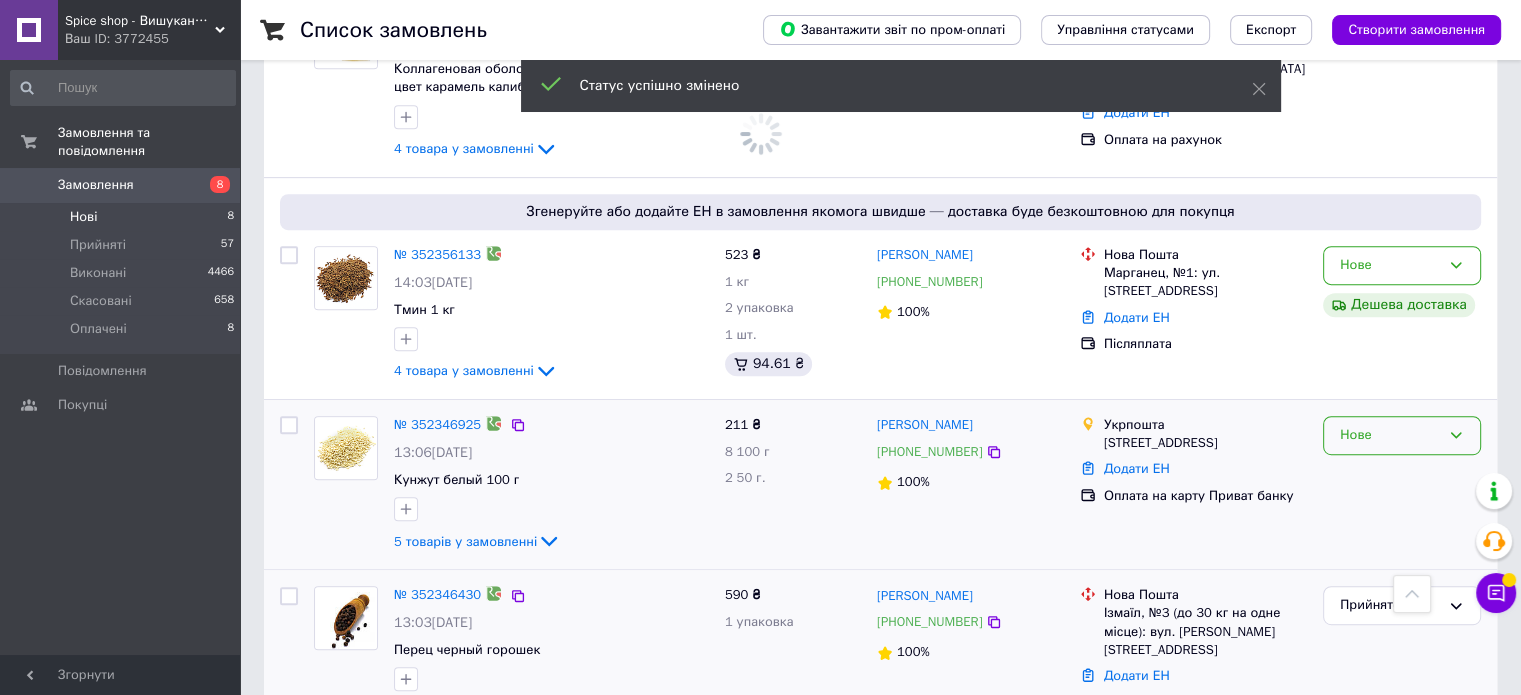 click on "Нове" at bounding box center [1390, 435] 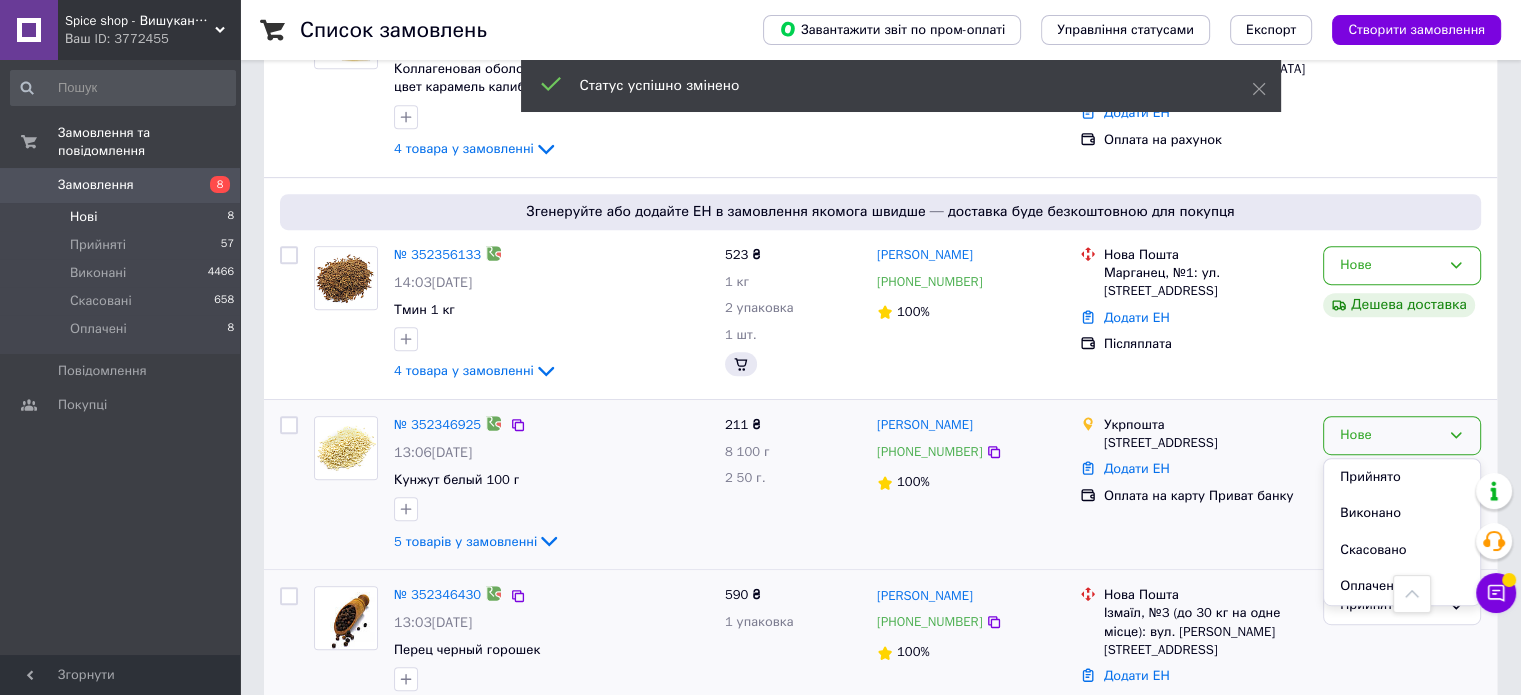 click on "Прийнято" at bounding box center [1402, 477] 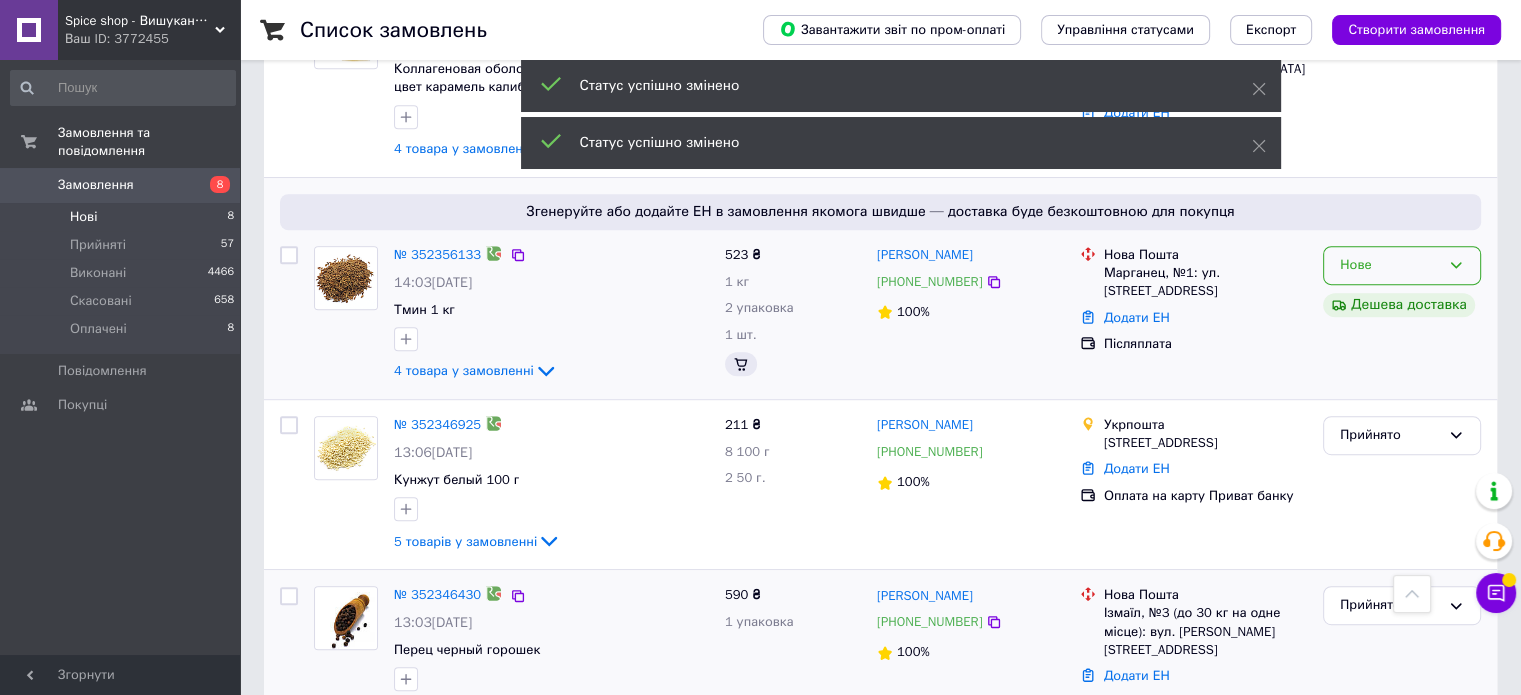 click on "Нове" at bounding box center (1402, 265) 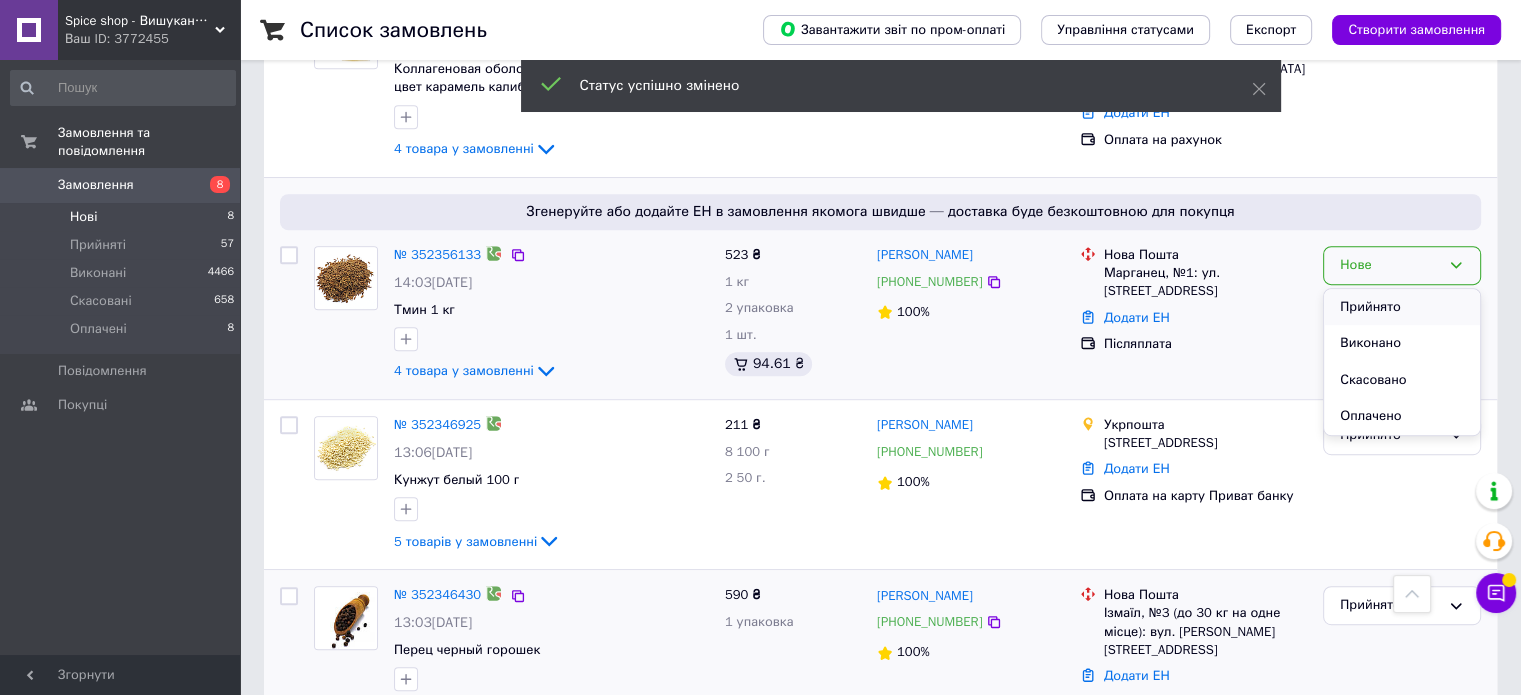 click on "Прийнято" at bounding box center [1402, 307] 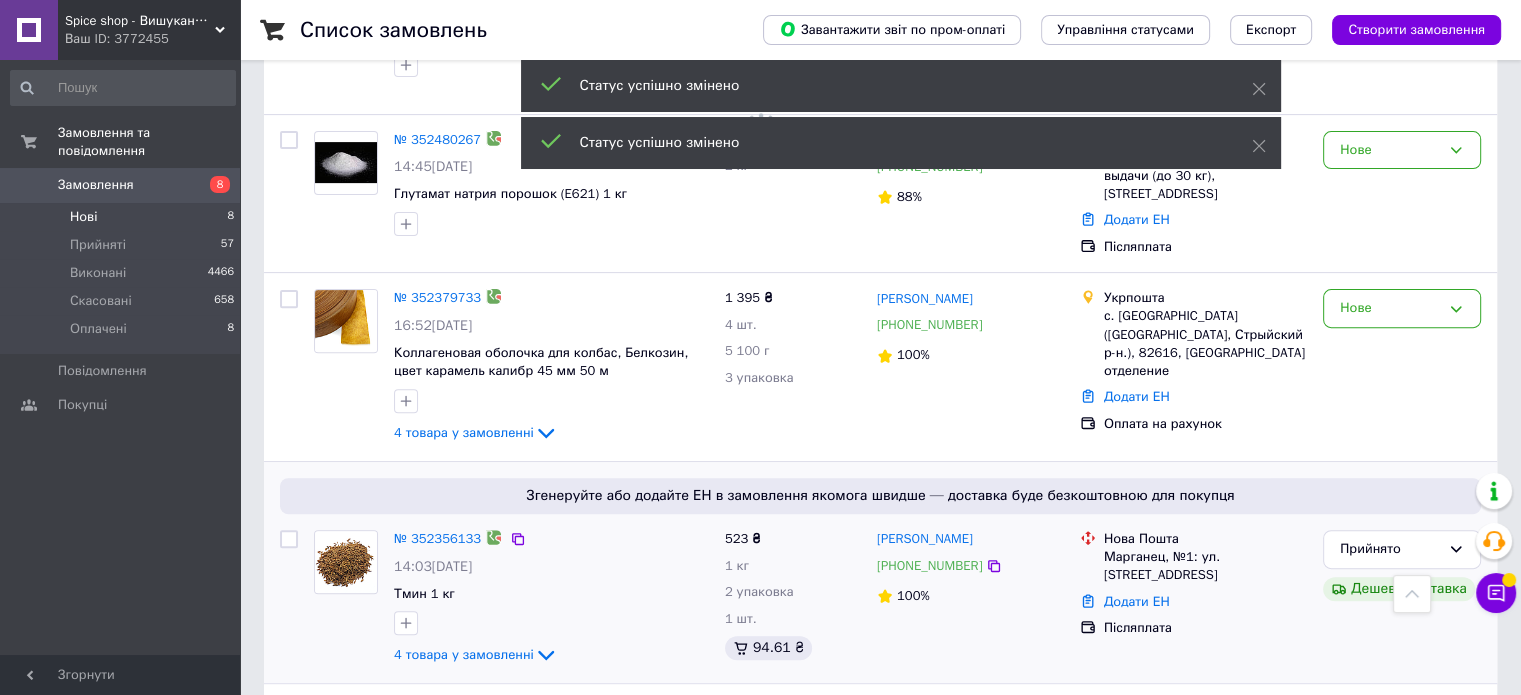 scroll, scrollTop: 632, scrollLeft: 0, axis: vertical 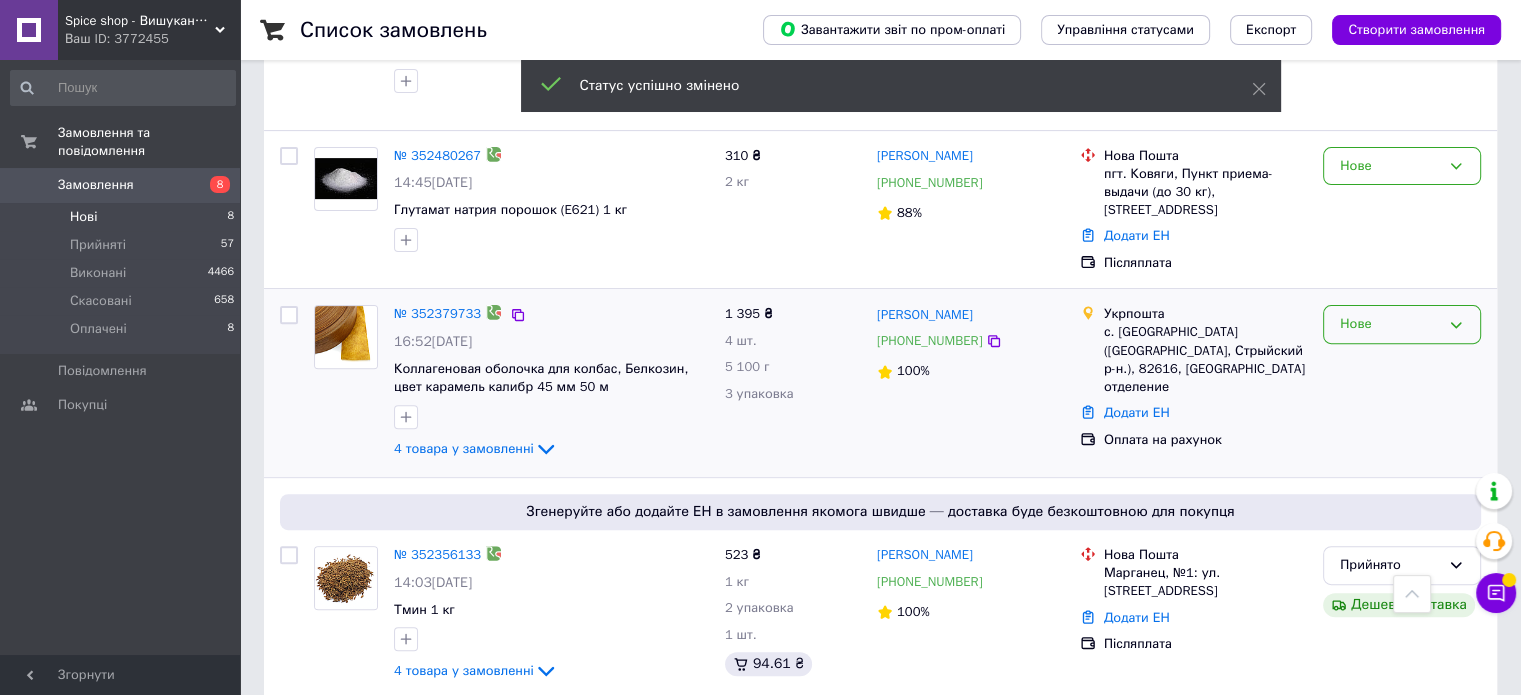 click on "Нове" at bounding box center [1390, 324] 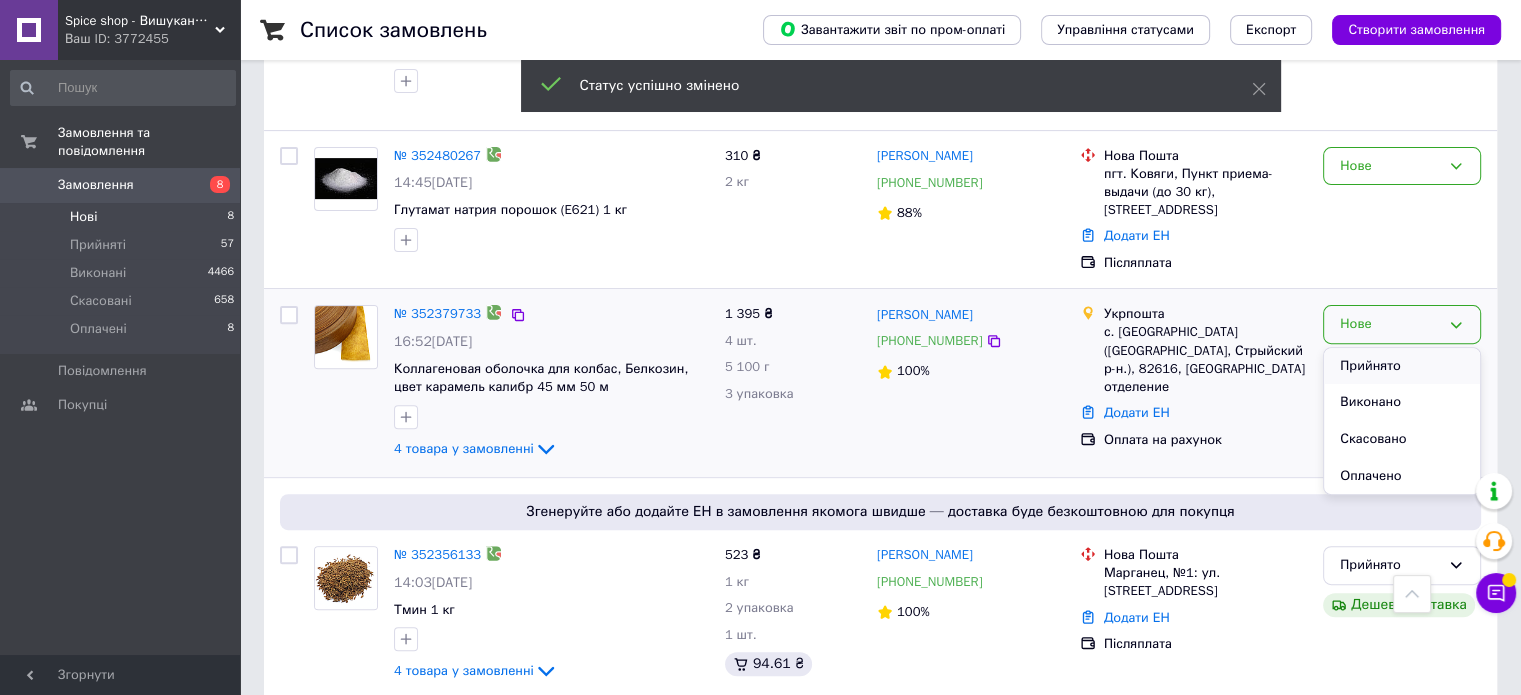 click on "Прийнято" at bounding box center [1402, 366] 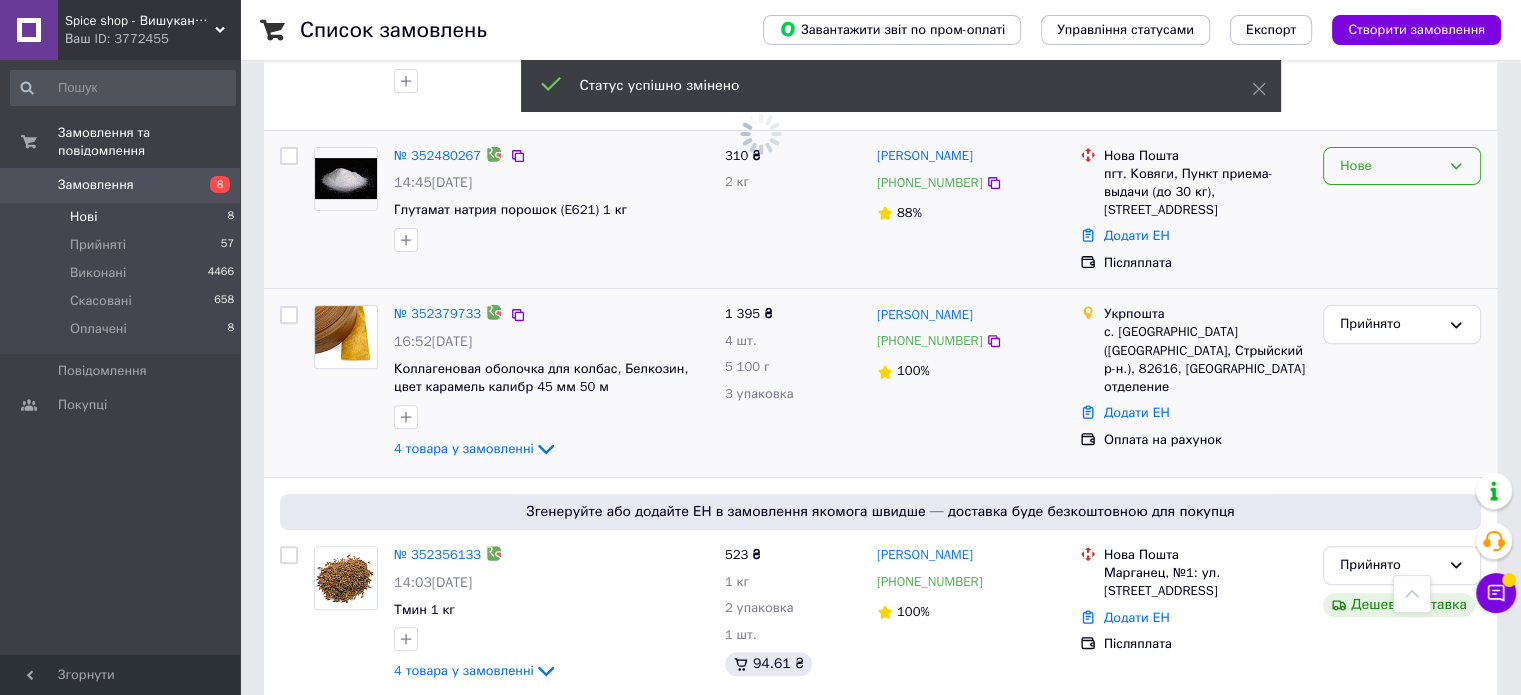 click on "Нове" at bounding box center (1390, 166) 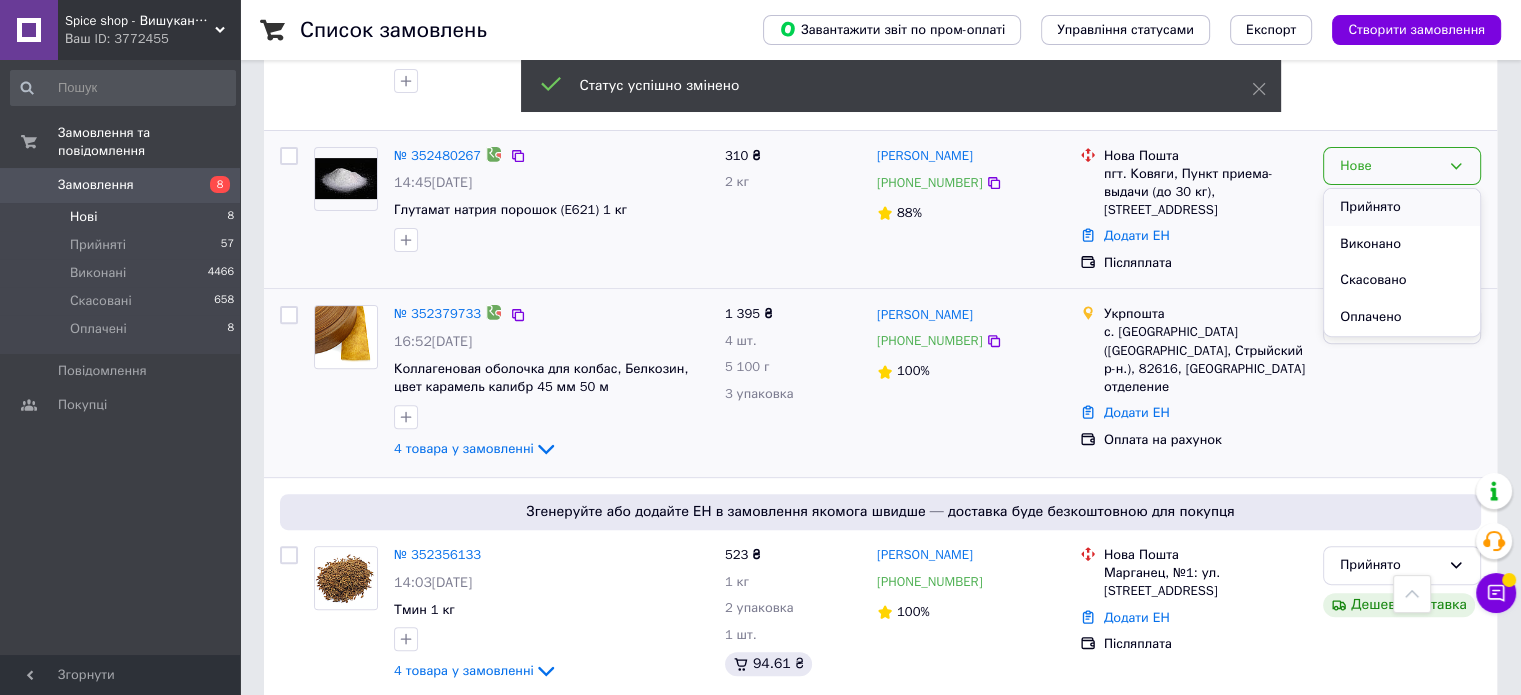 click on "Прийнято" at bounding box center (1402, 207) 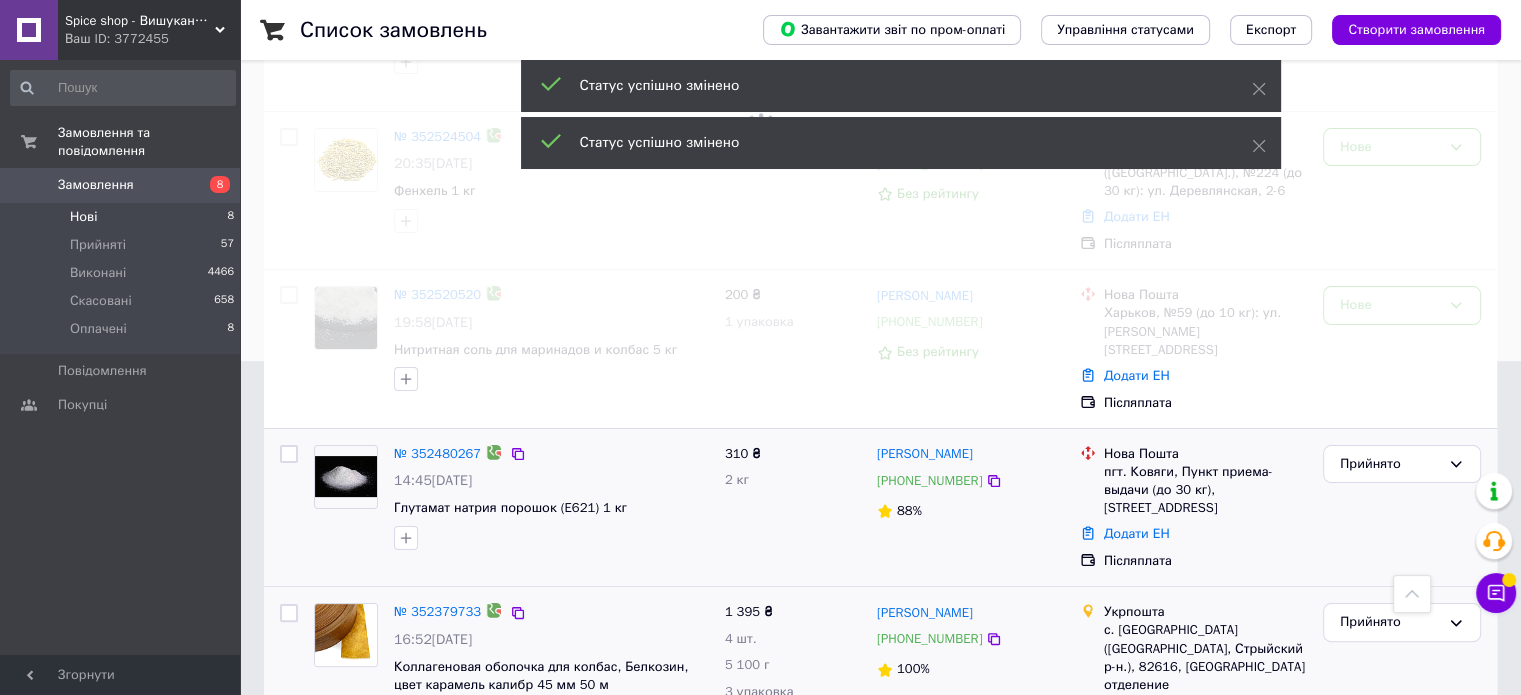 scroll, scrollTop: 332, scrollLeft: 0, axis: vertical 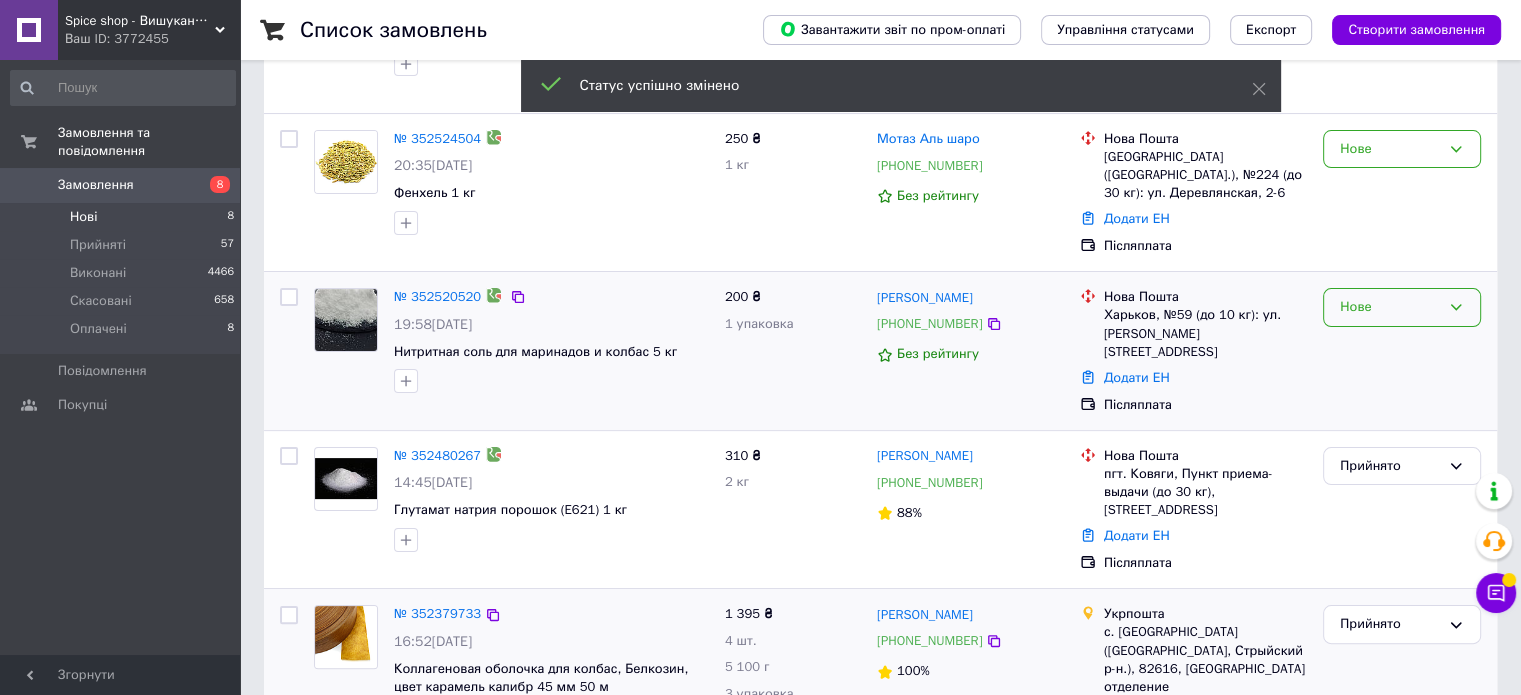 click on "Нове" at bounding box center (1390, 307) 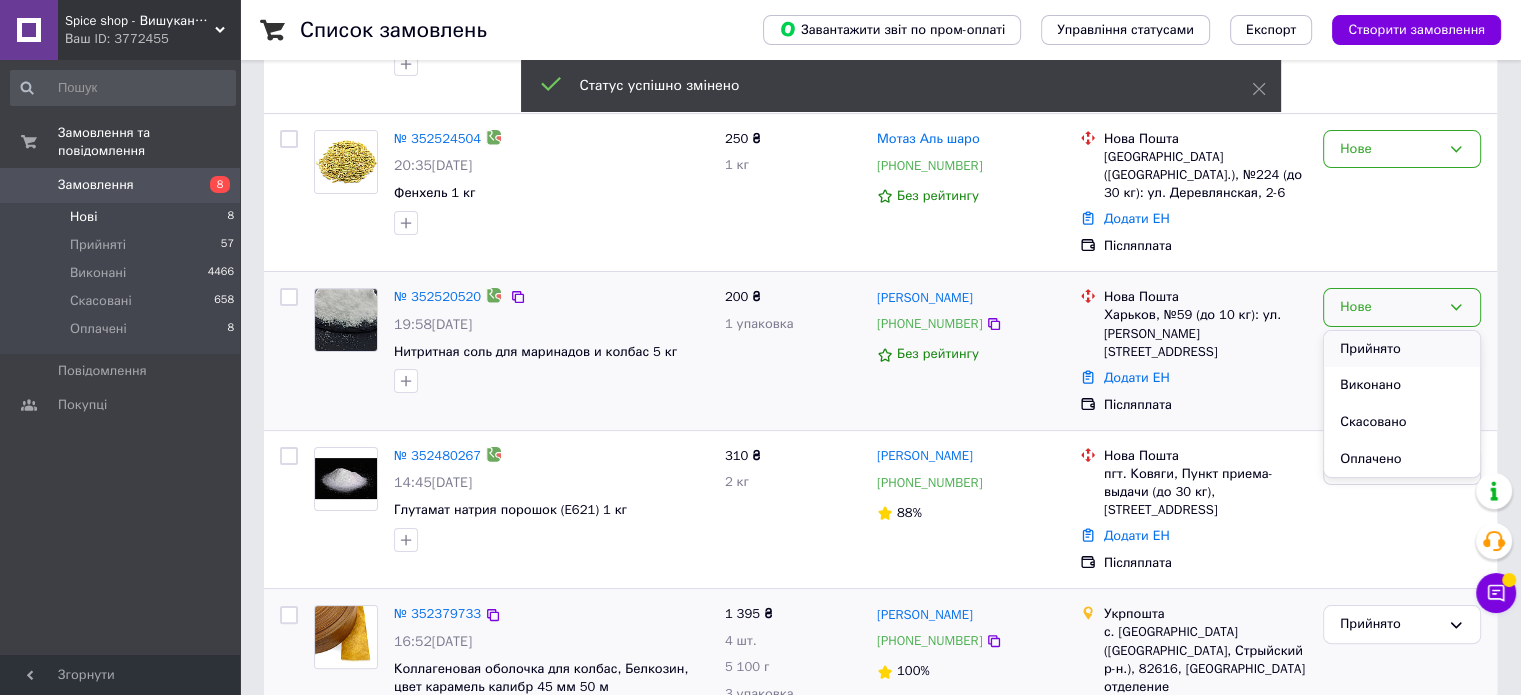 click on "Прийнято" at bounding box center (1402, 349) 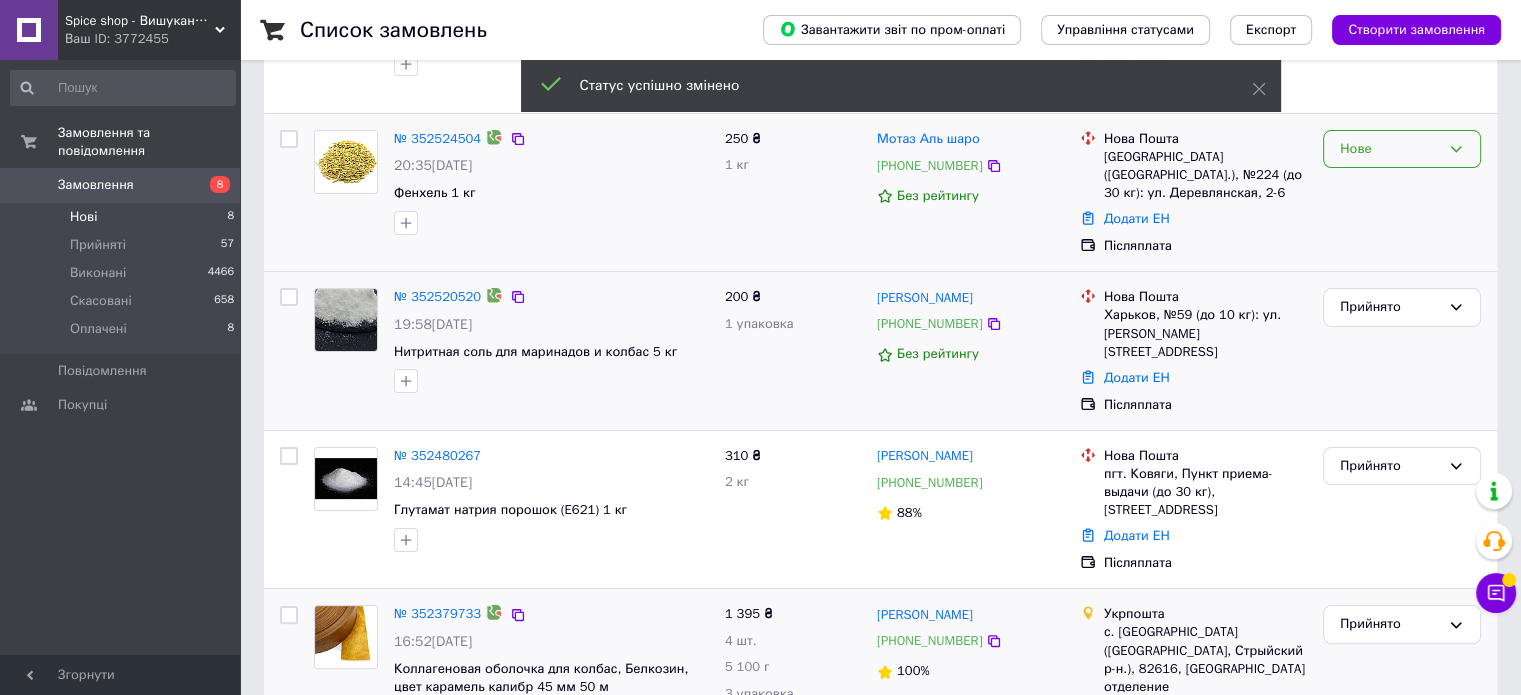 click on "Нове" at bounding box center (1390, 149) 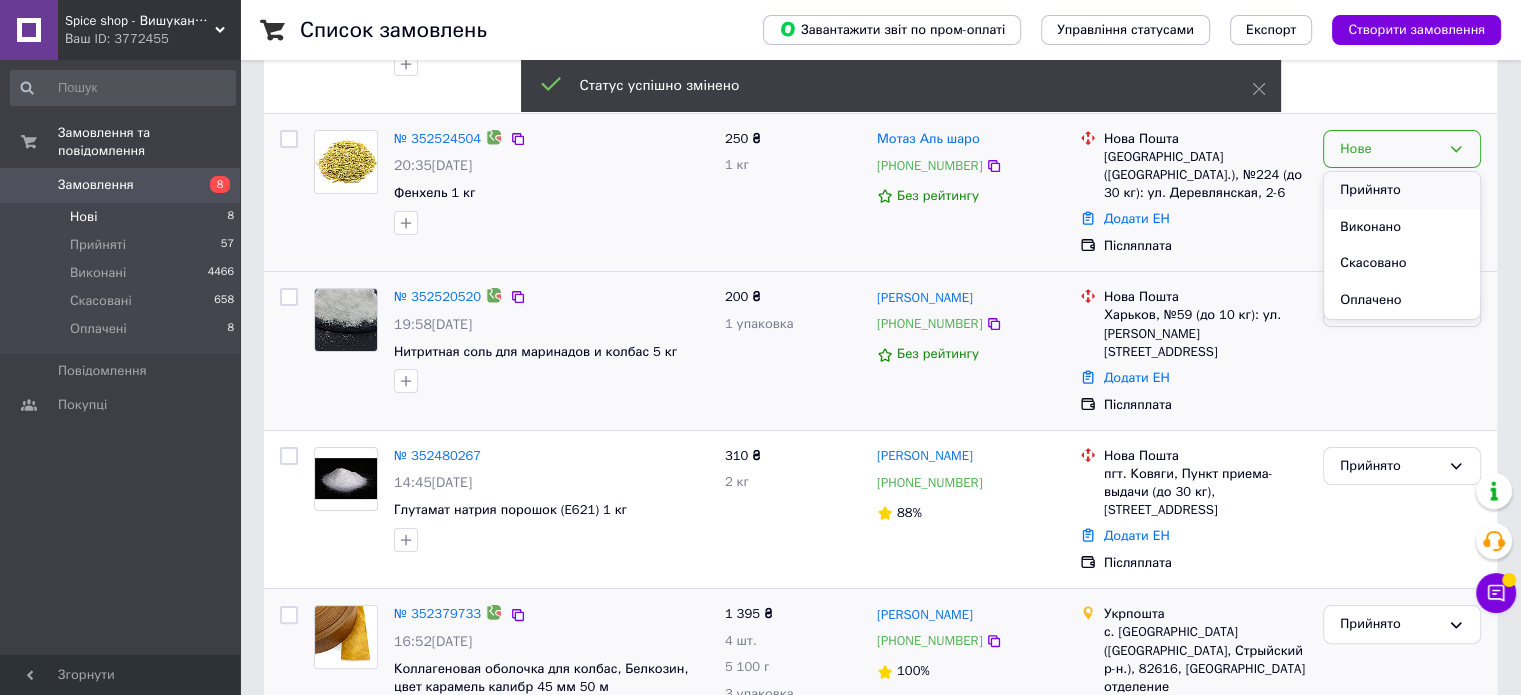 click on "Прийнято" at bounding box center (1402, 190) 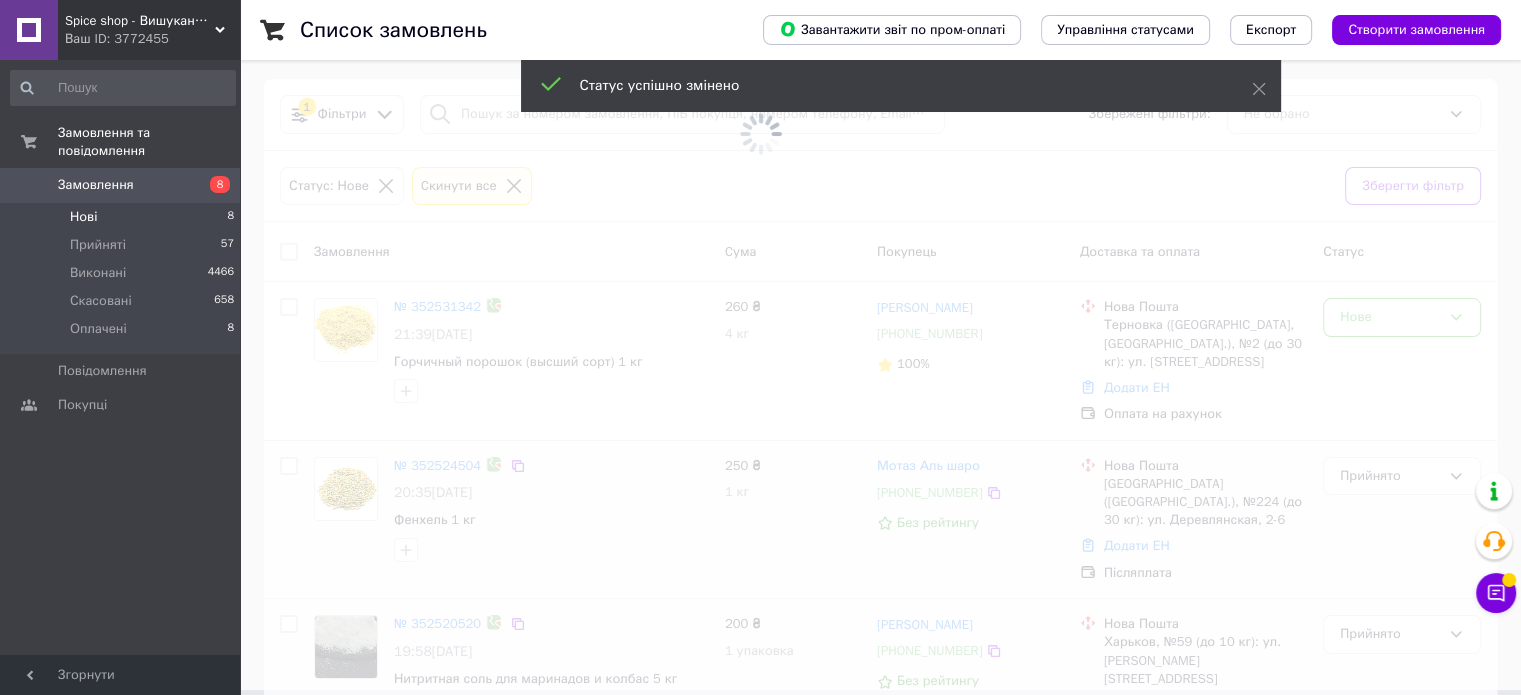 scroll, scrollTop: 0, scrollLeft: 0, axis: both 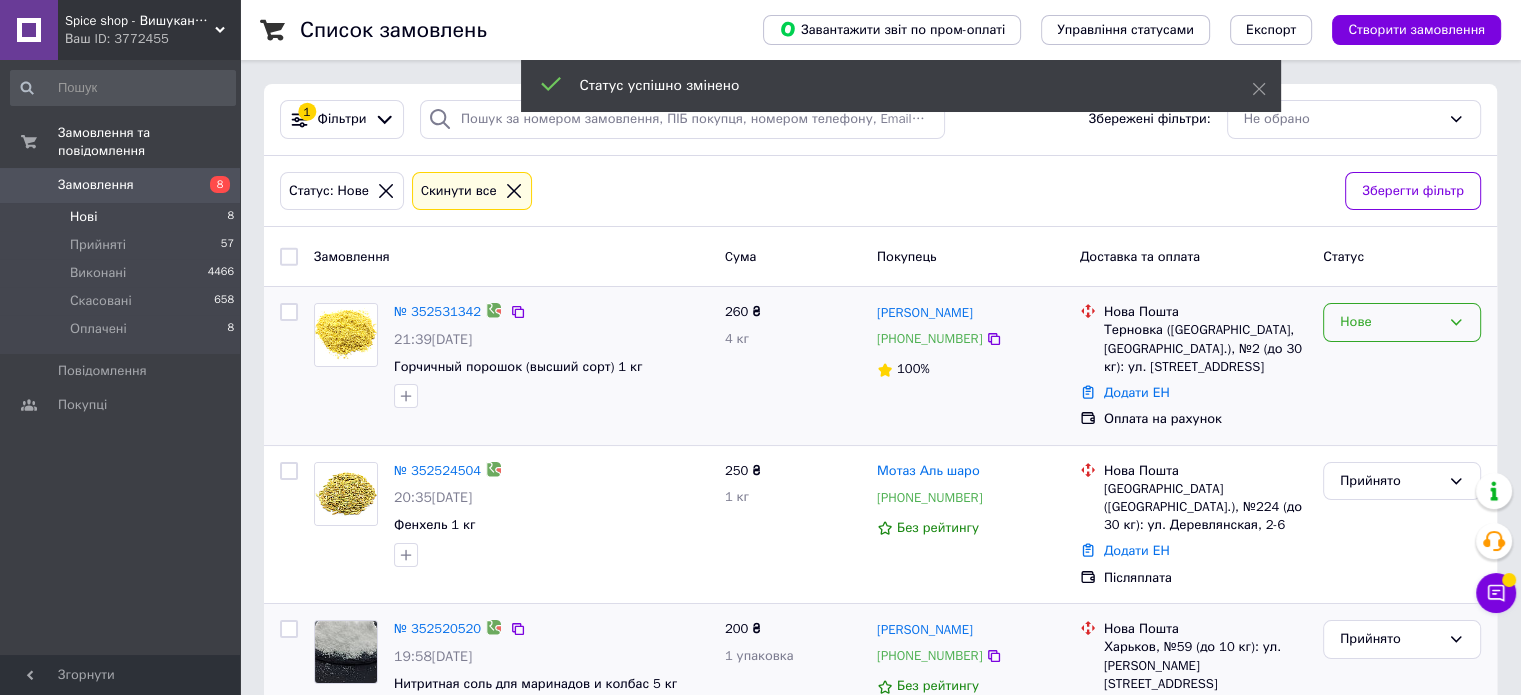 click on "Нове" at bounding box center [1390, 322] 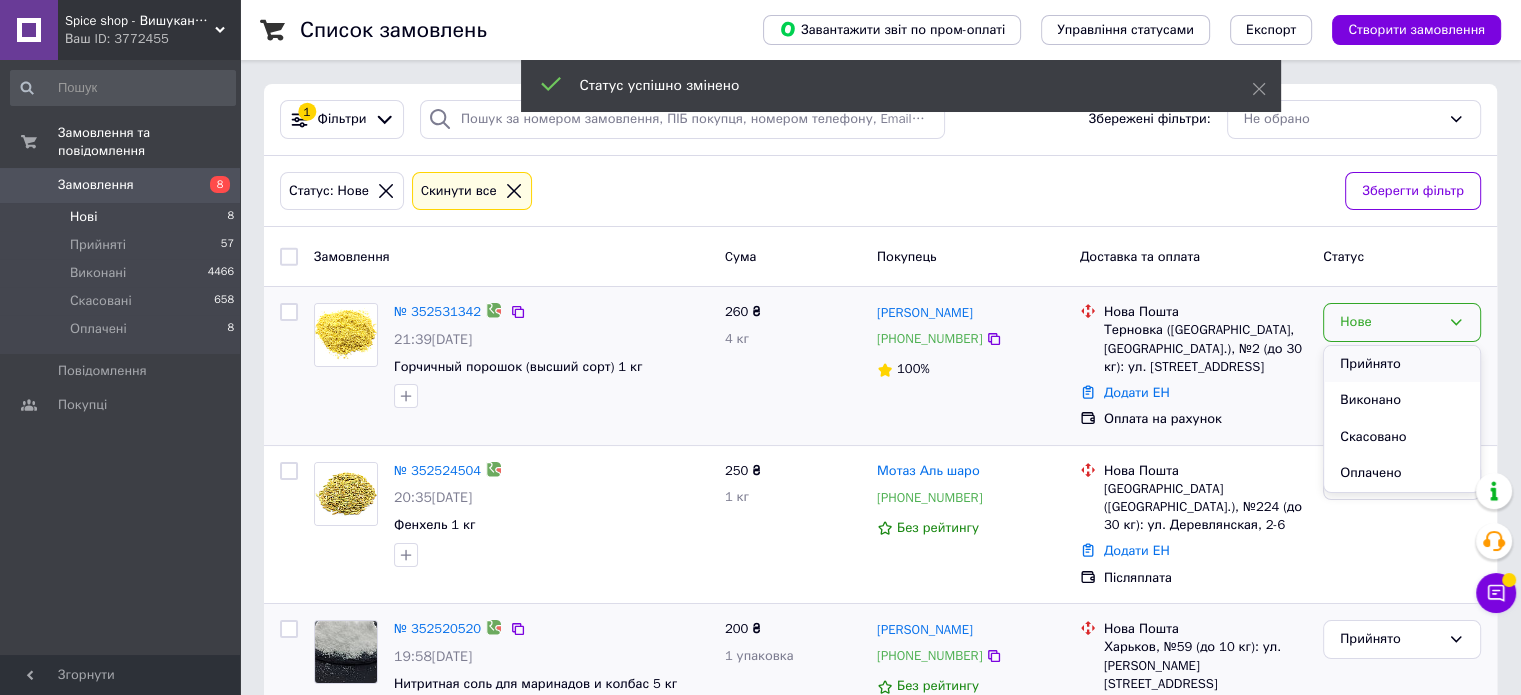 click on "Прийнято" at bounding box center (1402, 364) 